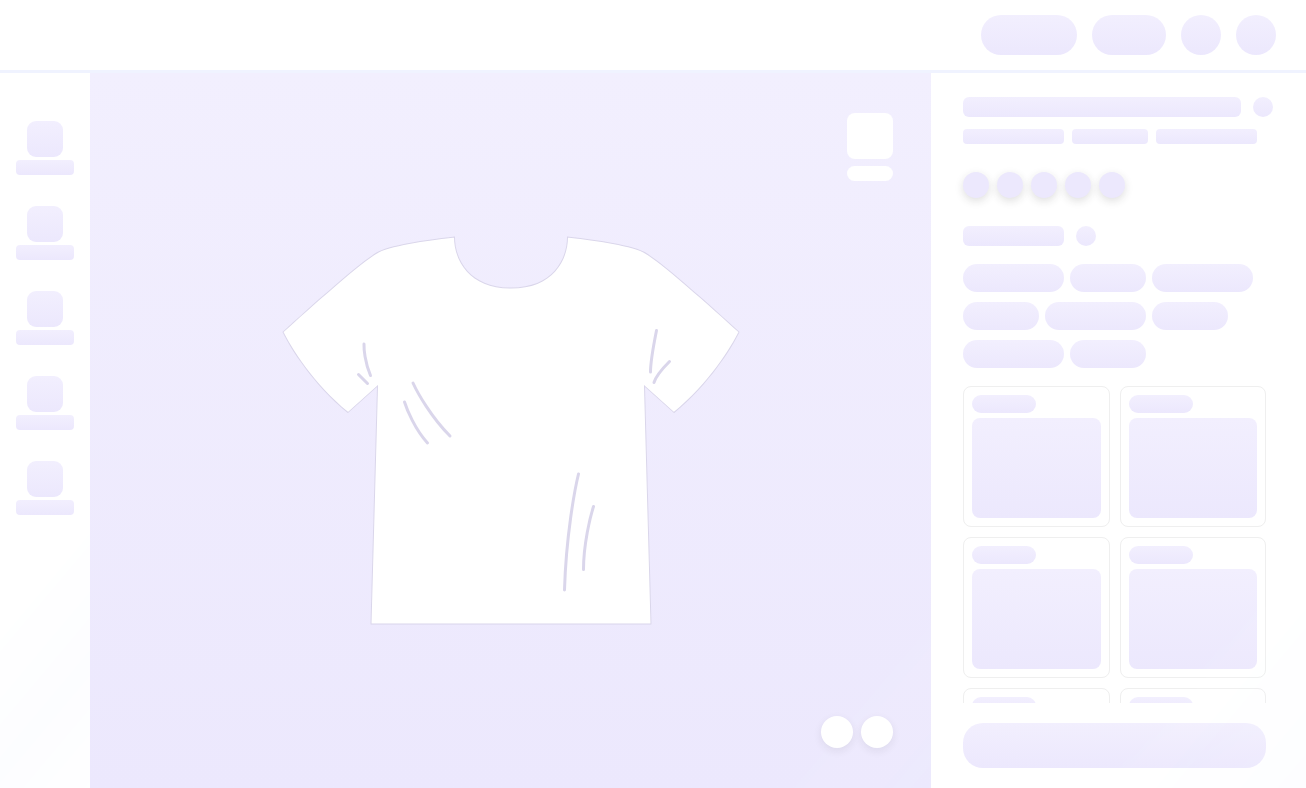 scroll, scrollTop: 0, scrollLeft: 0, axis: both 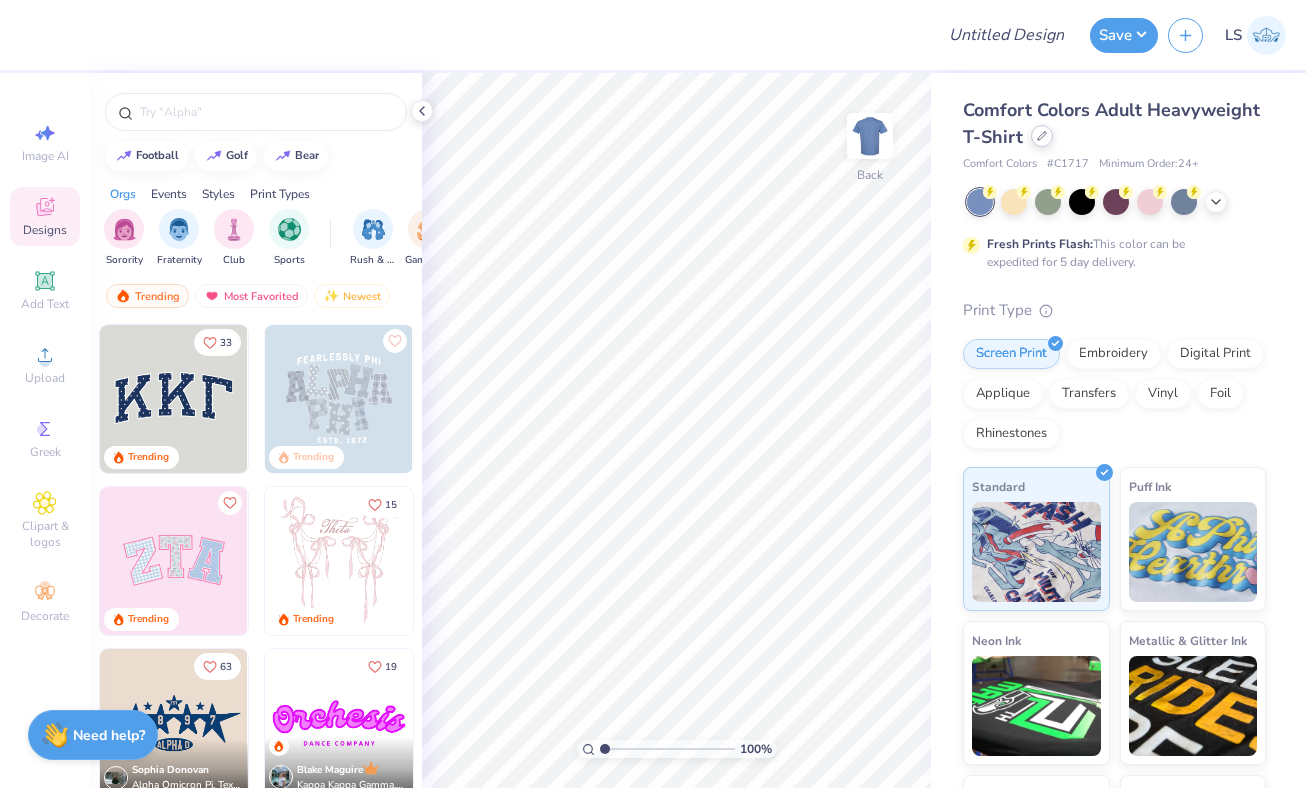 click at bounding box center (1042, 136) 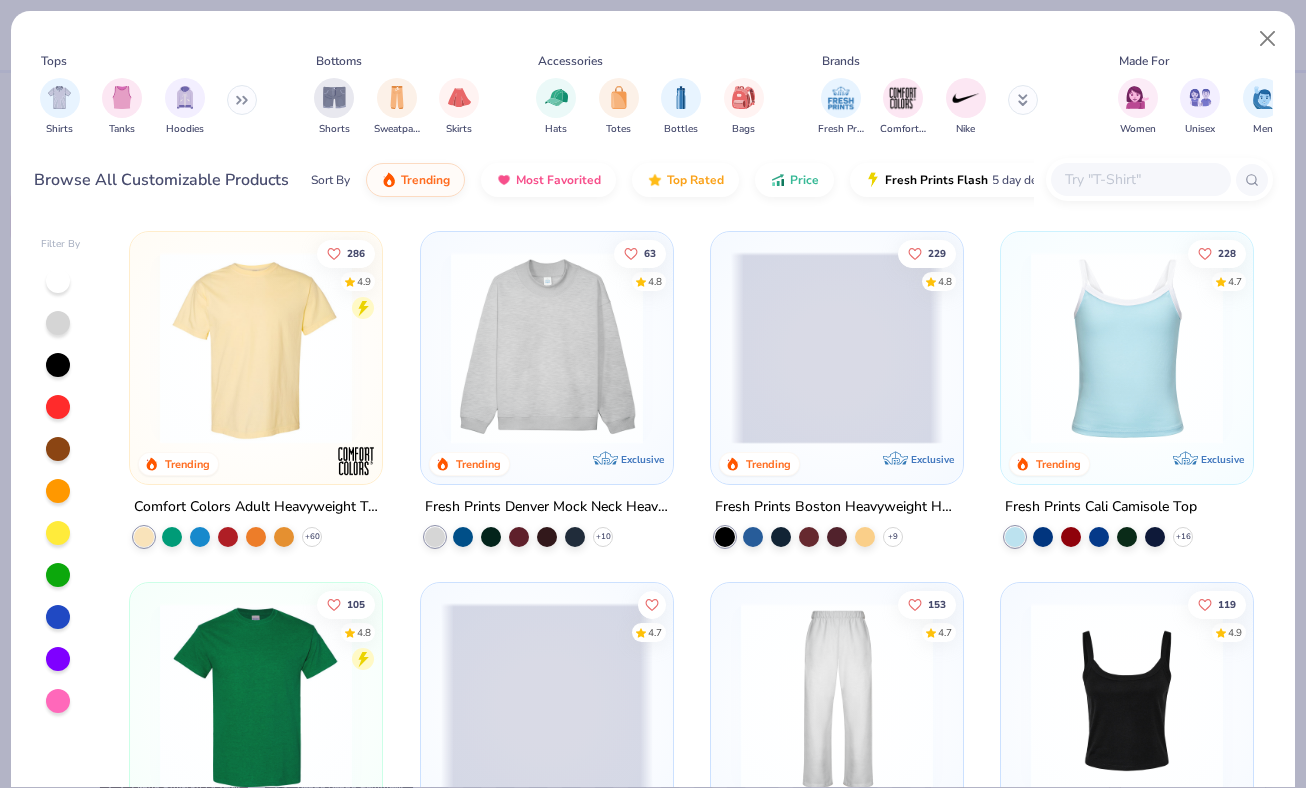 click at bounding box center (1140, 179) 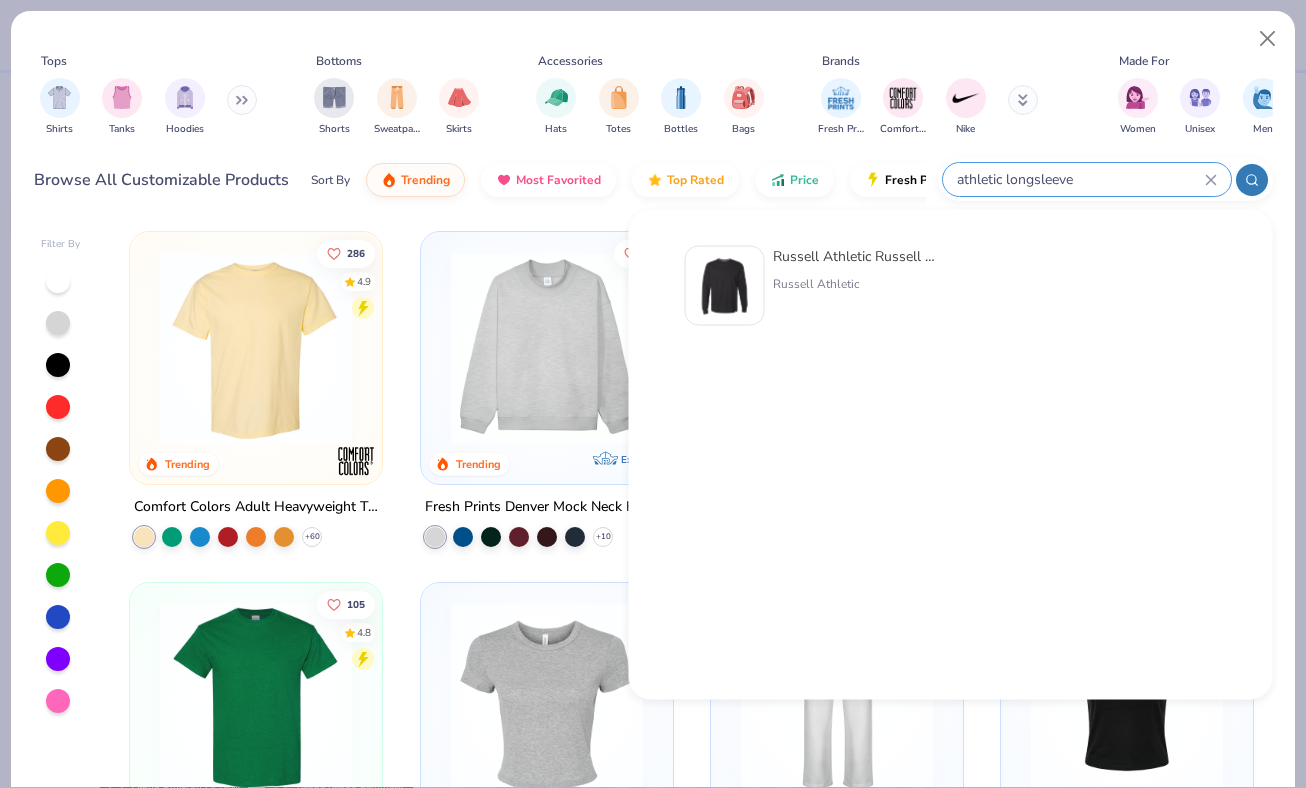 type on "athletic longsleeve" 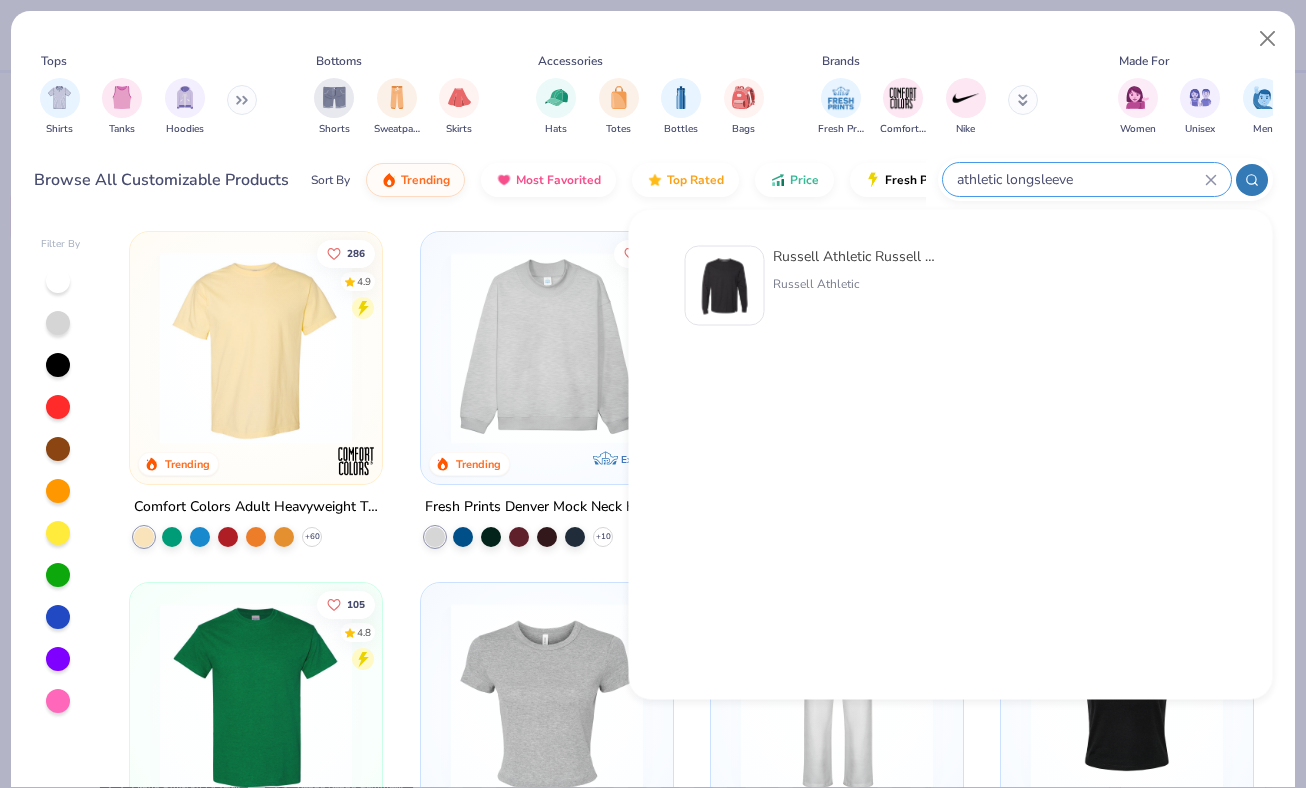 click on "Russell Athletic Russell Athletic Unisex Essential Performance Long-Sleeve T-Shirt" at bounding box center [857, 256] 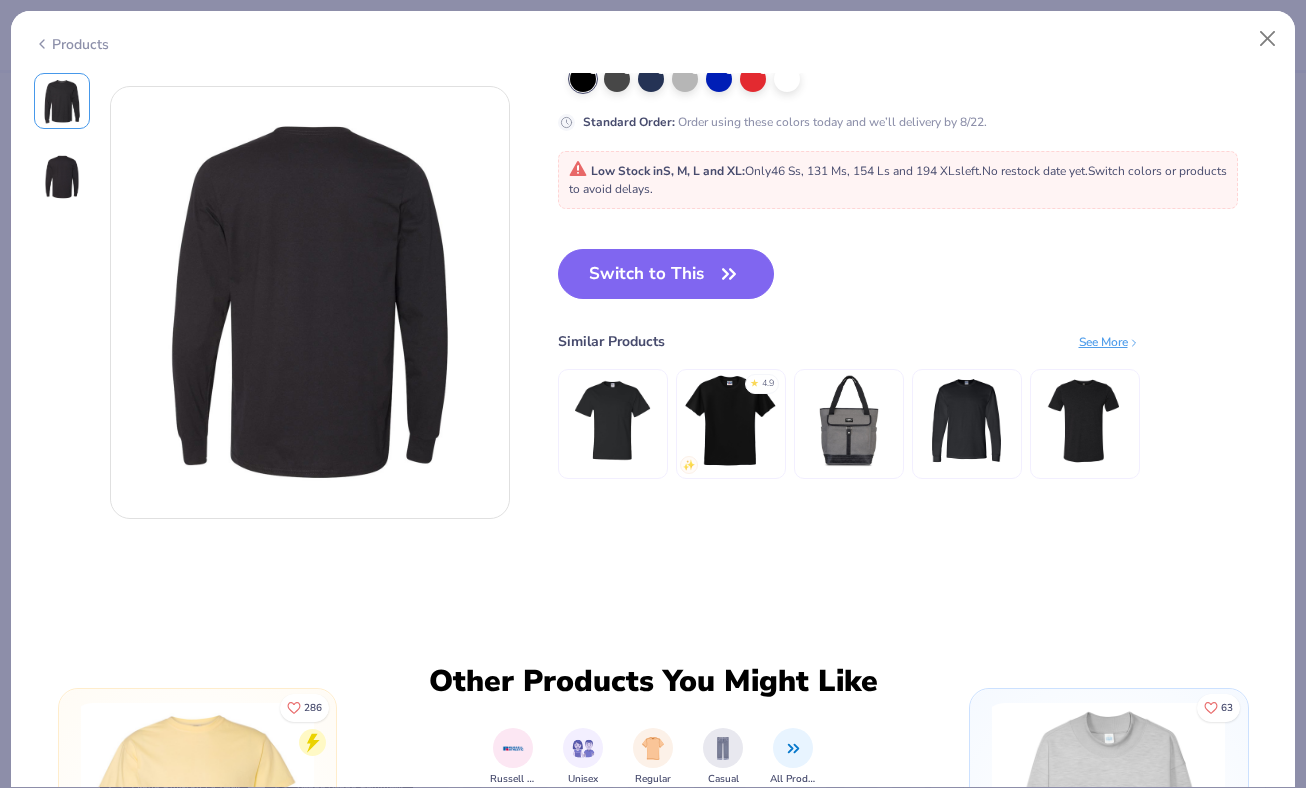 scroll, scrollTop: 473, scrollLeft: 0, axis: vertical 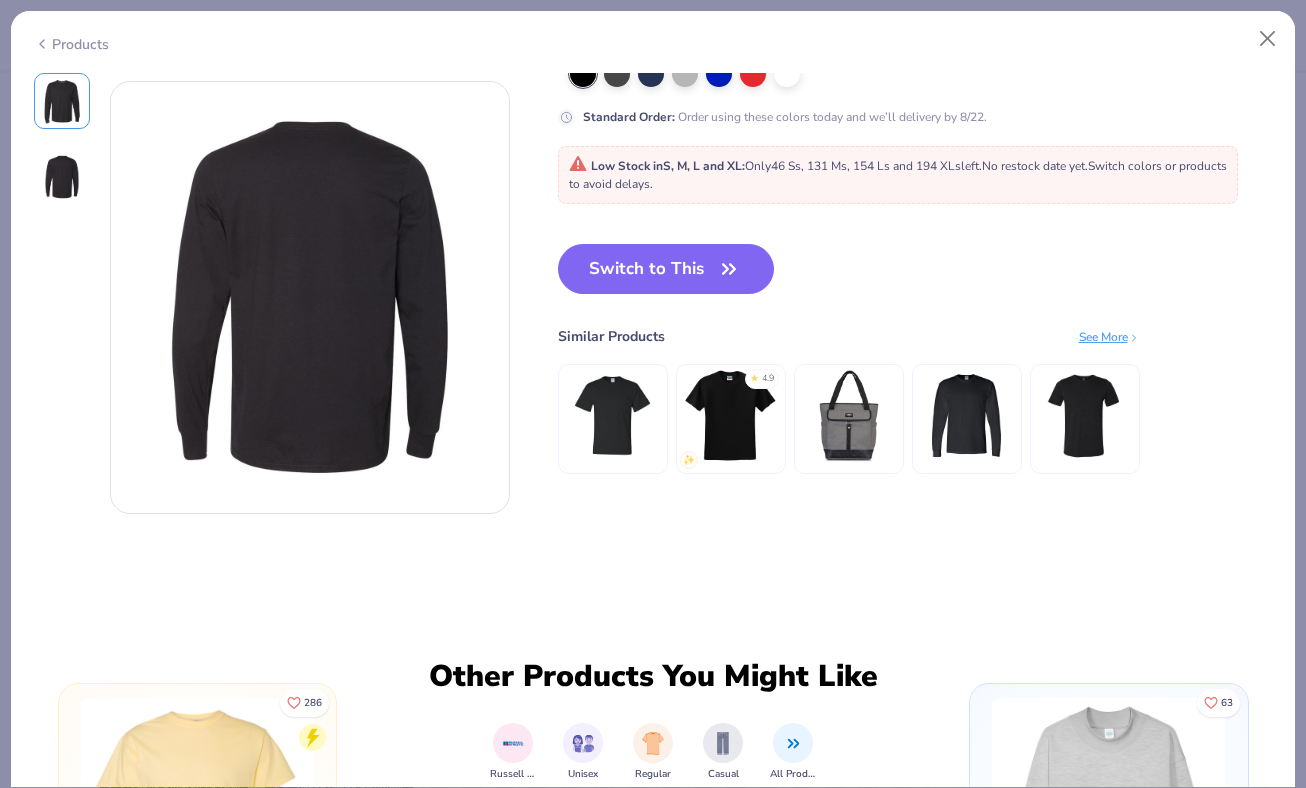 click at bounding box center [966, 415] 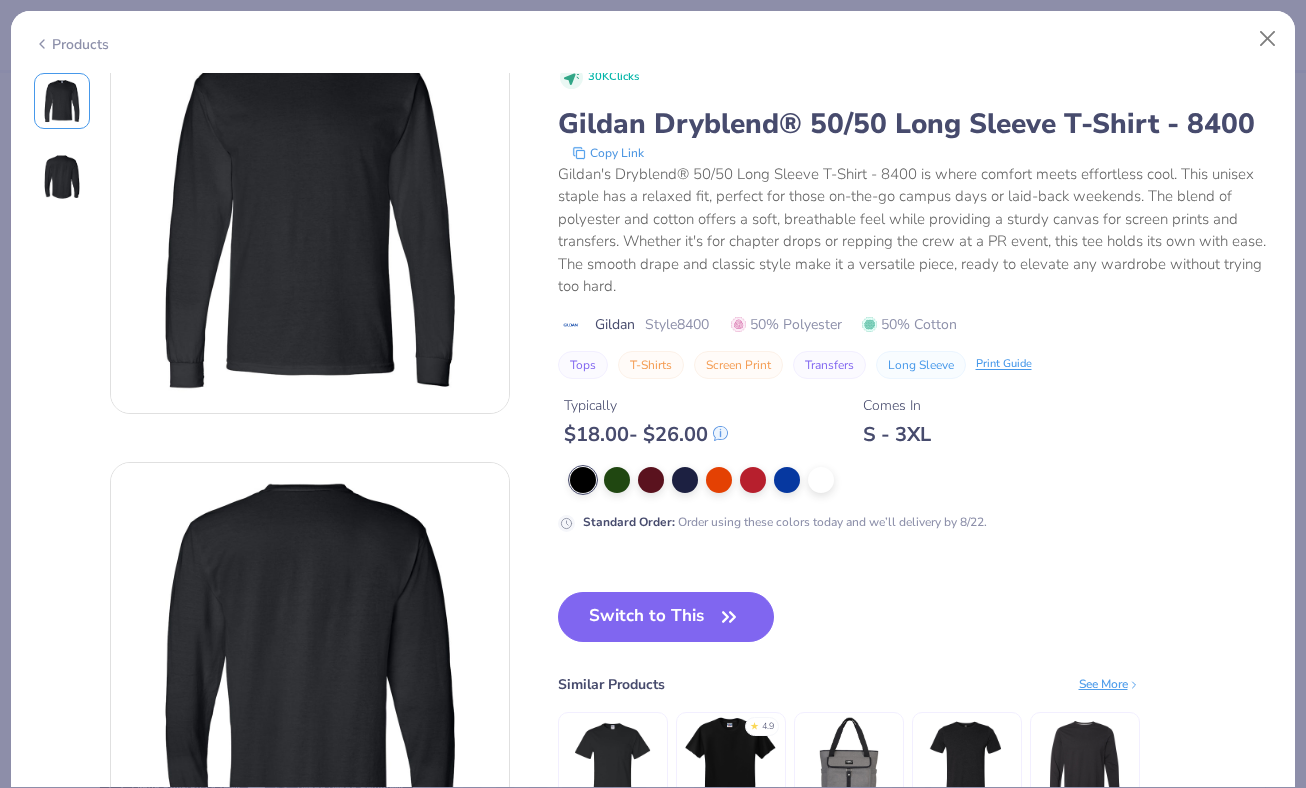 scroll, scrollTop: 0, scrollLeft: 0, axis: both 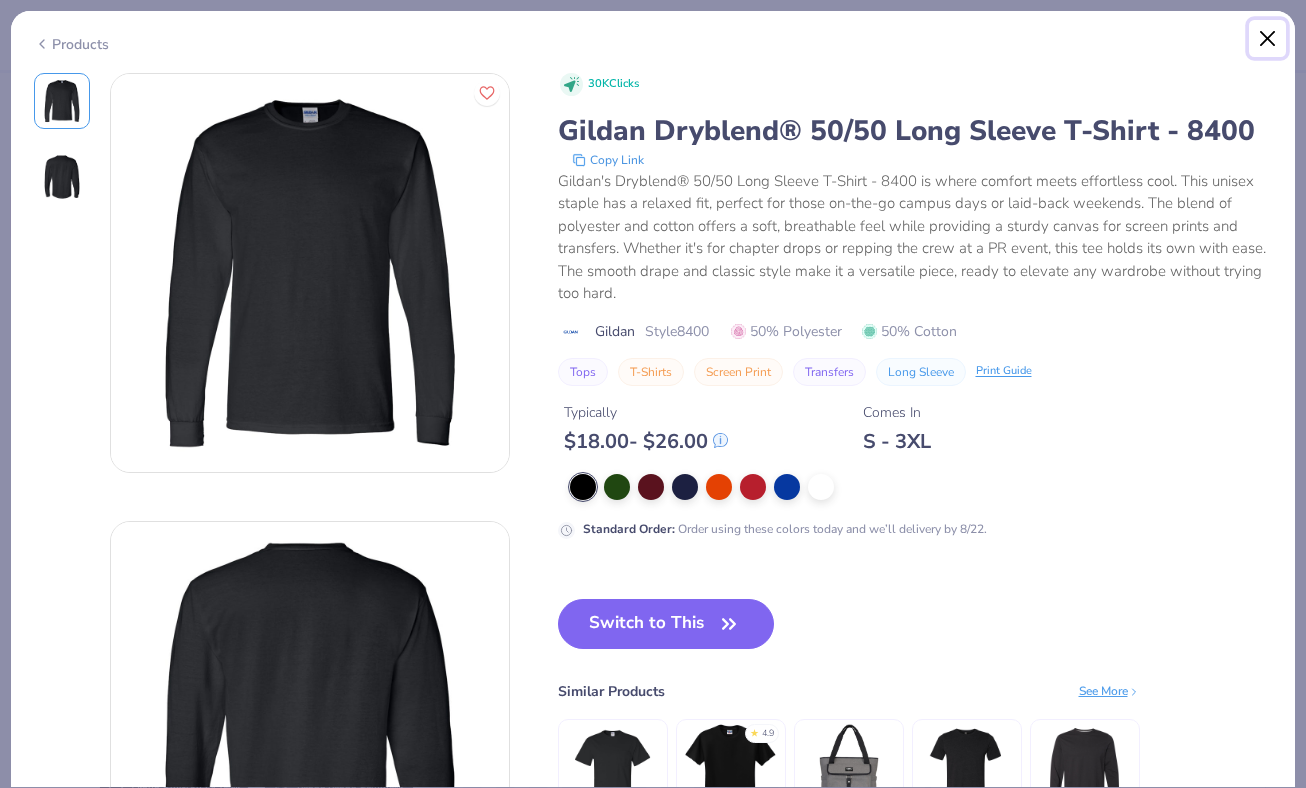 click at bounding box center [1268, 39] 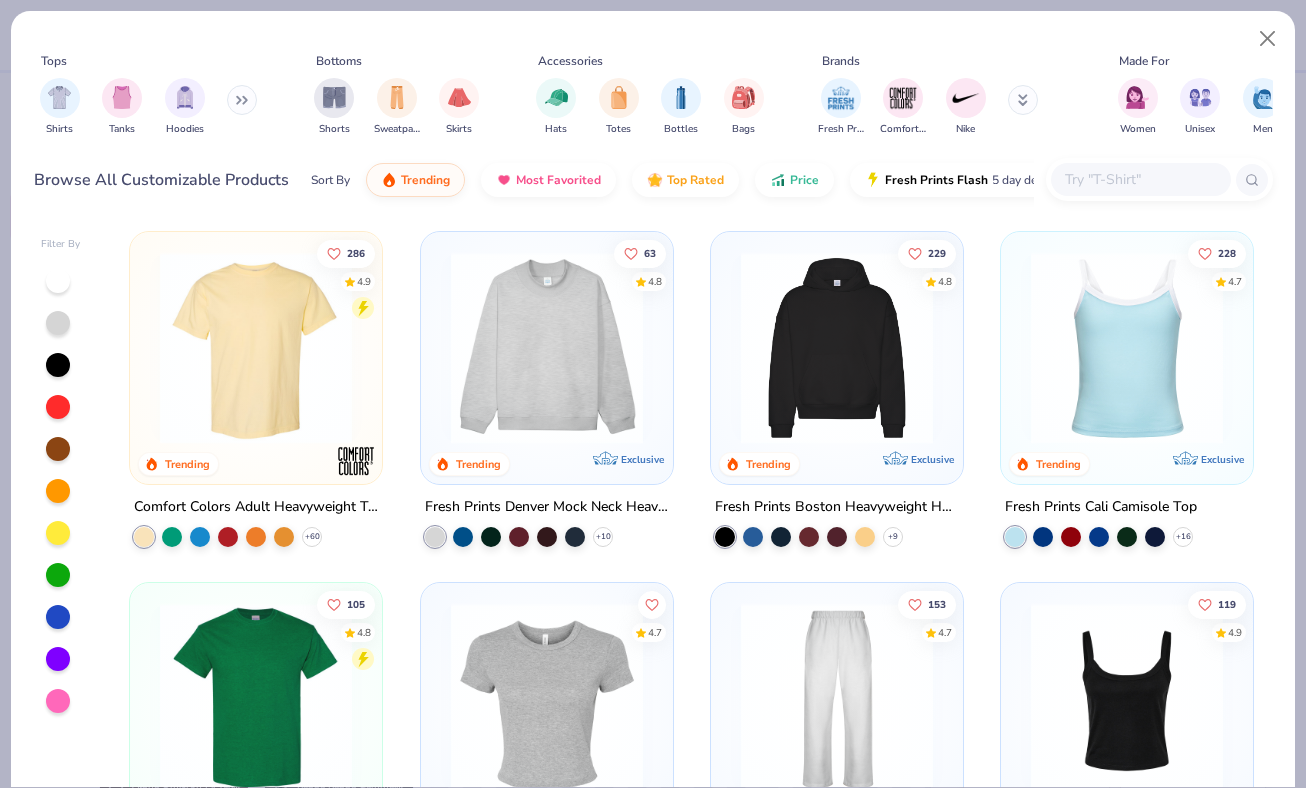 click at bounding box center (242, 100) 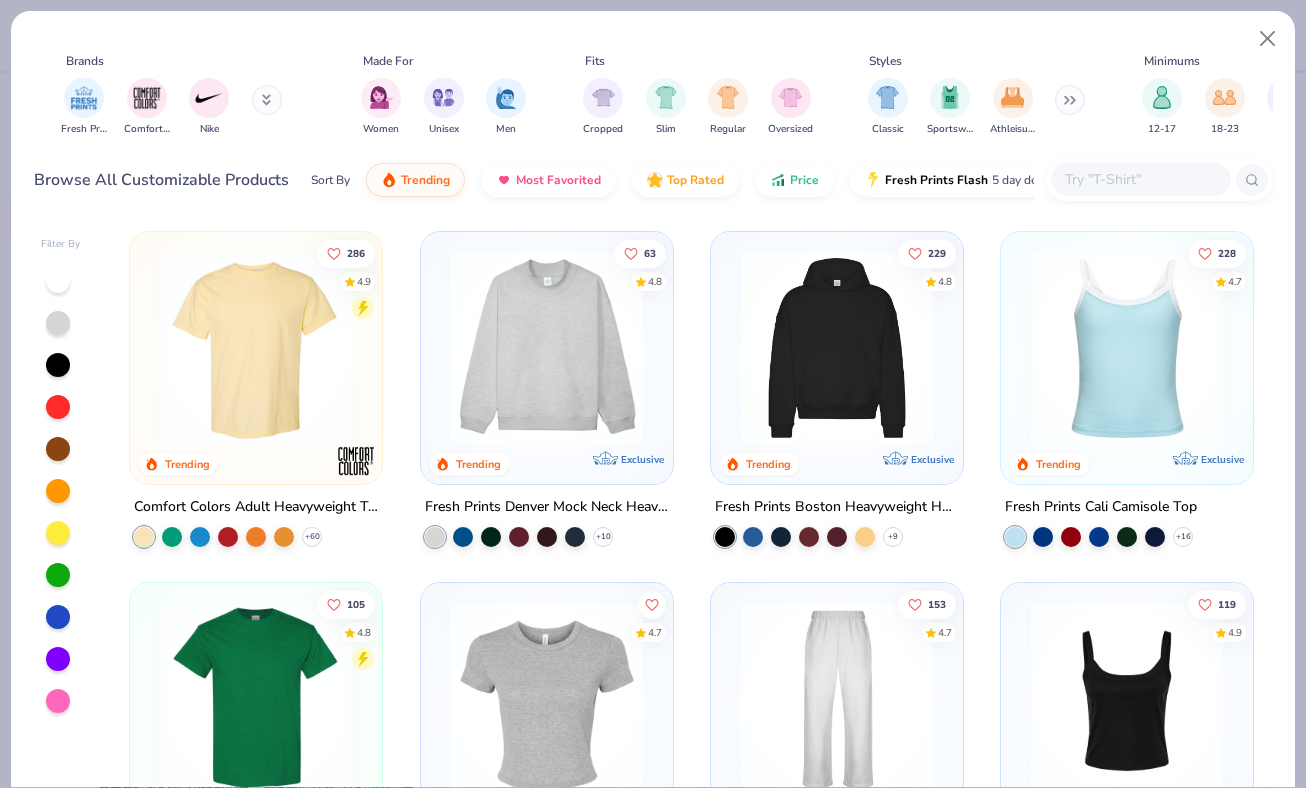 scroll, scrollTop: 0, scrollLeft: 1111, axis: horizontal 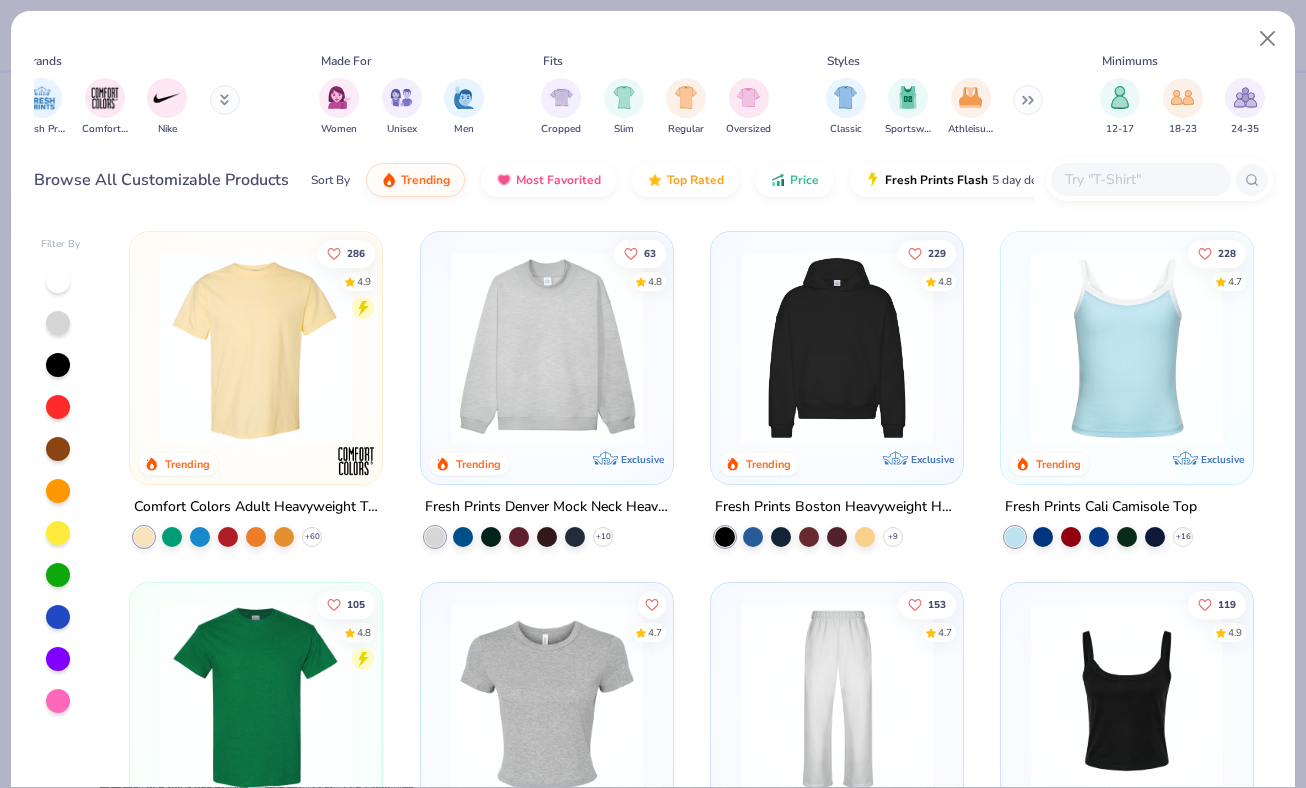 click 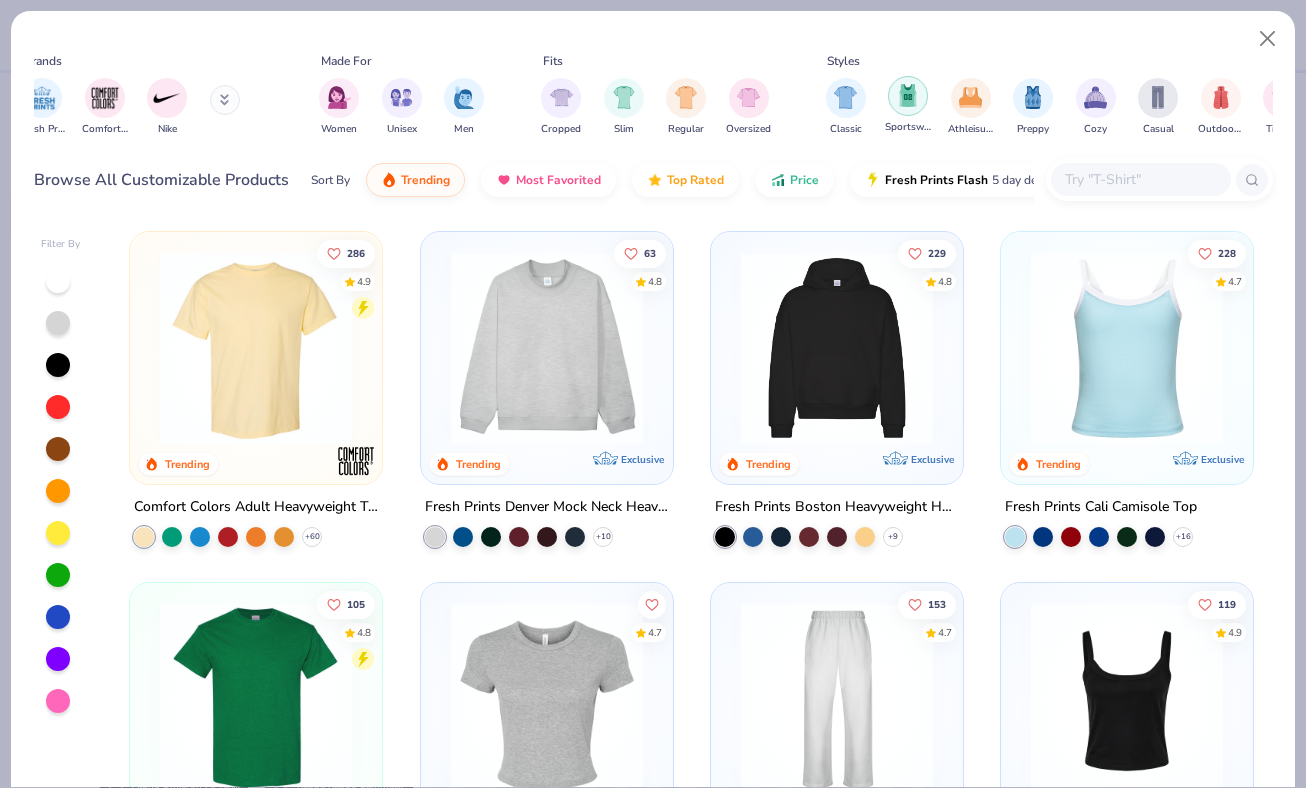 click at bounding box center [908, 95] 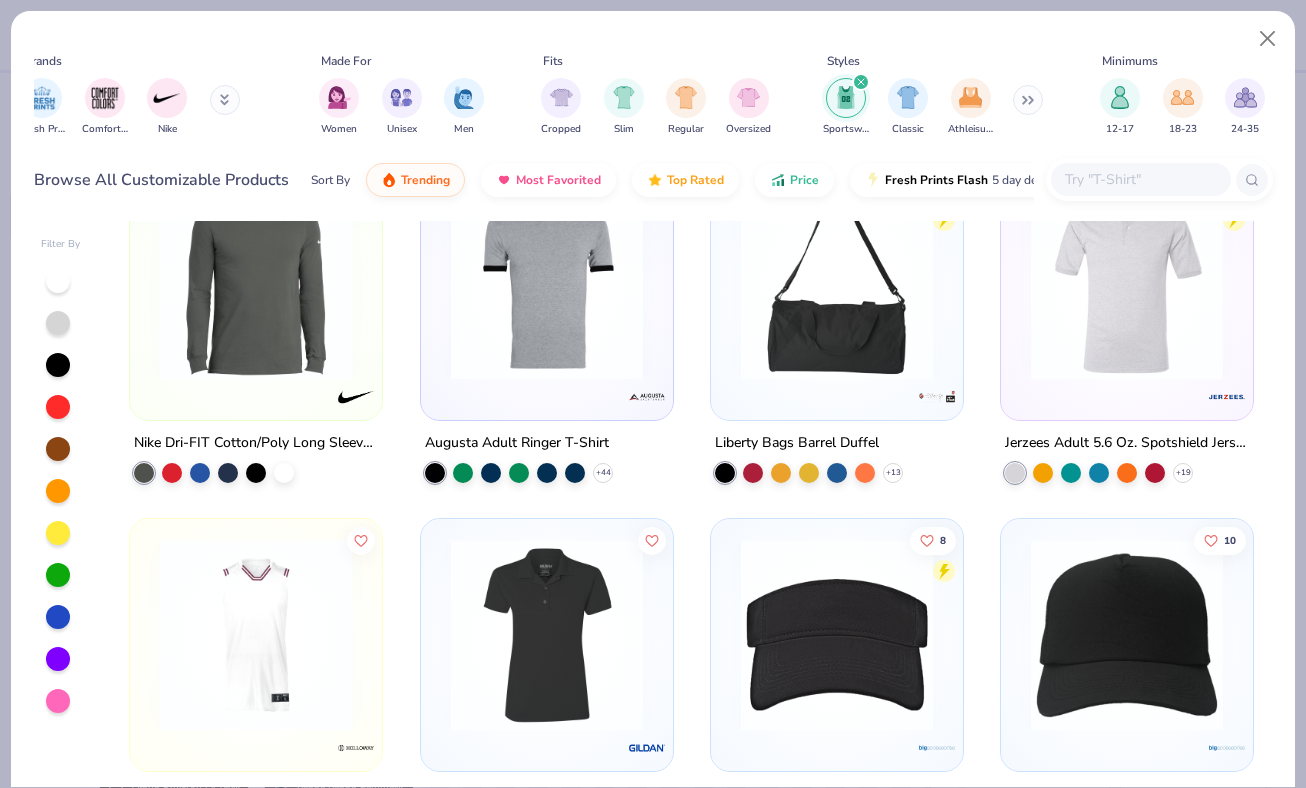 scroll, scrollTop: 724, scrollLeft: 0, axis: vertical 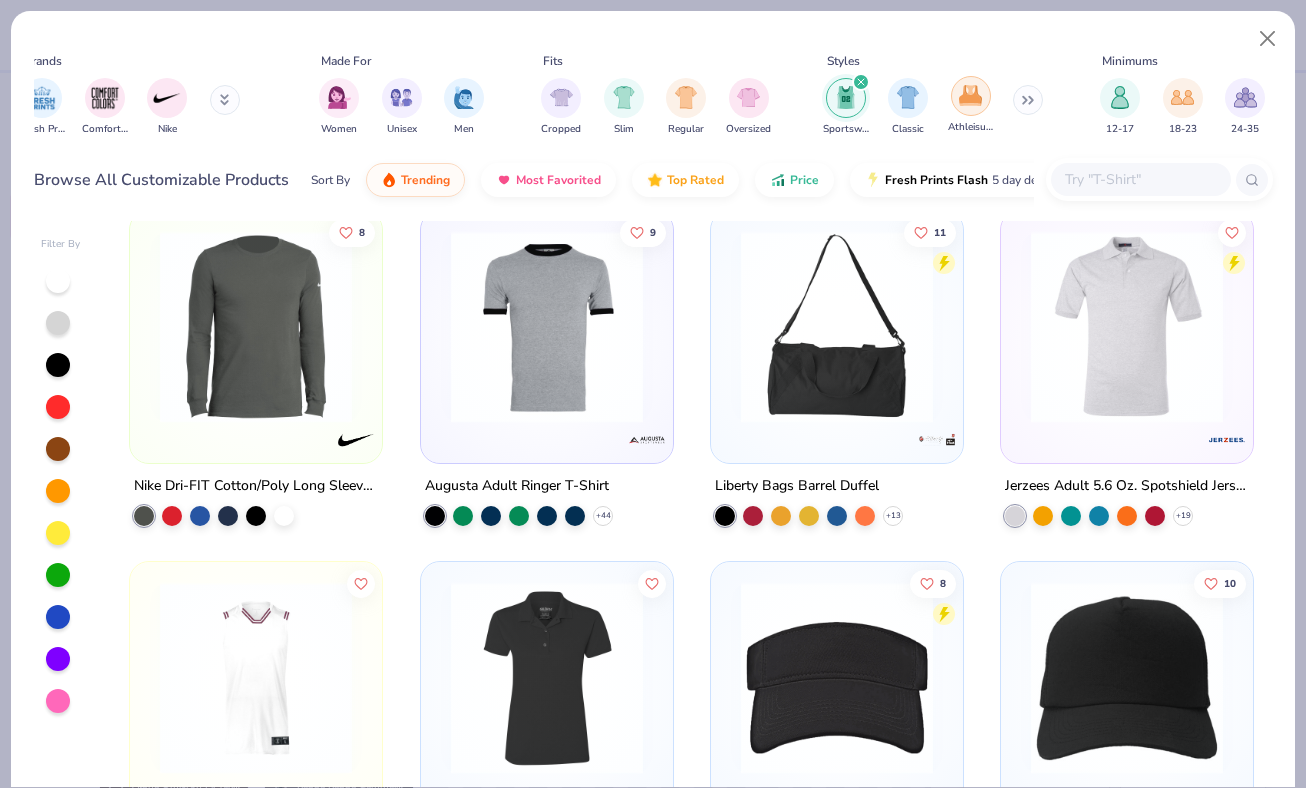 click at bounding box center [971, 96] 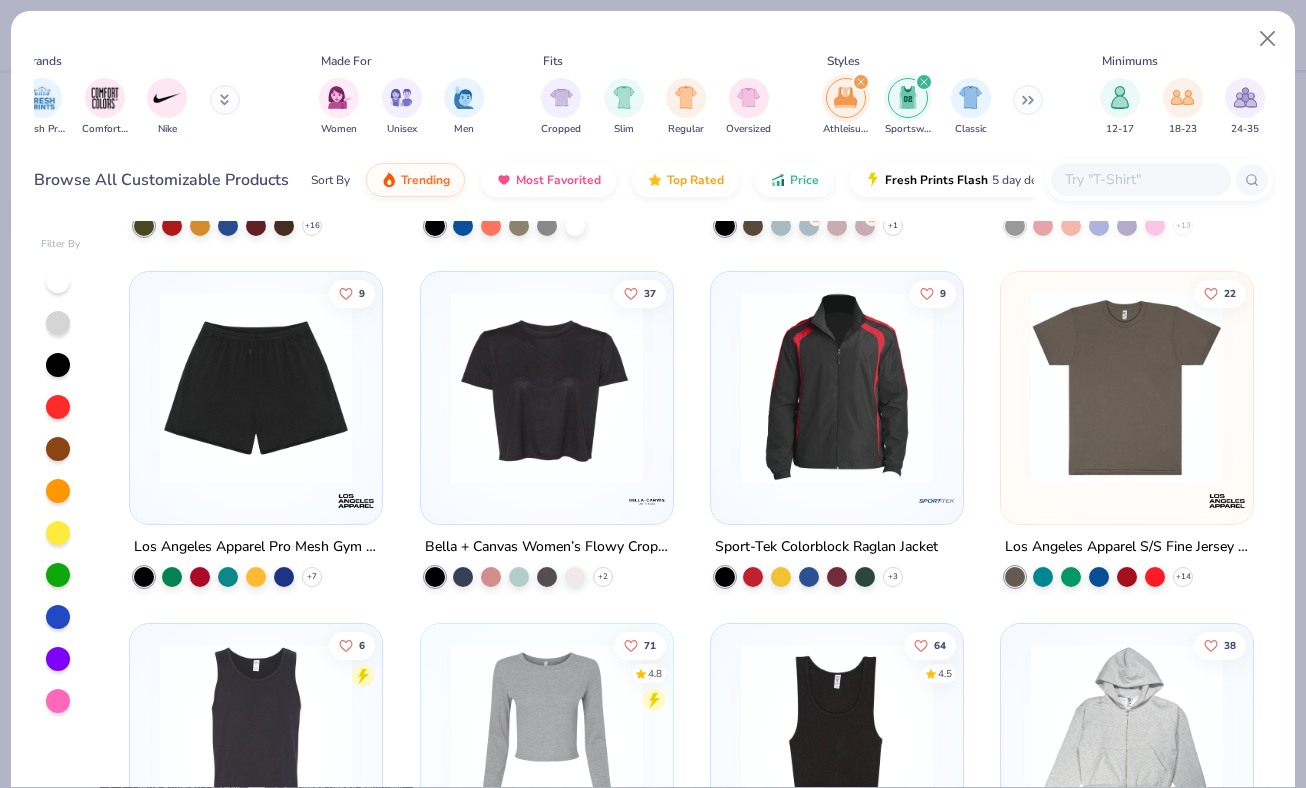 scroll, scrollTop: 1714, scrollLeft: 0, axis: vertical 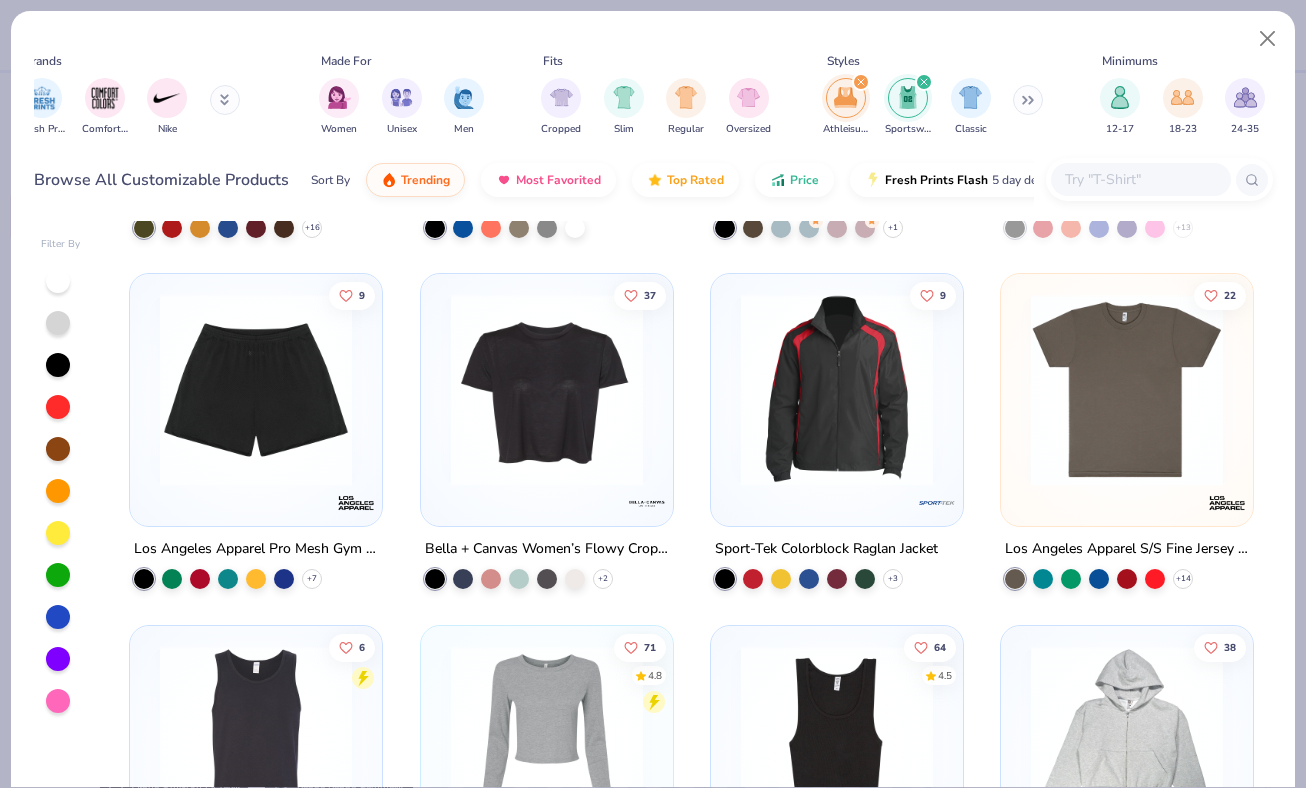 click at bounding box center (1140, 179) 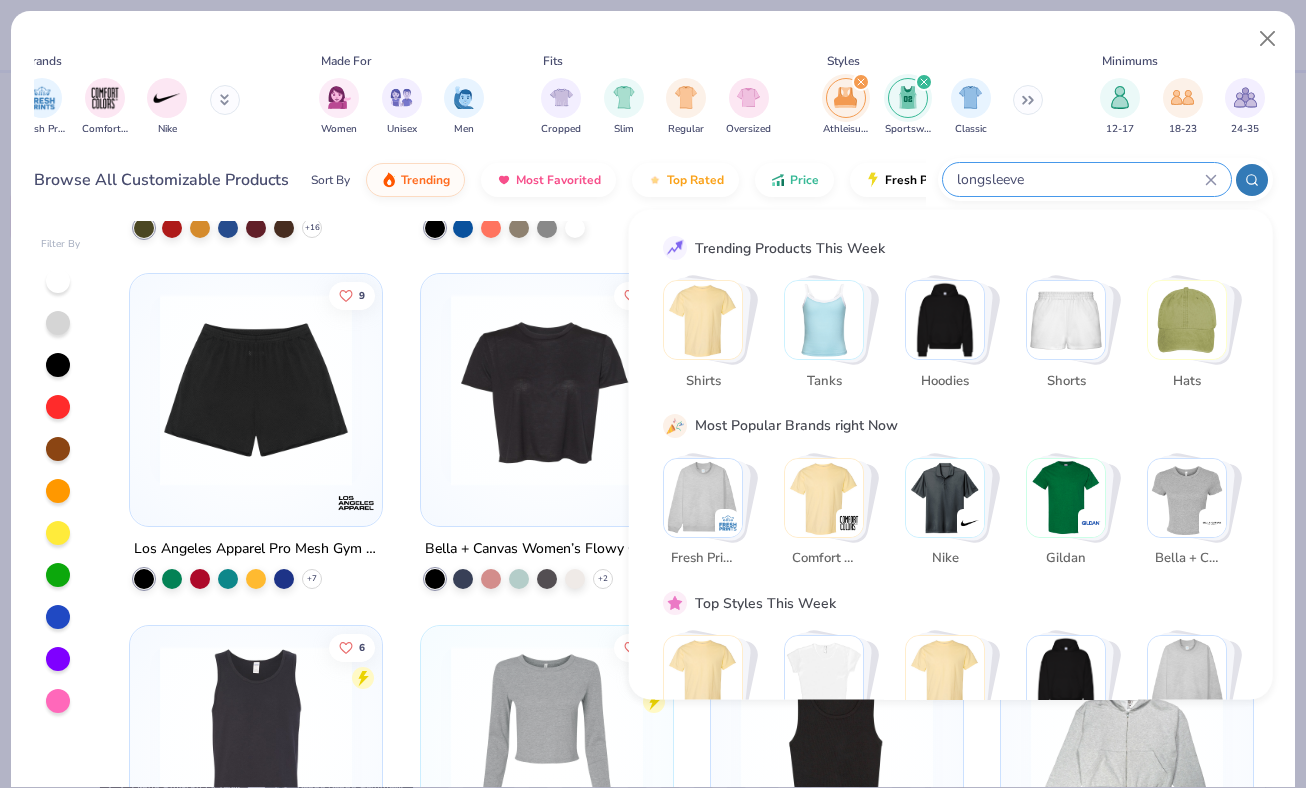 type on "longsleeve" 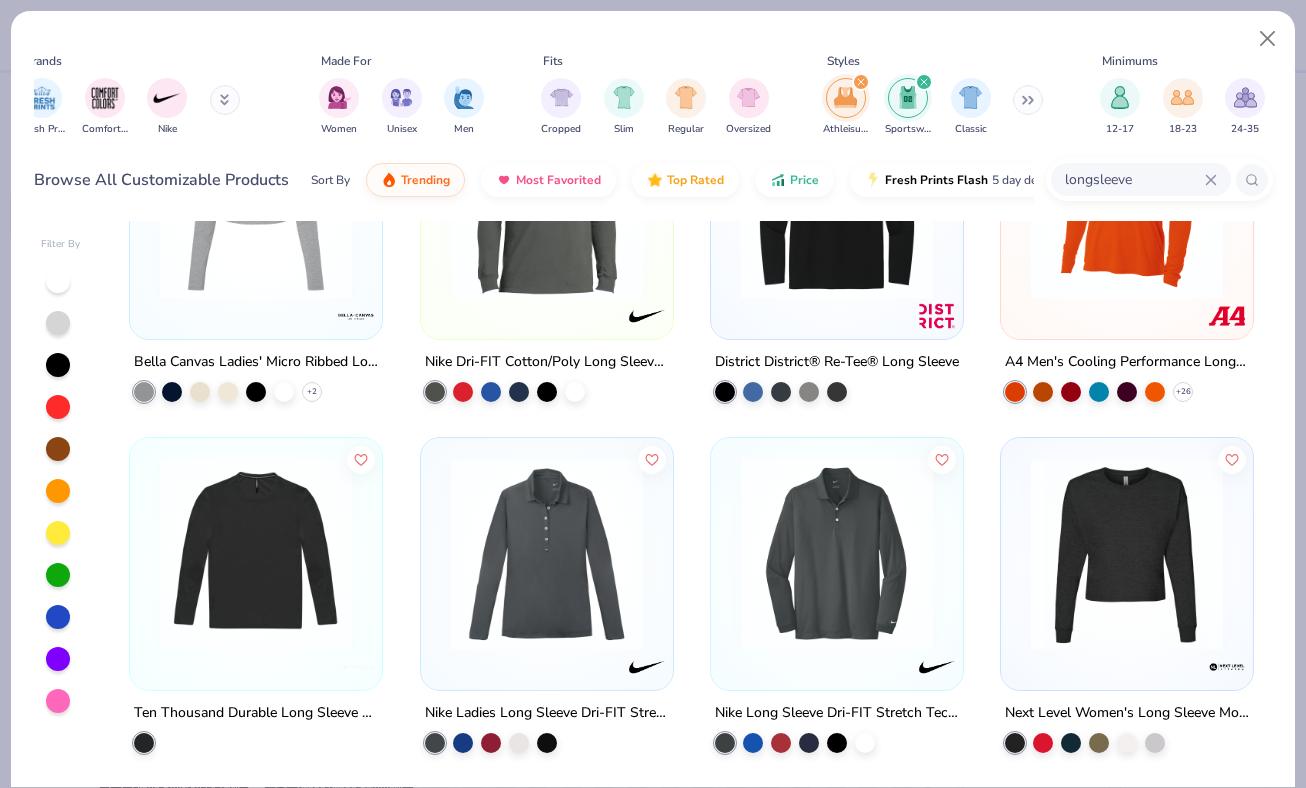 scroll, scrollTop: 144, scrollLeft: 0, axis: vertical 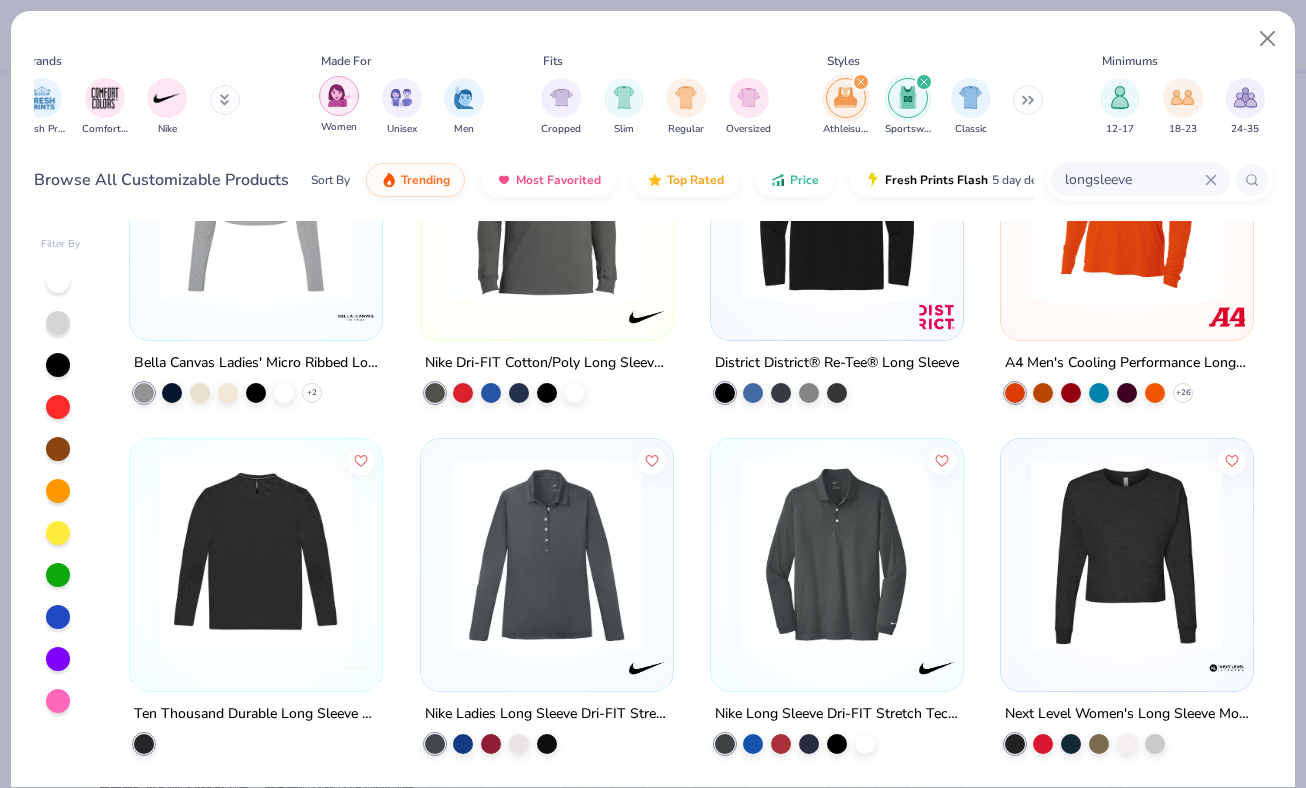 click at bounding box center (339, 95) 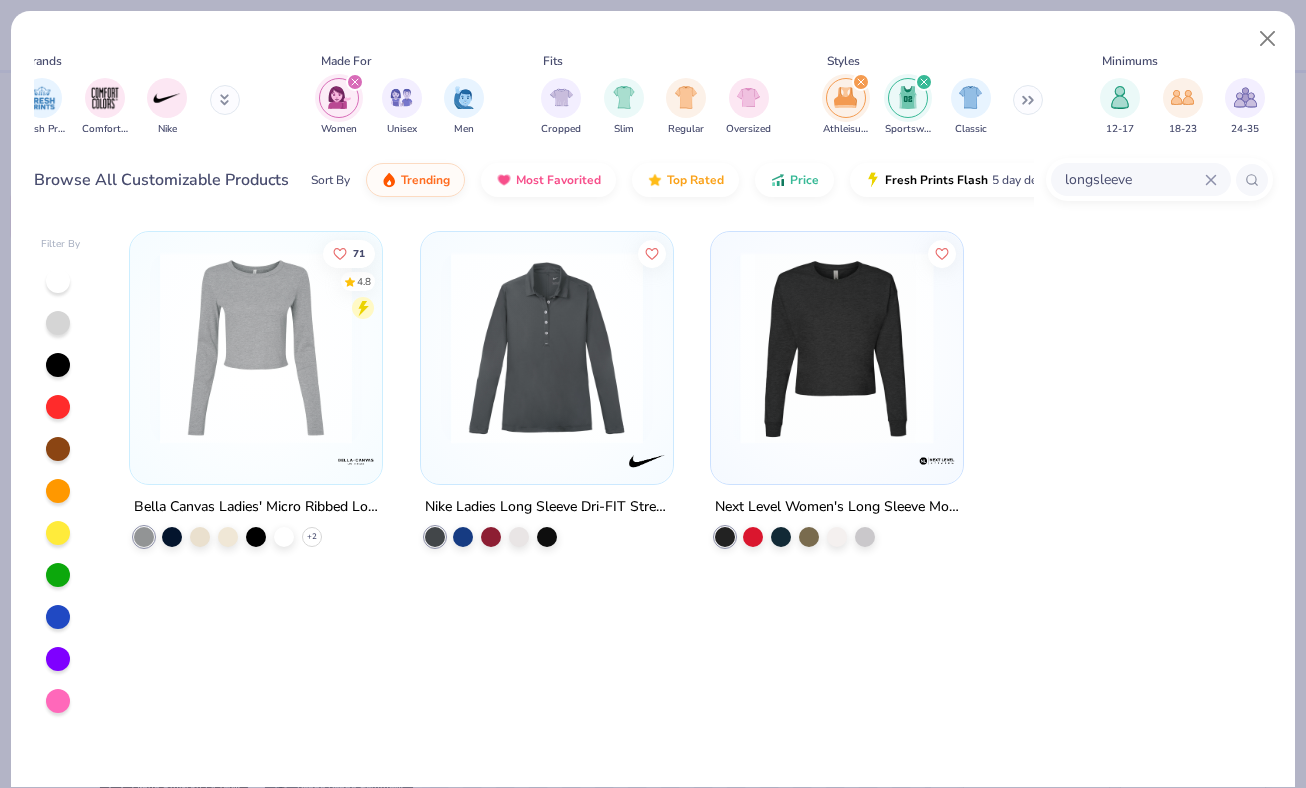 click at bounding box center (624, 348) 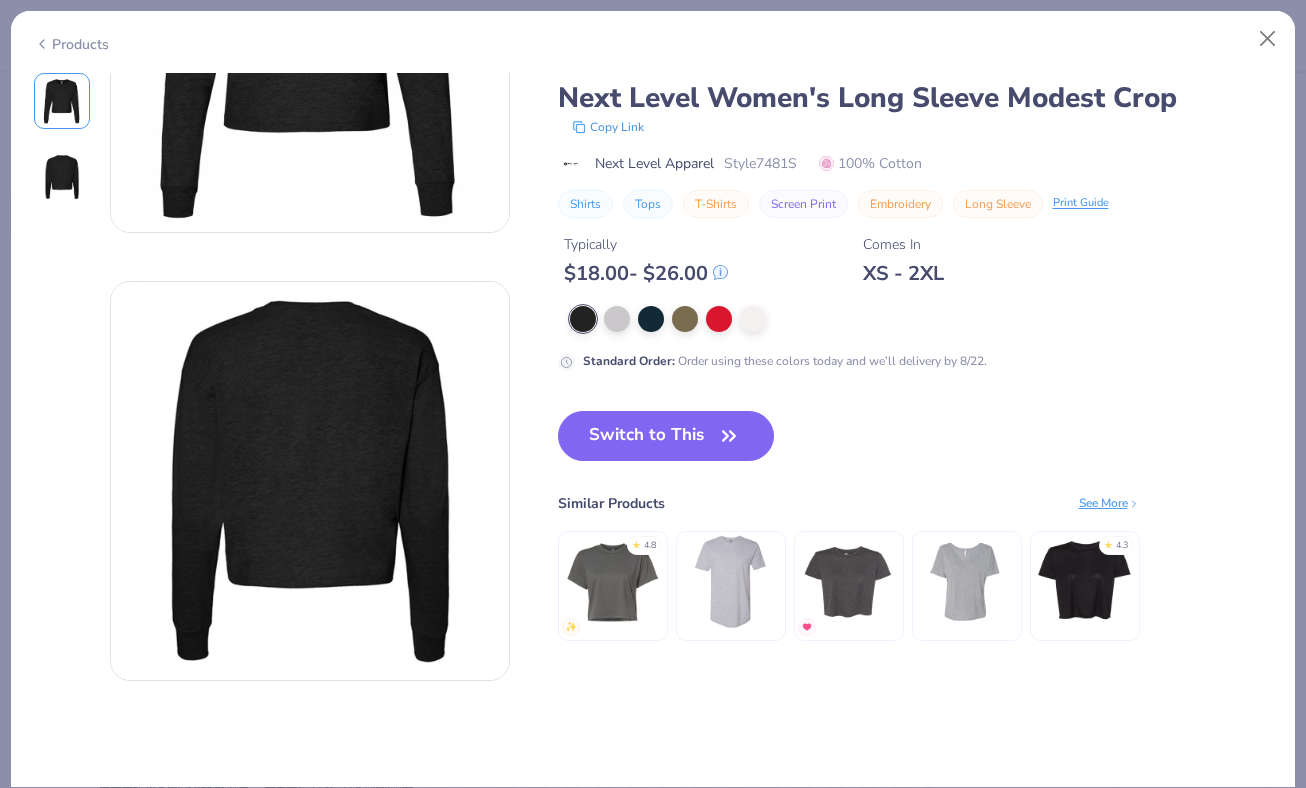 scroll, scrollTop: 238, scrollLeft: 0, axis: vertical 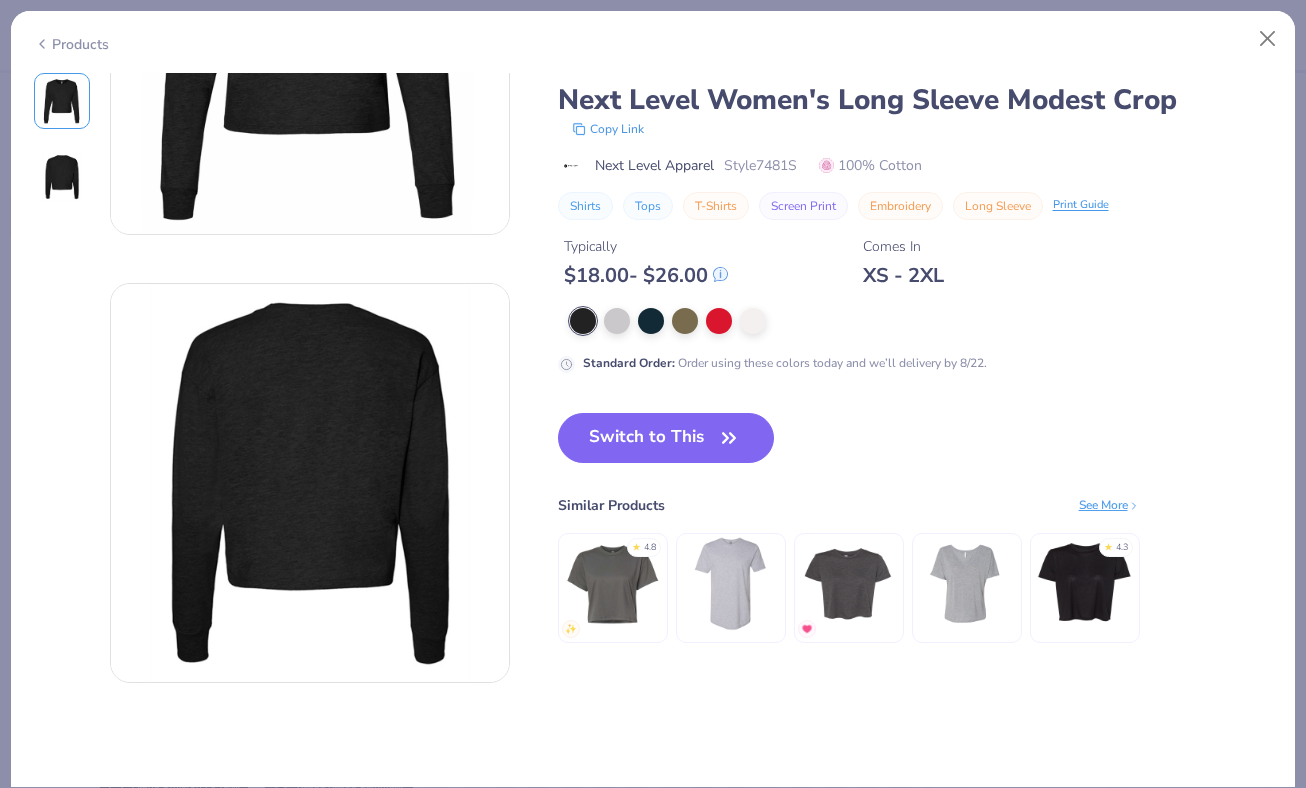 click 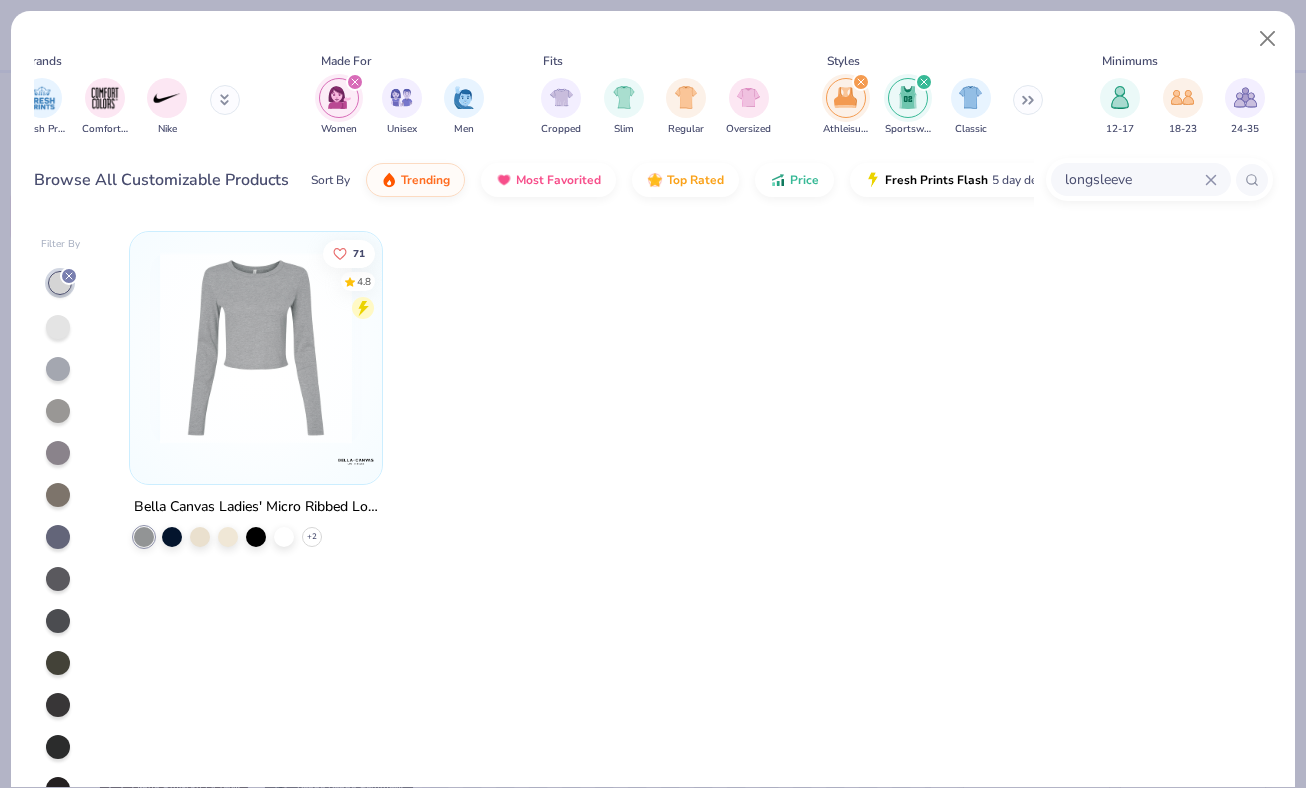 click 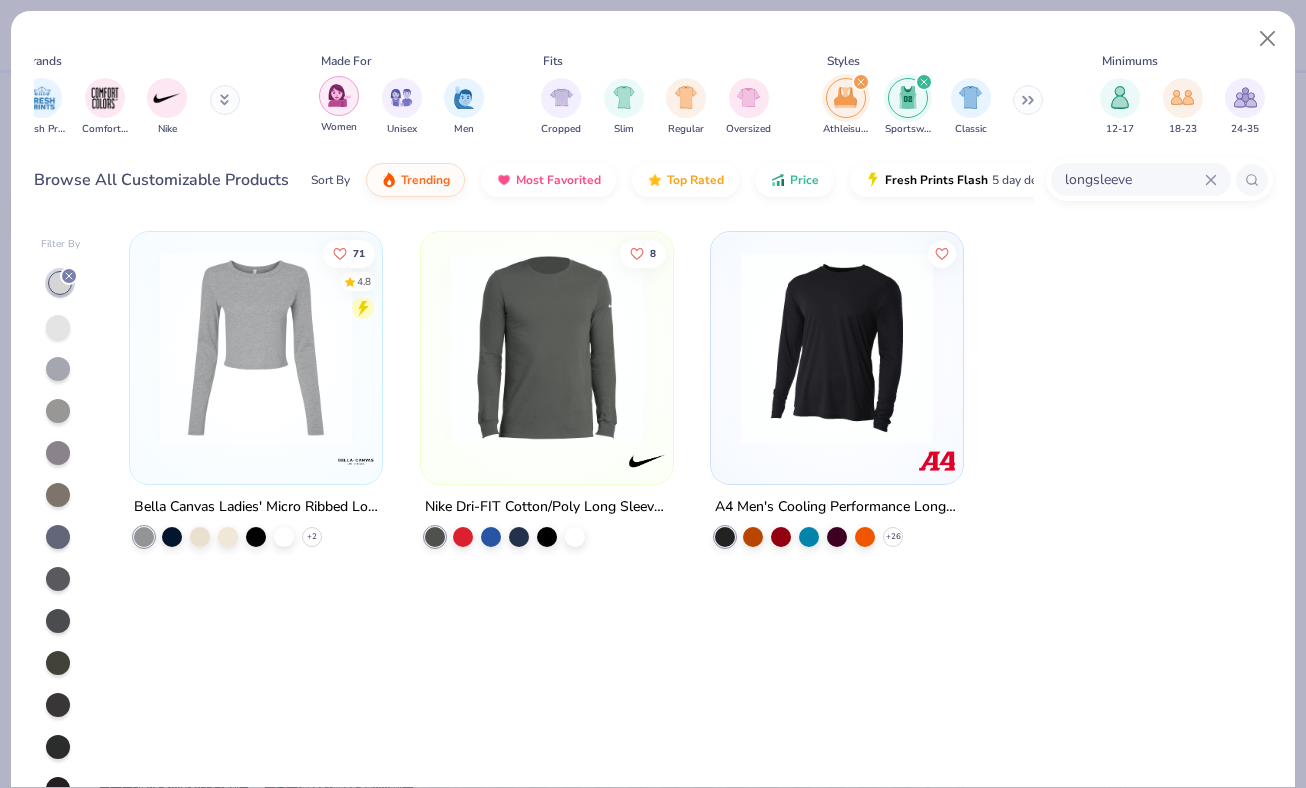 click at bounding box center [401, 97] 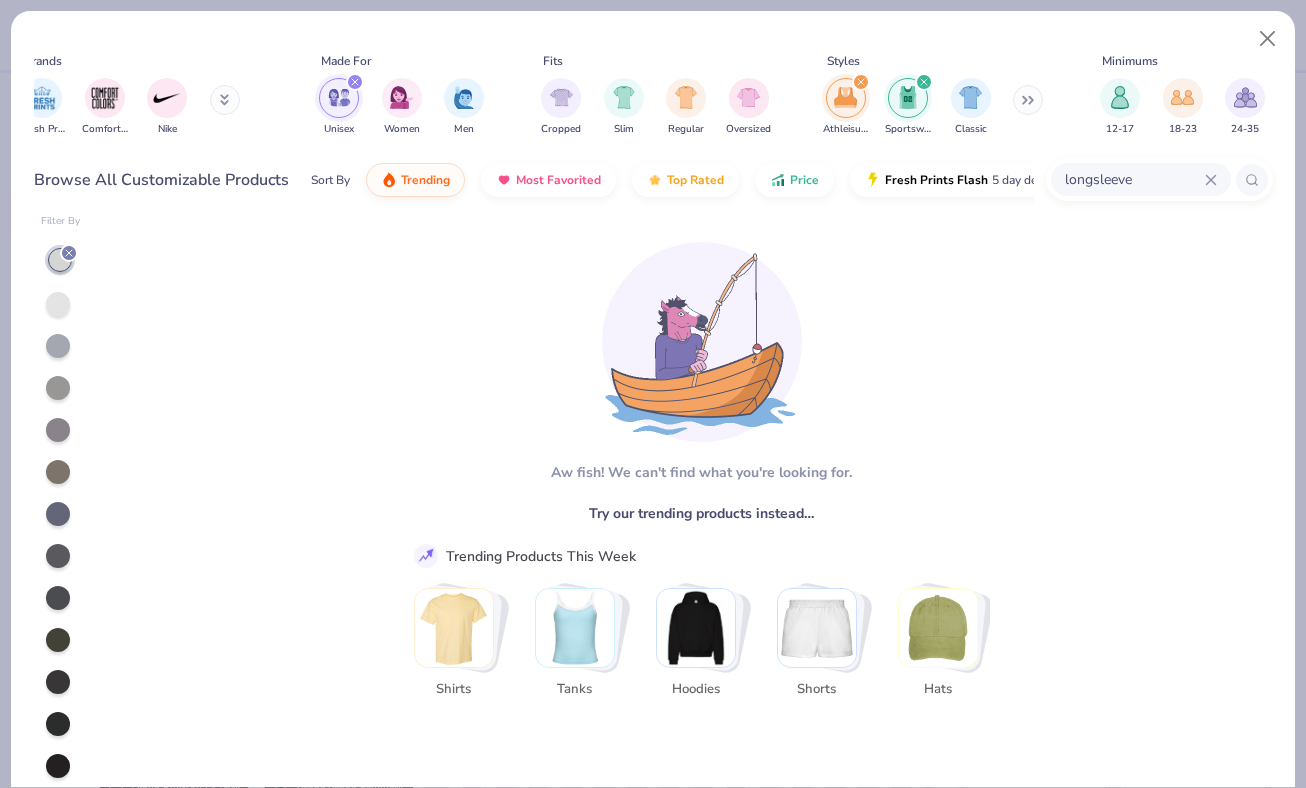 scroll, scrollTop: 0, scrollLeft: 0, axis: both 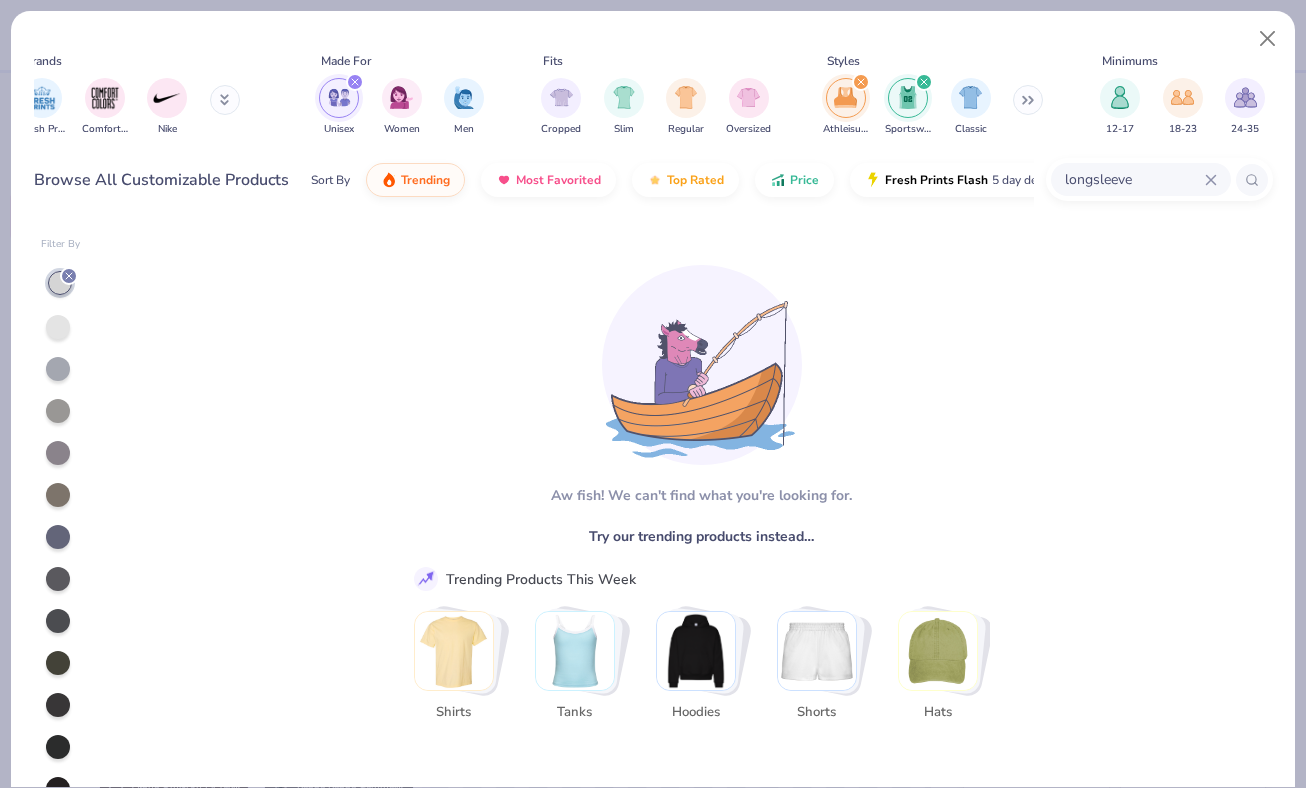click 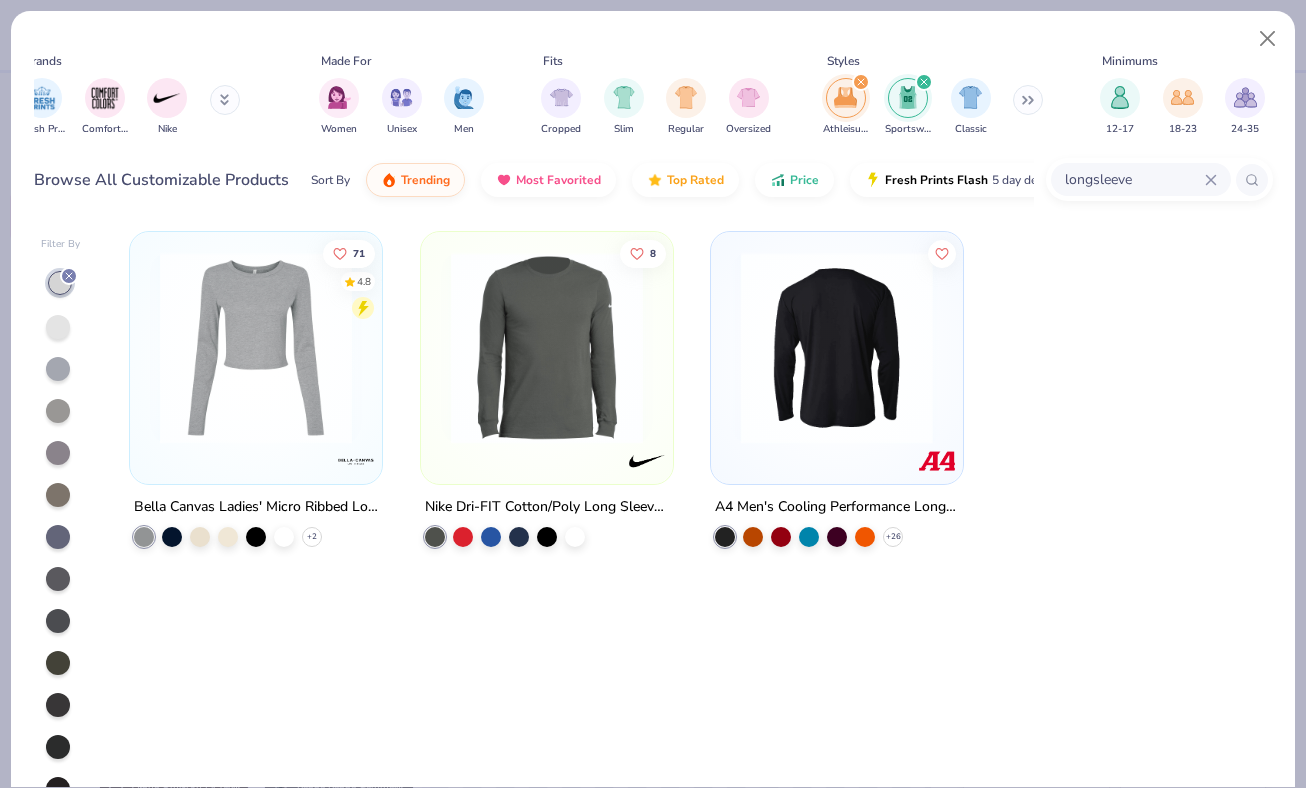 click at bounding box center (837, 348) 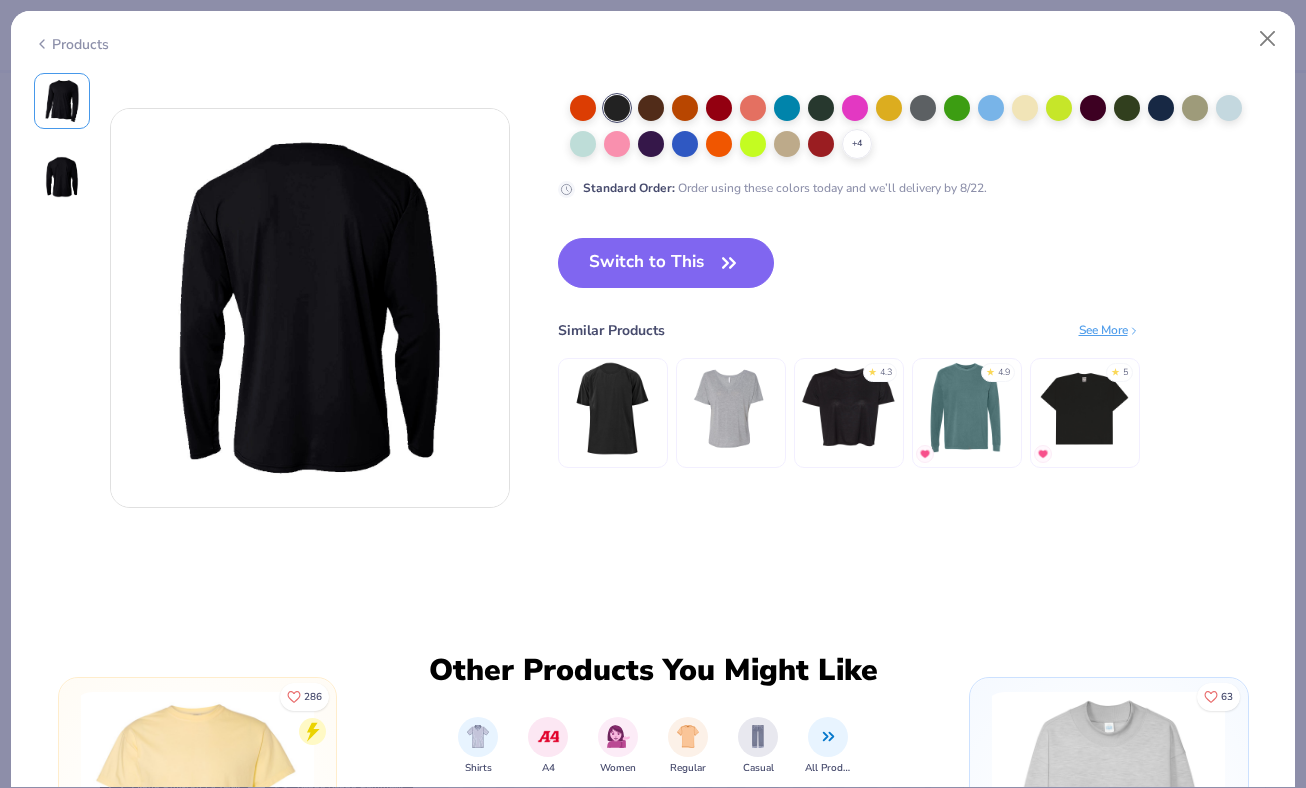 scroll, scrollTop: 413, scrollLeft: 0, axis: vertical 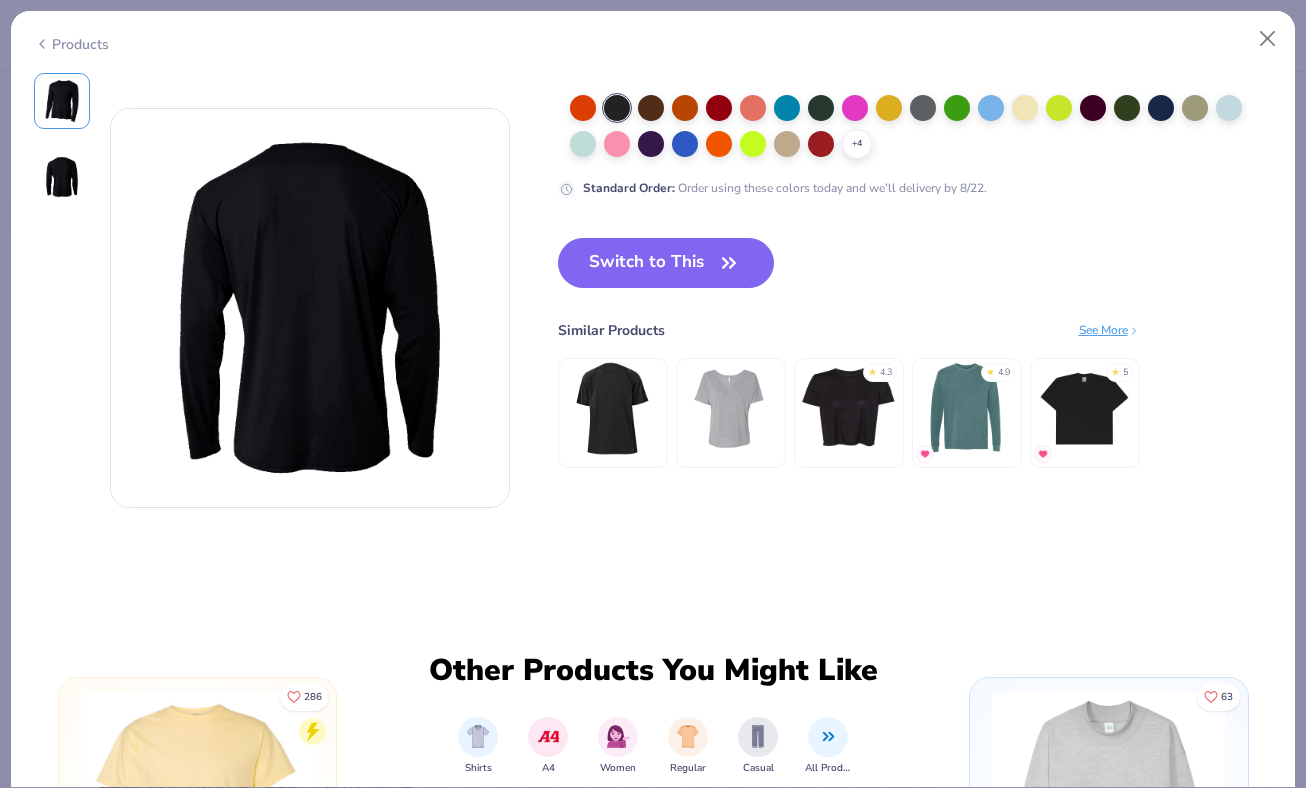 click at bounding box center [966, 408] 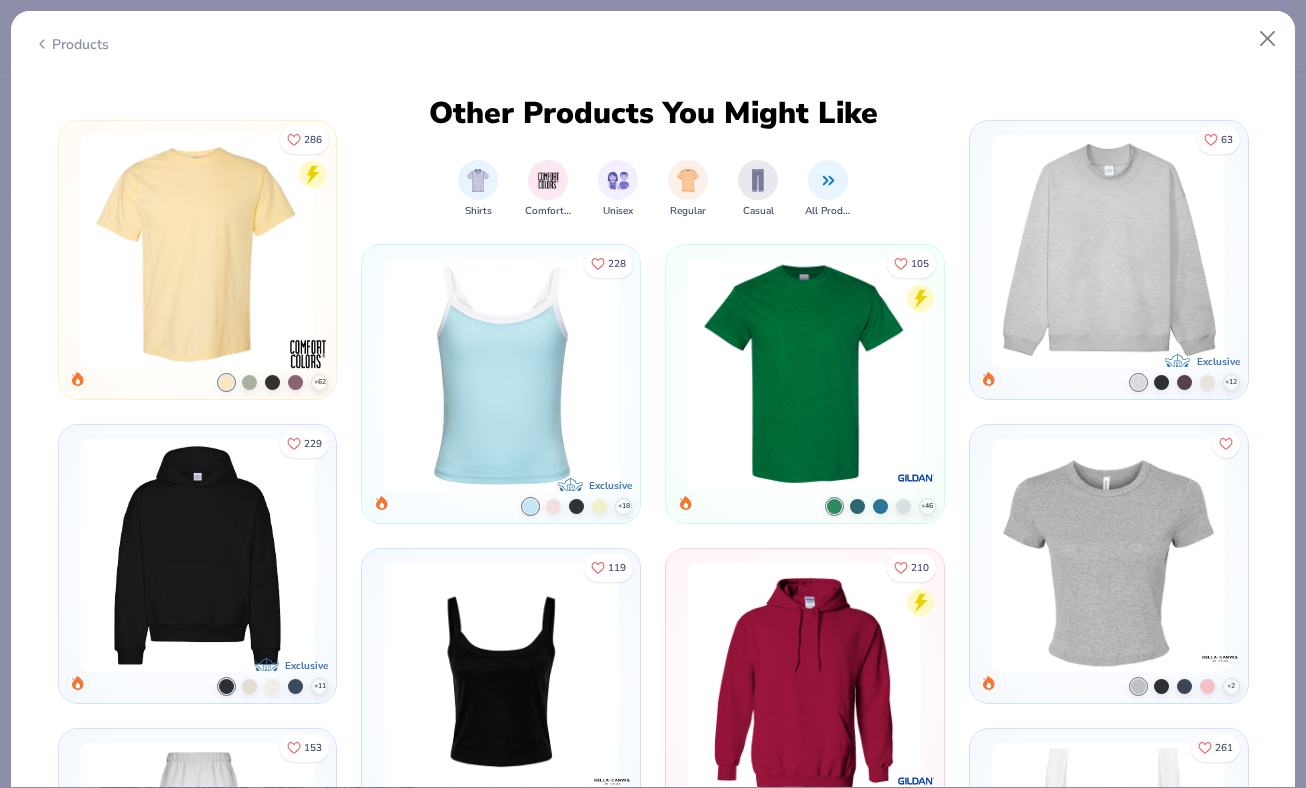 scroll, scrollTop: 1003, scrollLeft: 0, axis: vertical 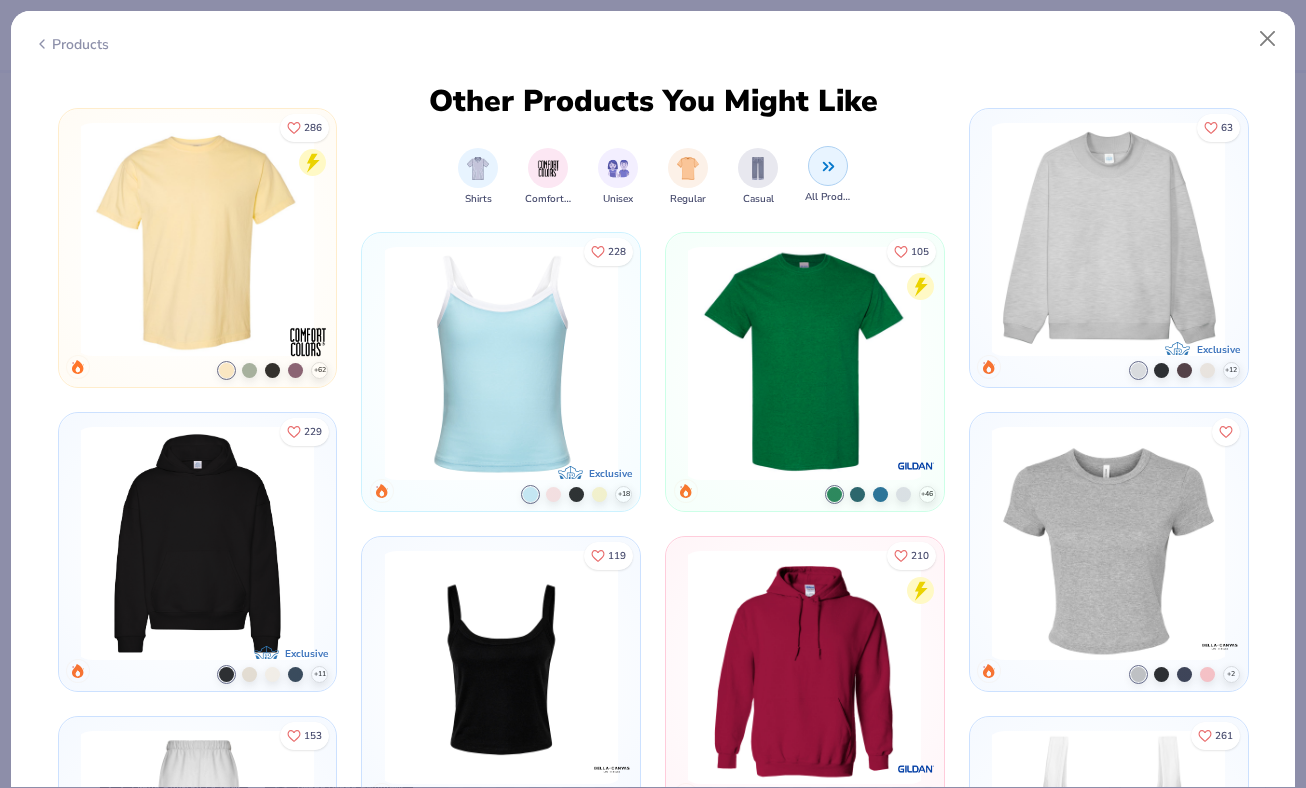 click at bounding box center (828, 166) 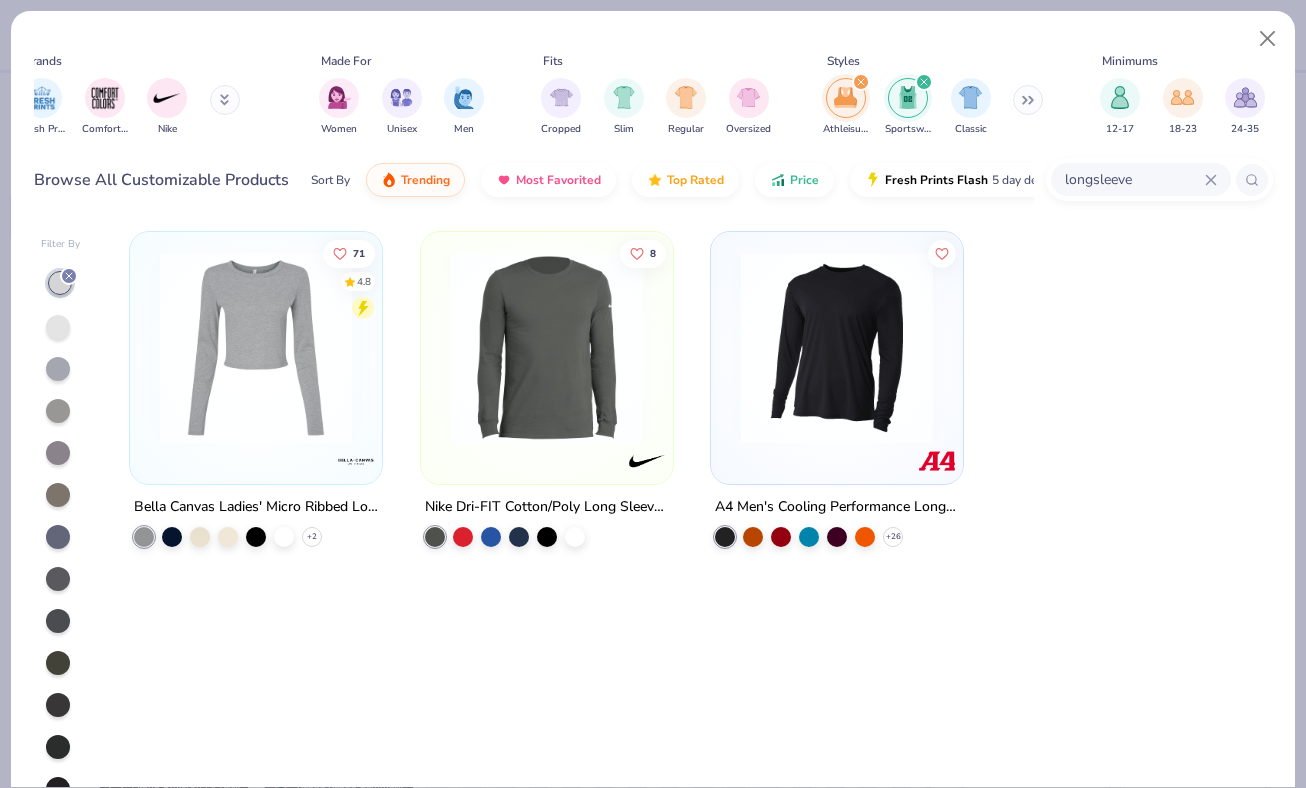 click at bounding box center (924, 82) 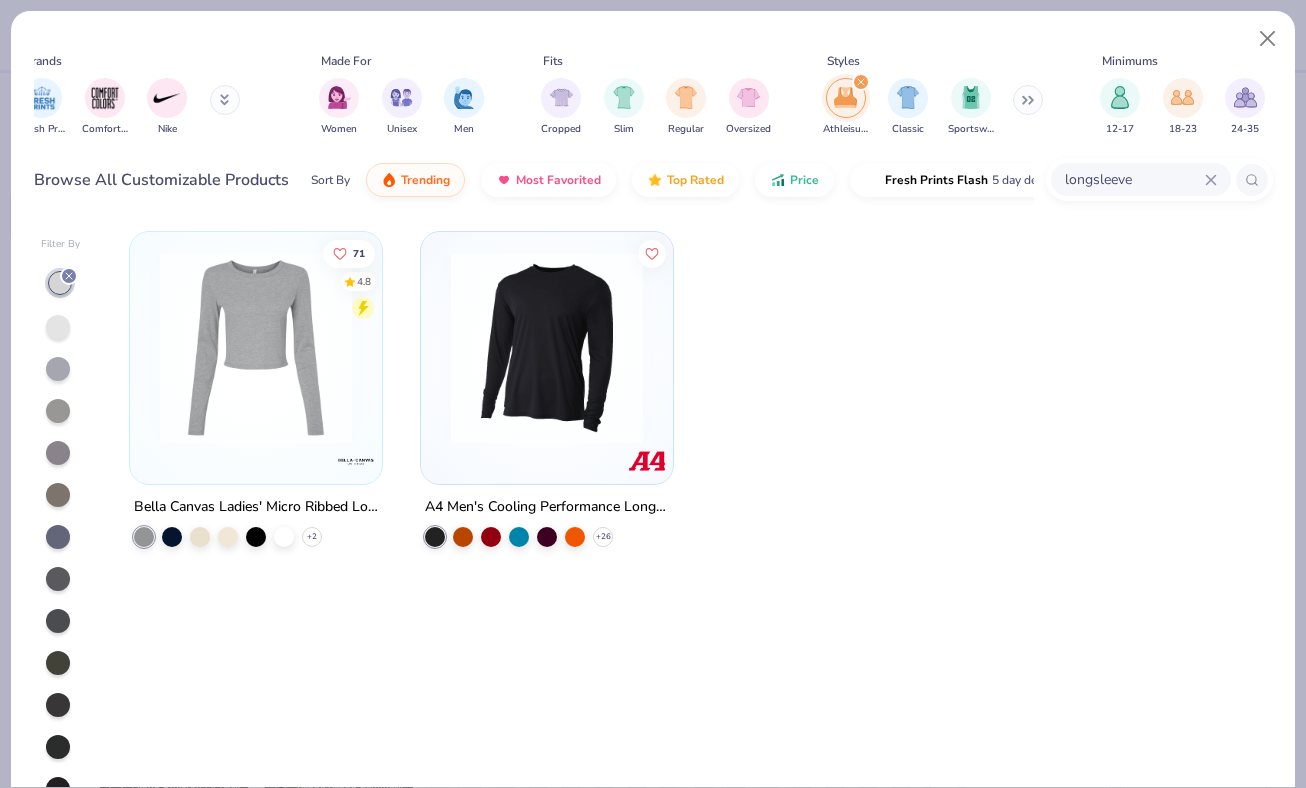click at bounding box center (845, 97) 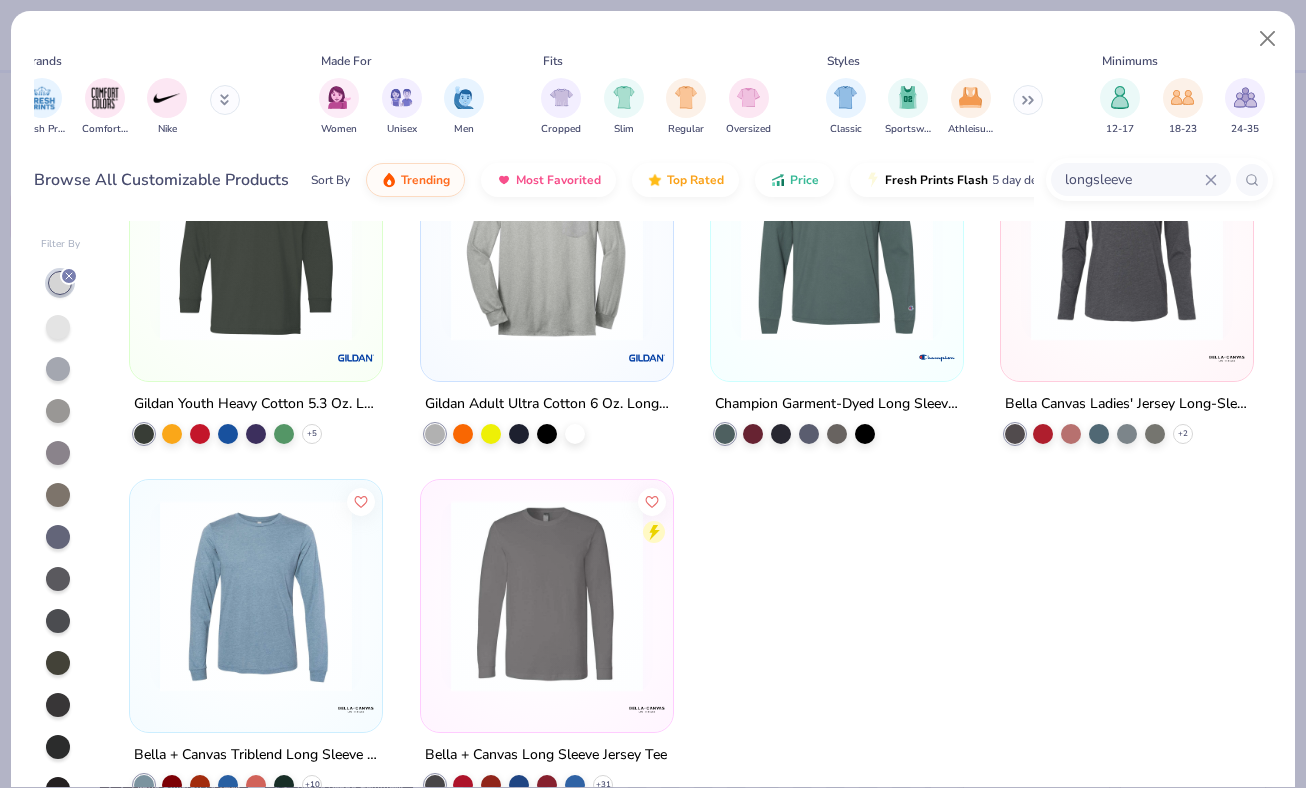 scroll, scrollTop: 1515, scrollLeft: 0, axis: vertical 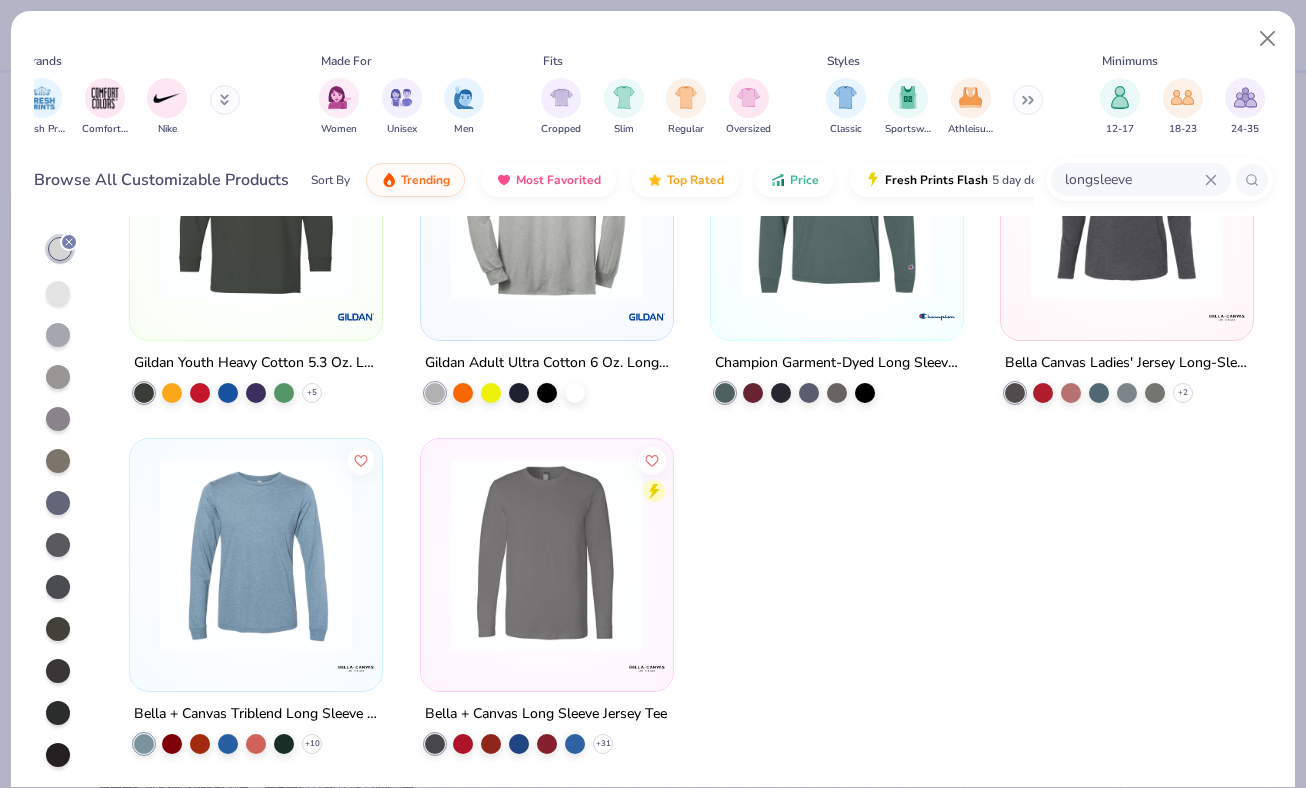 click at bounding box center [547, 555] 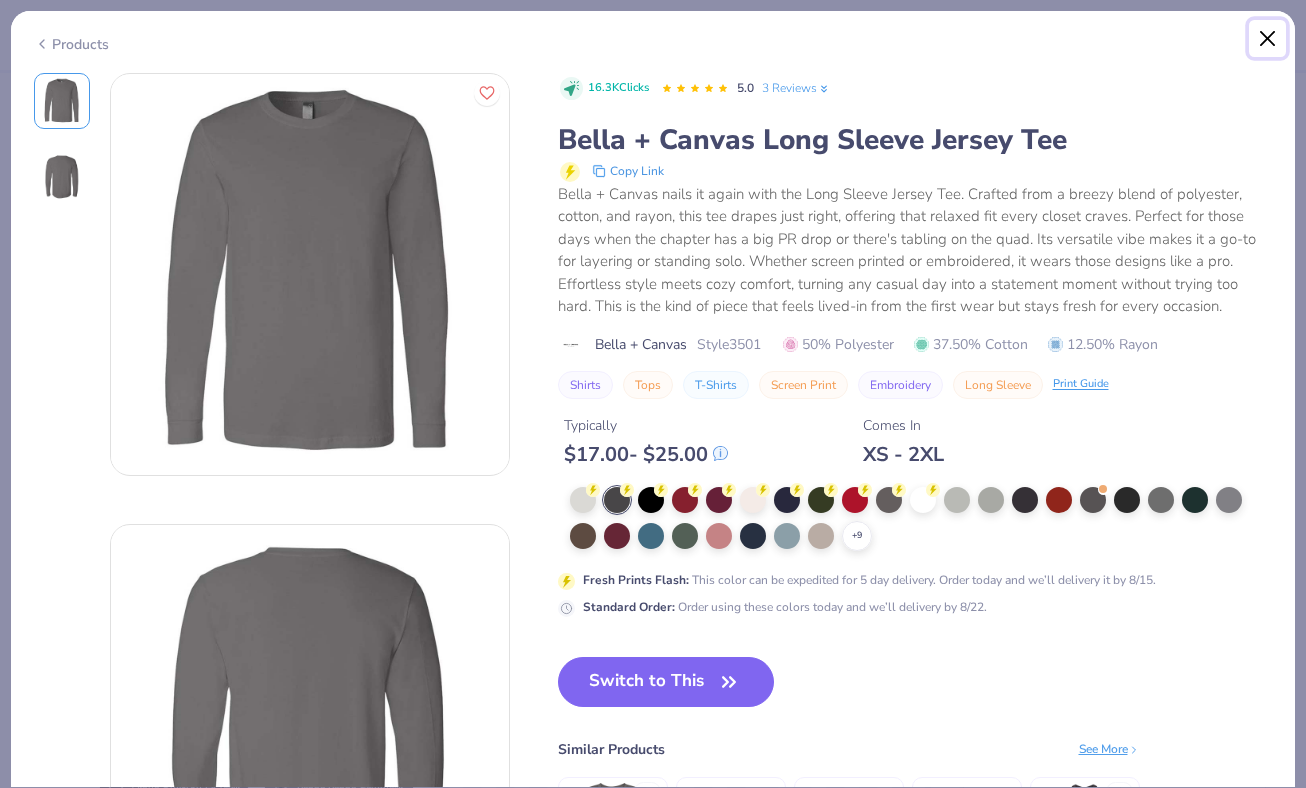 click at bounding box center (1268, 39) 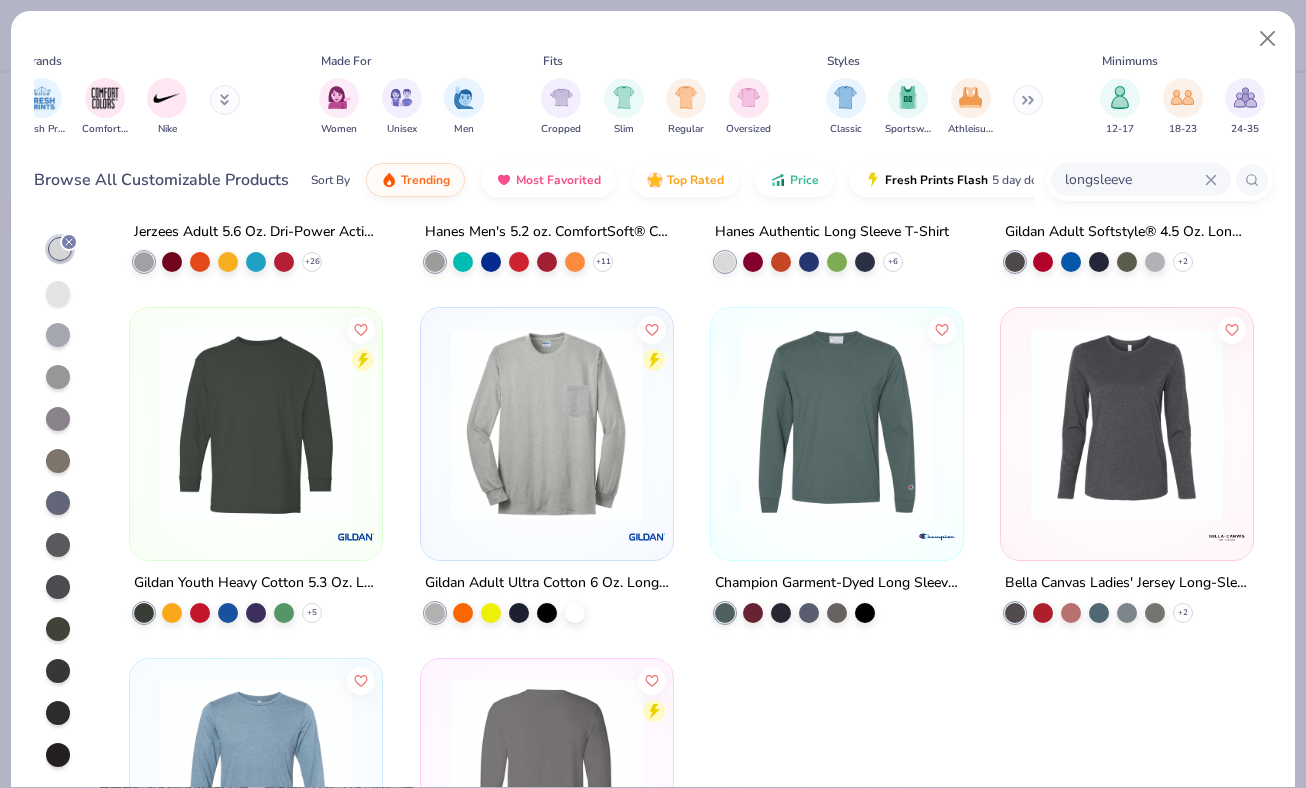 scroll, scrollTop: 1287, scrollLeft: 0, axis: vertical 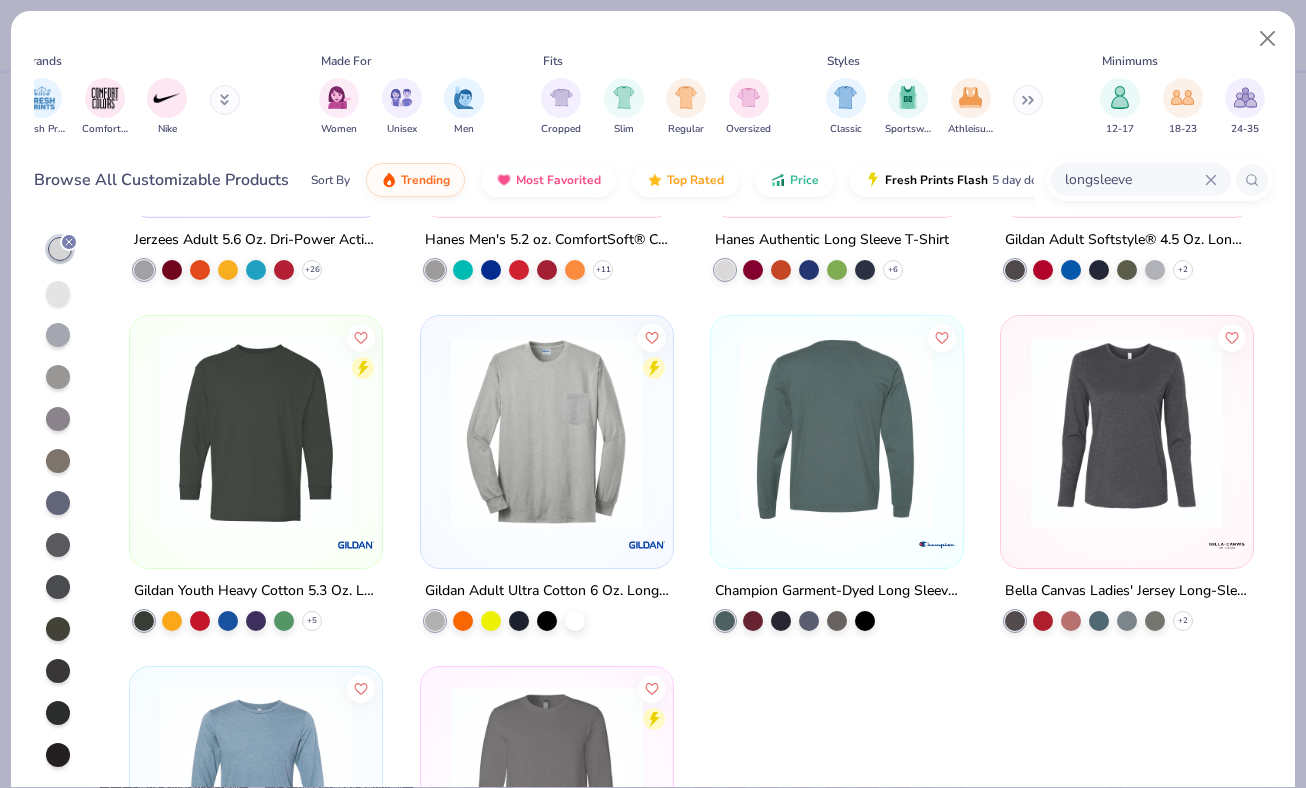 click at bounding box center (837, 432) 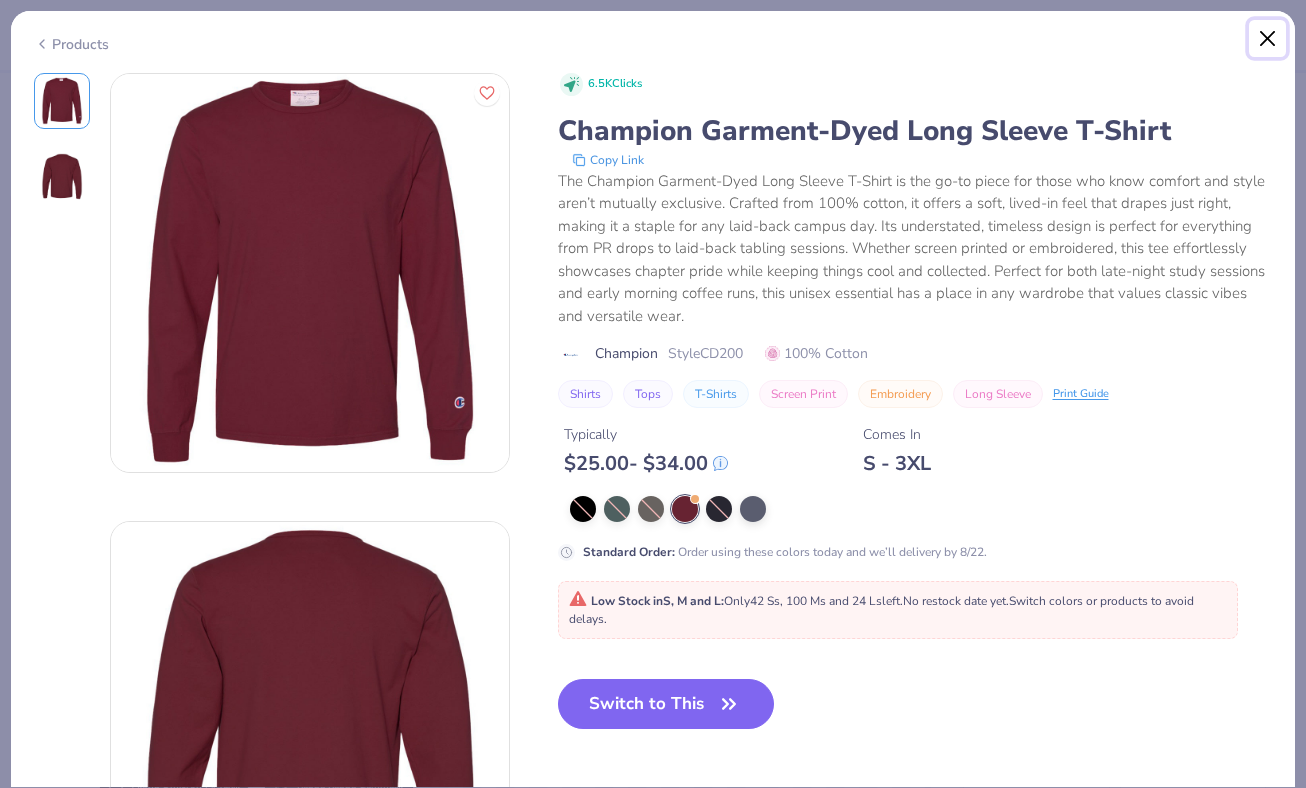click at bounding box center [1268, 39] 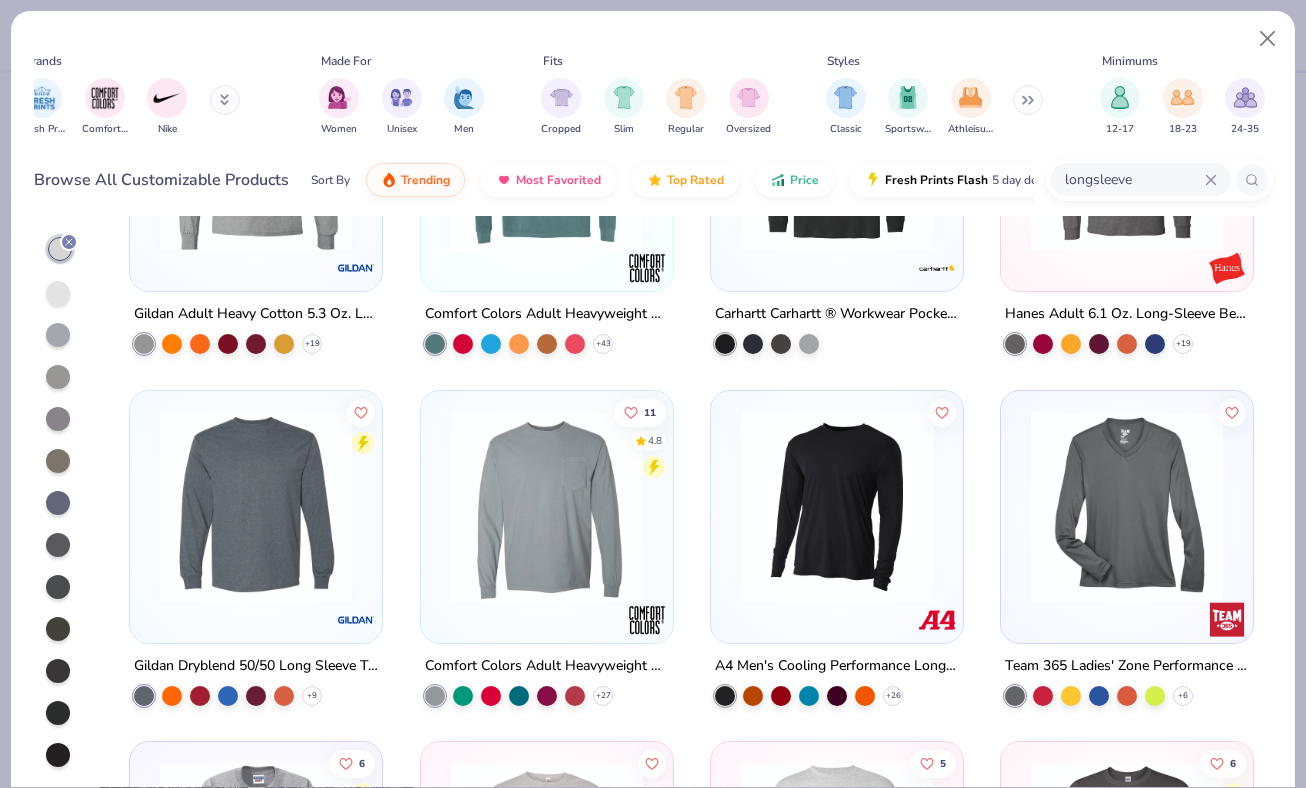 scroll, scrollTop: 507, scrollLeft: 0, axis: vertical 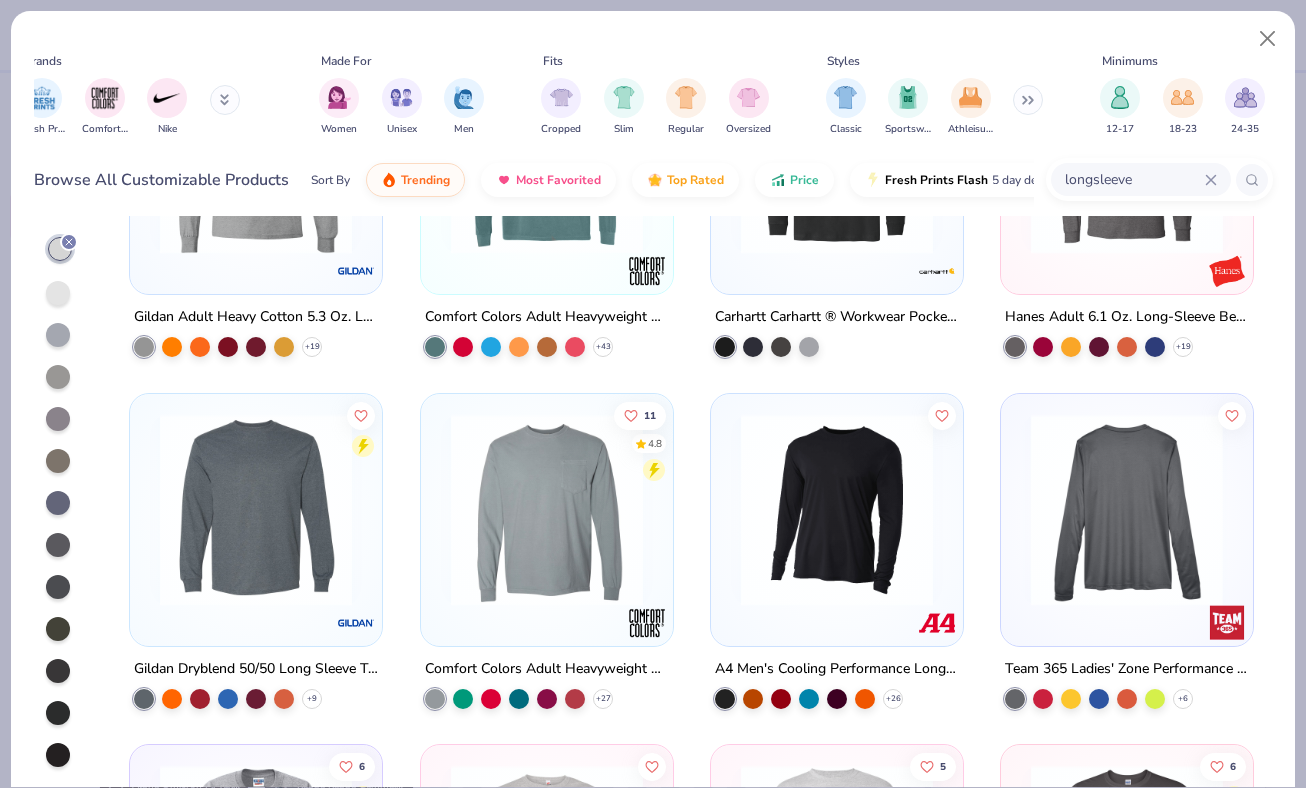 click at bounding box center [1127, 509] 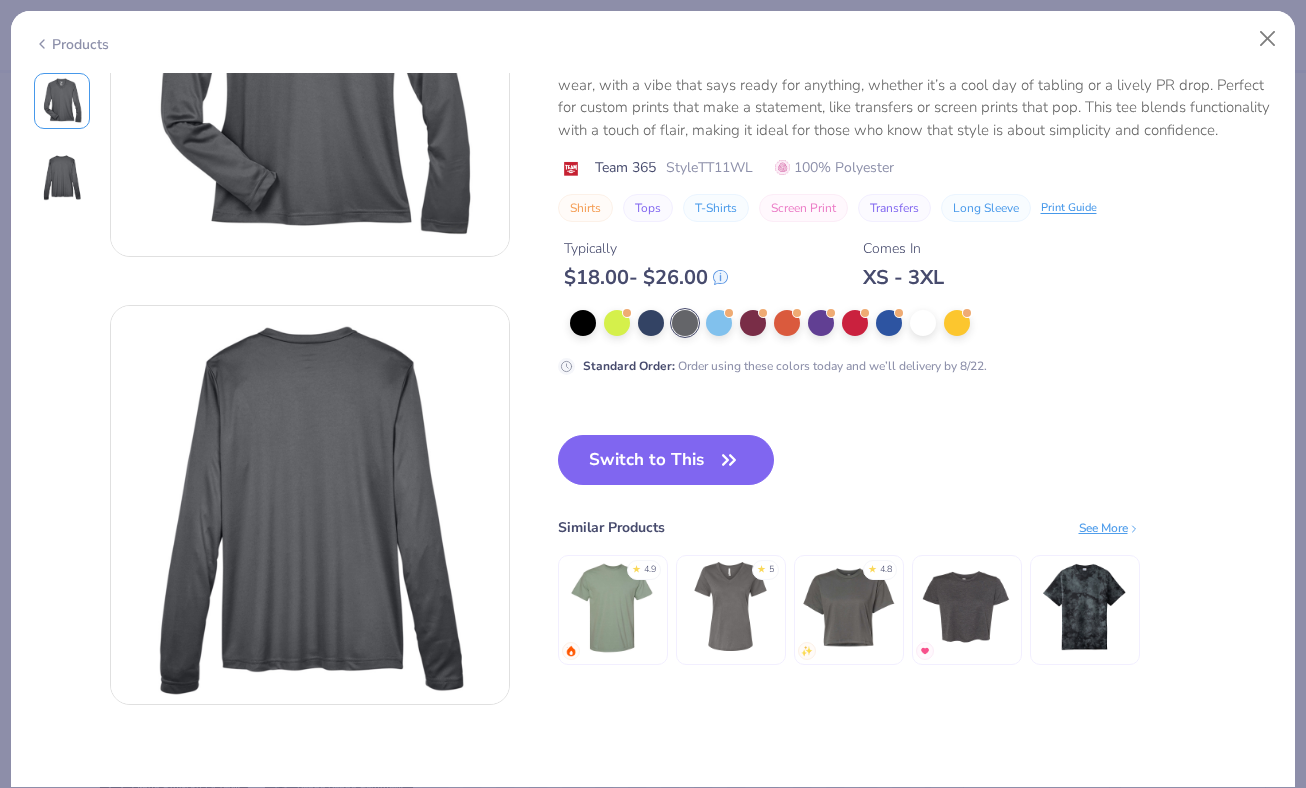 scroll, scrollTop: 0, scrollLeft: 0, axis: both 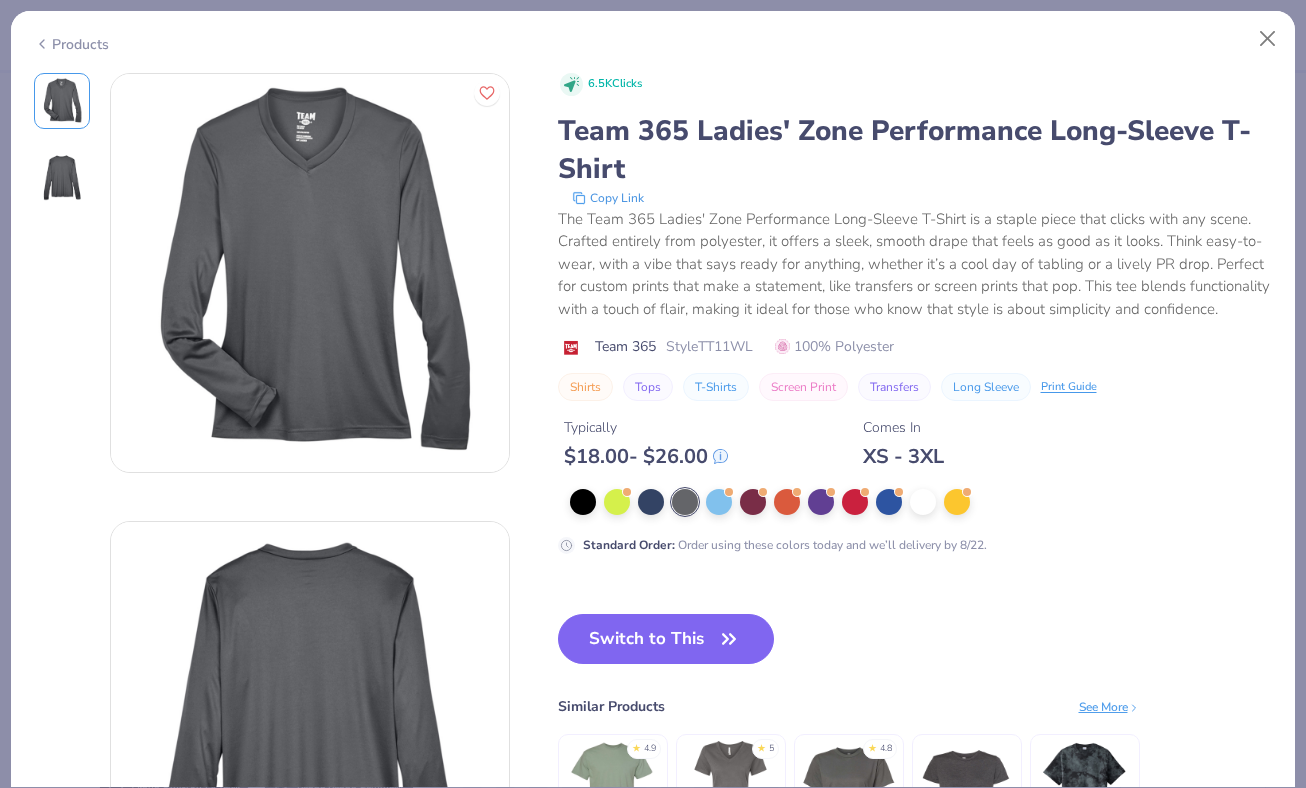 click at bounding box center [62, 177] 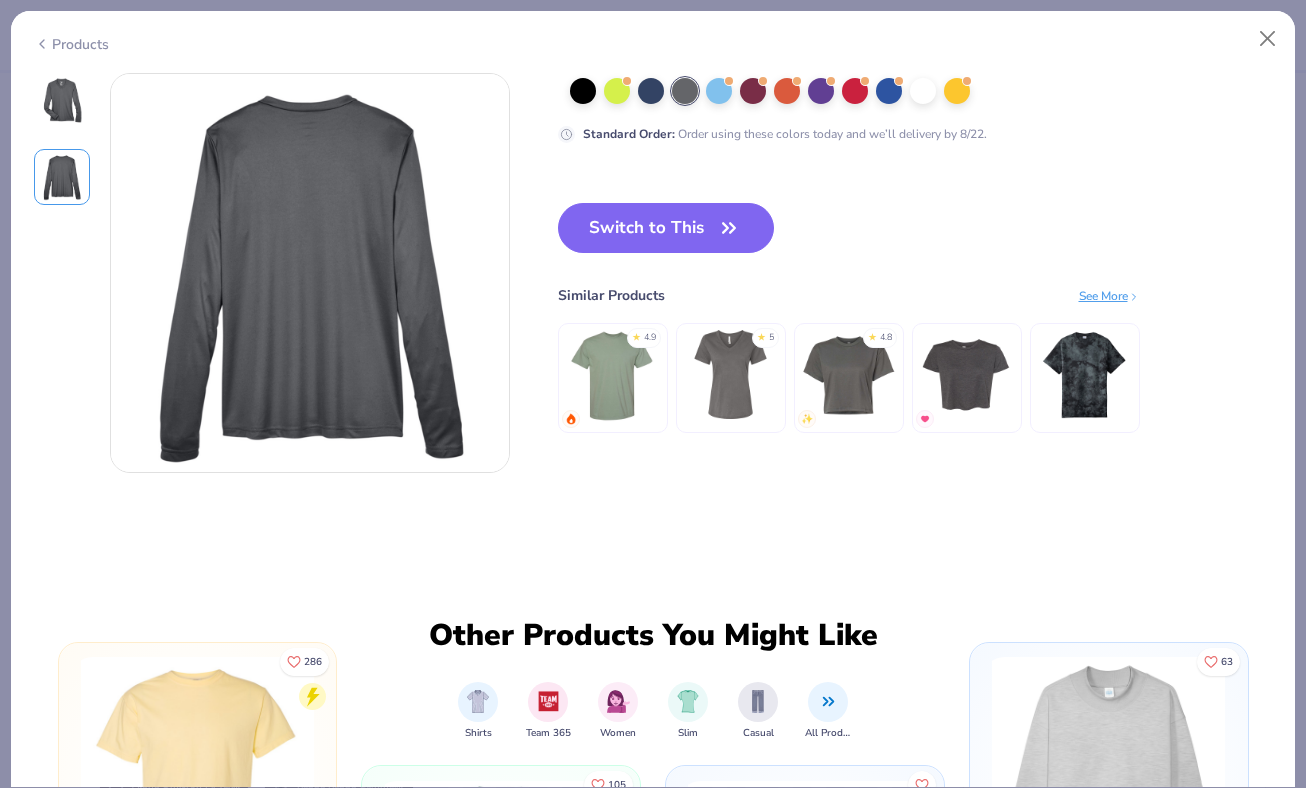 click at bounding box center [62, 101] 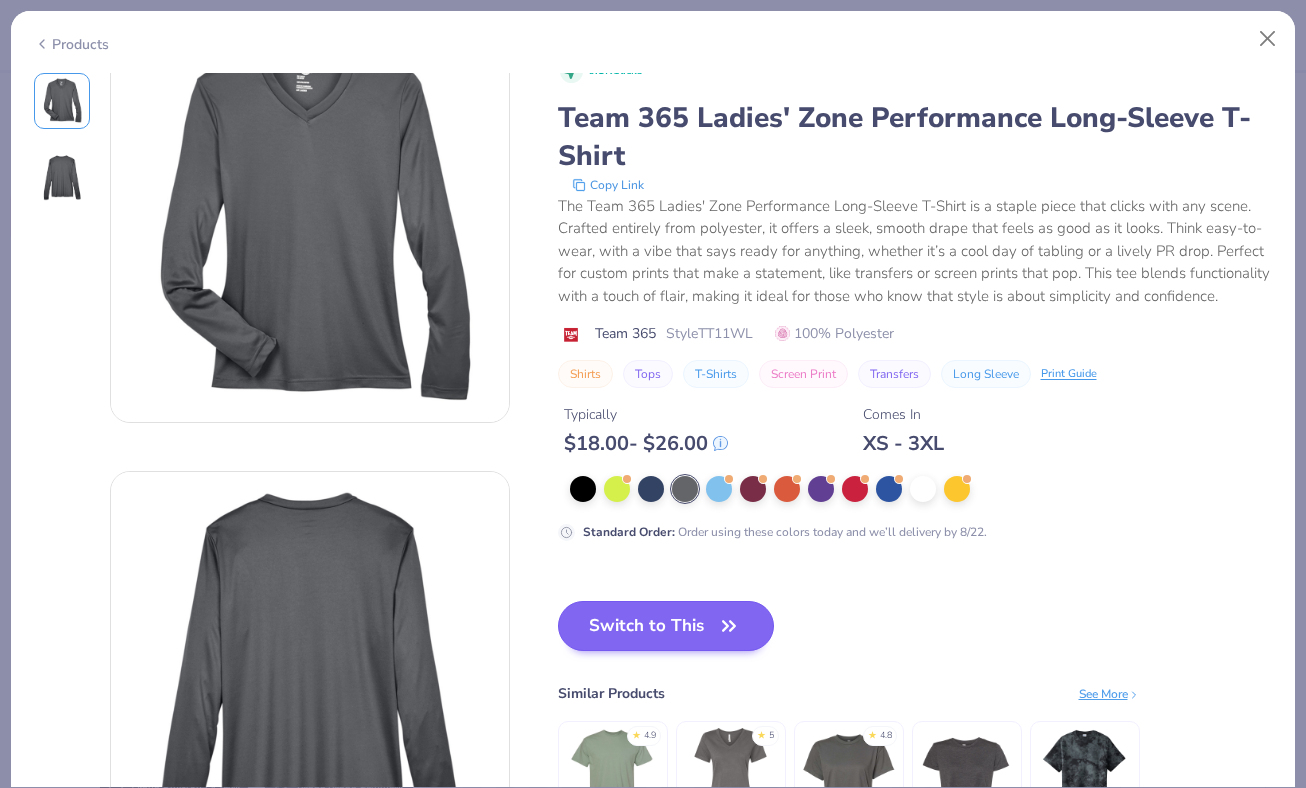 scroll, scrollTop: 0, scrollLeft: 0, axis: both 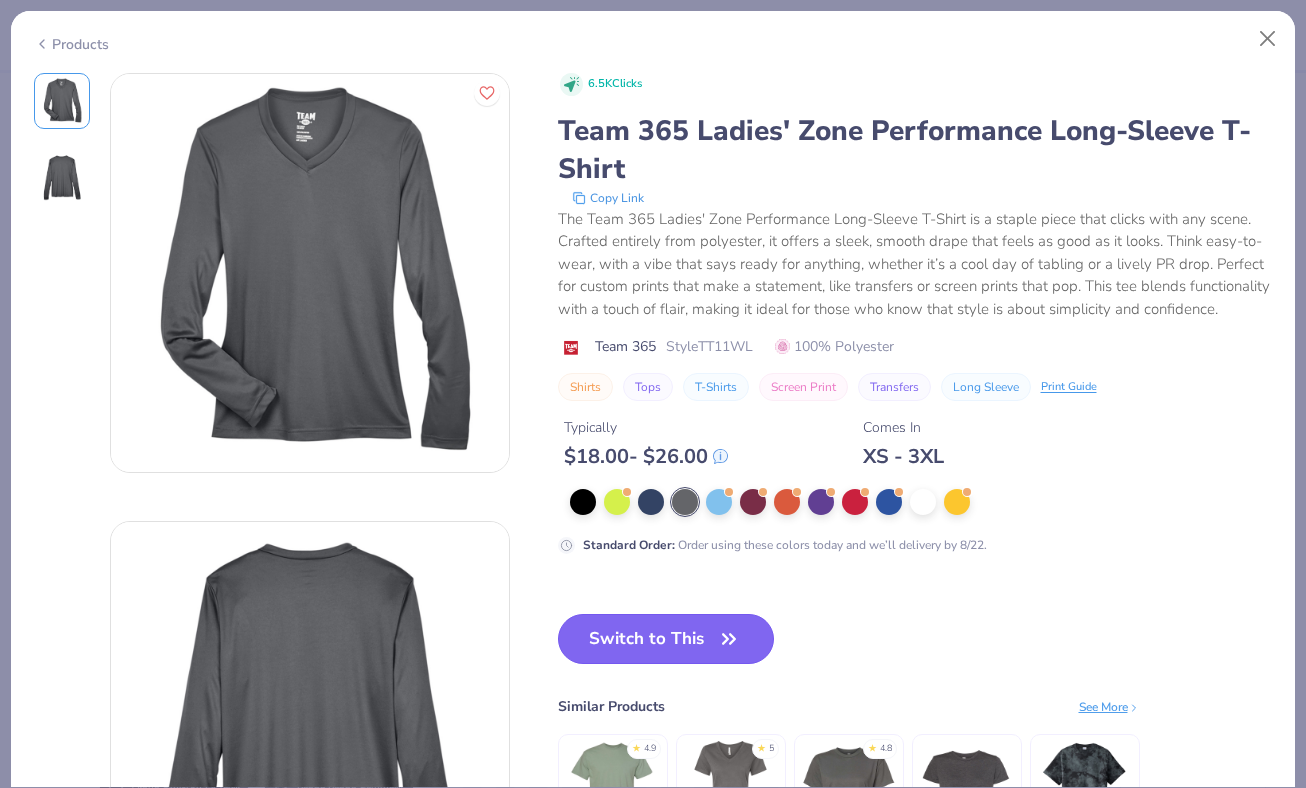 click on "Switch to This" at bounding box center [666, 639] 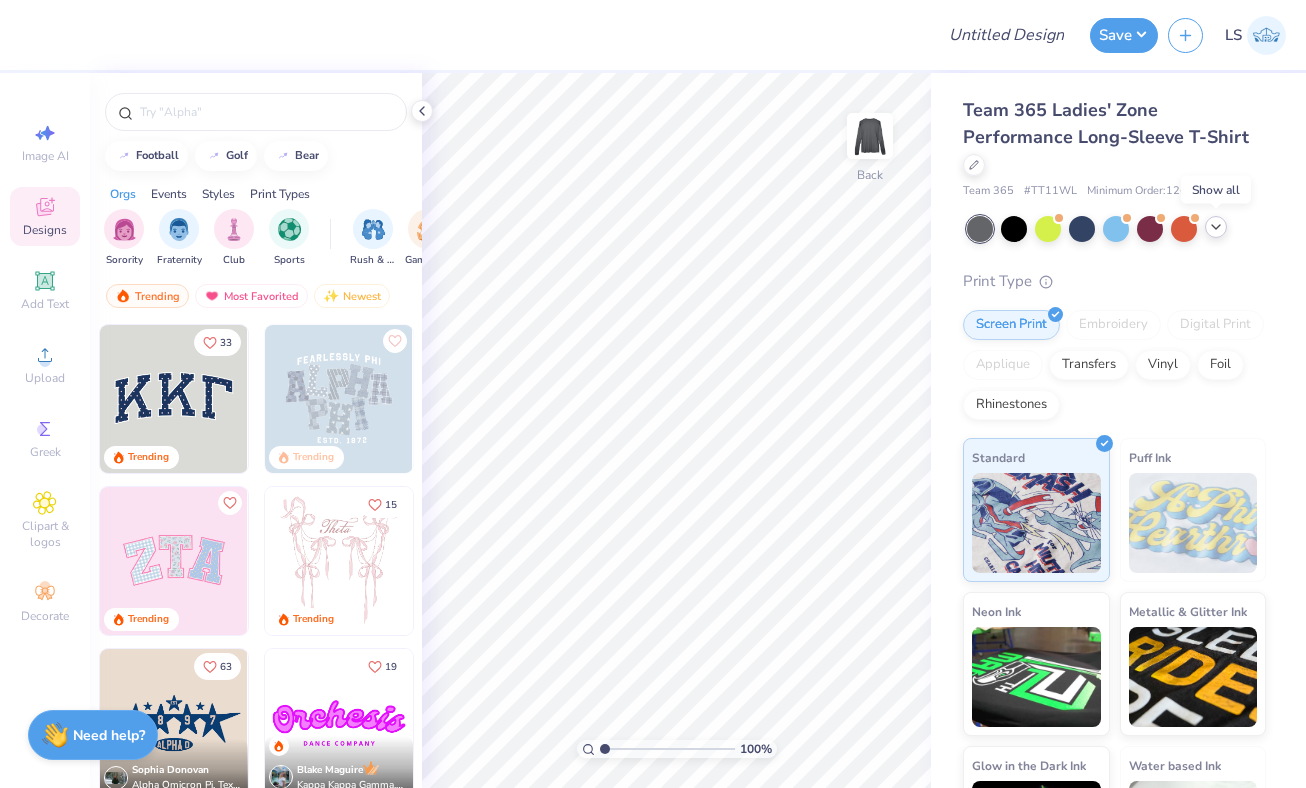 click 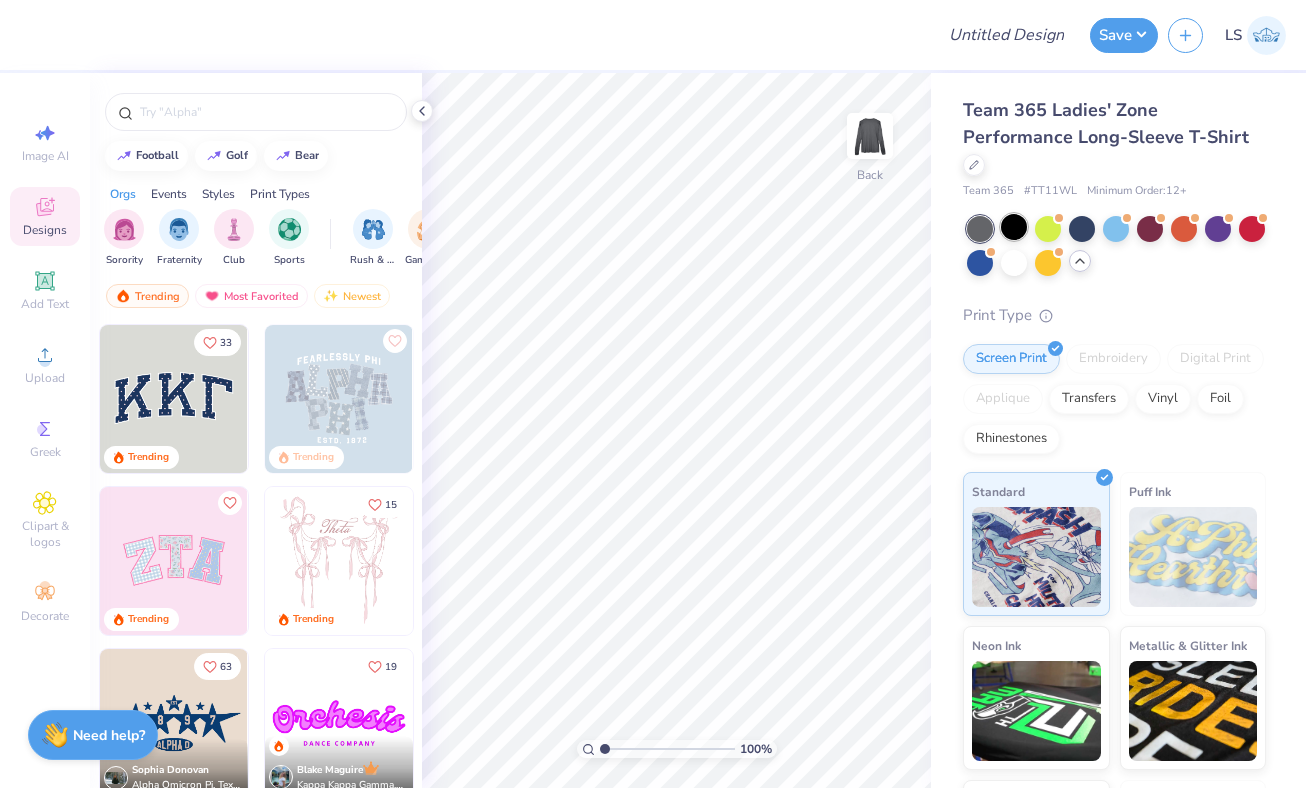 click at bounding box center [1014, 227] 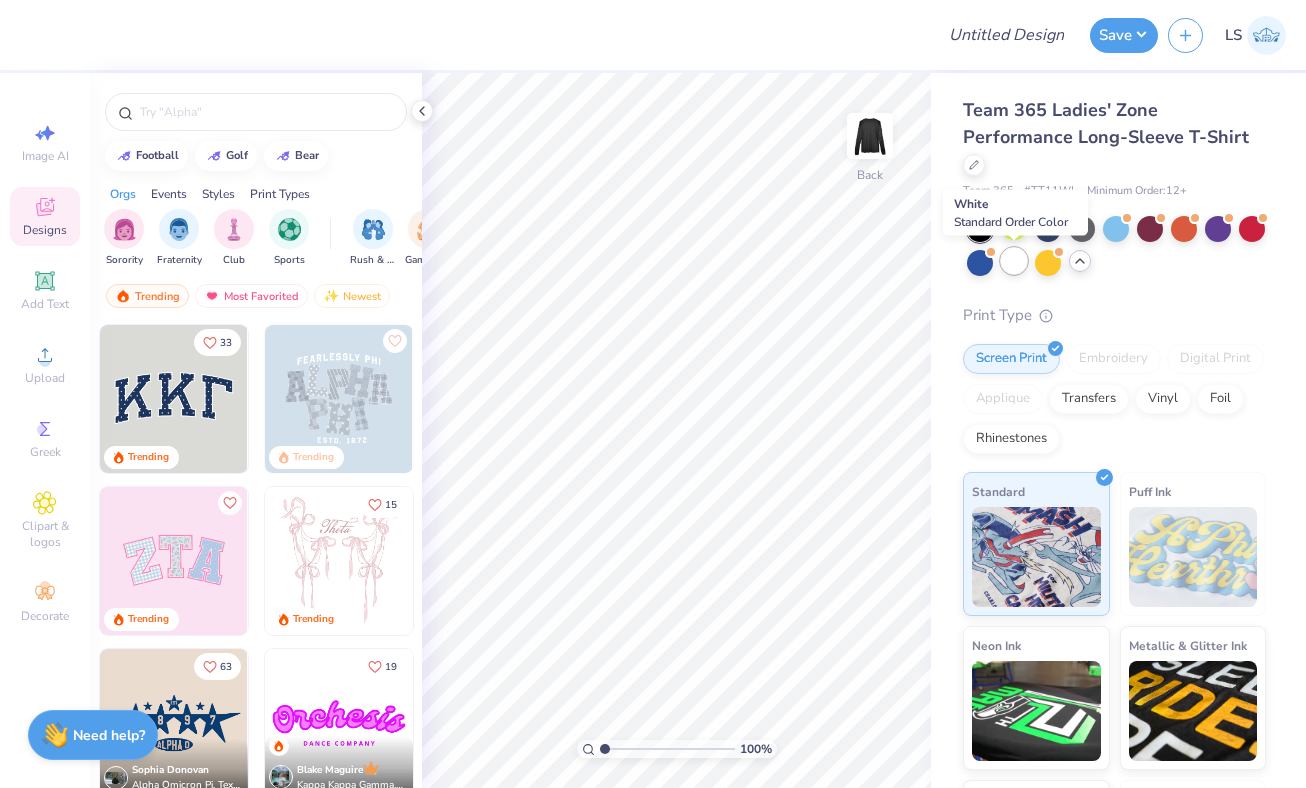 click at bounding box center [1014, 261] 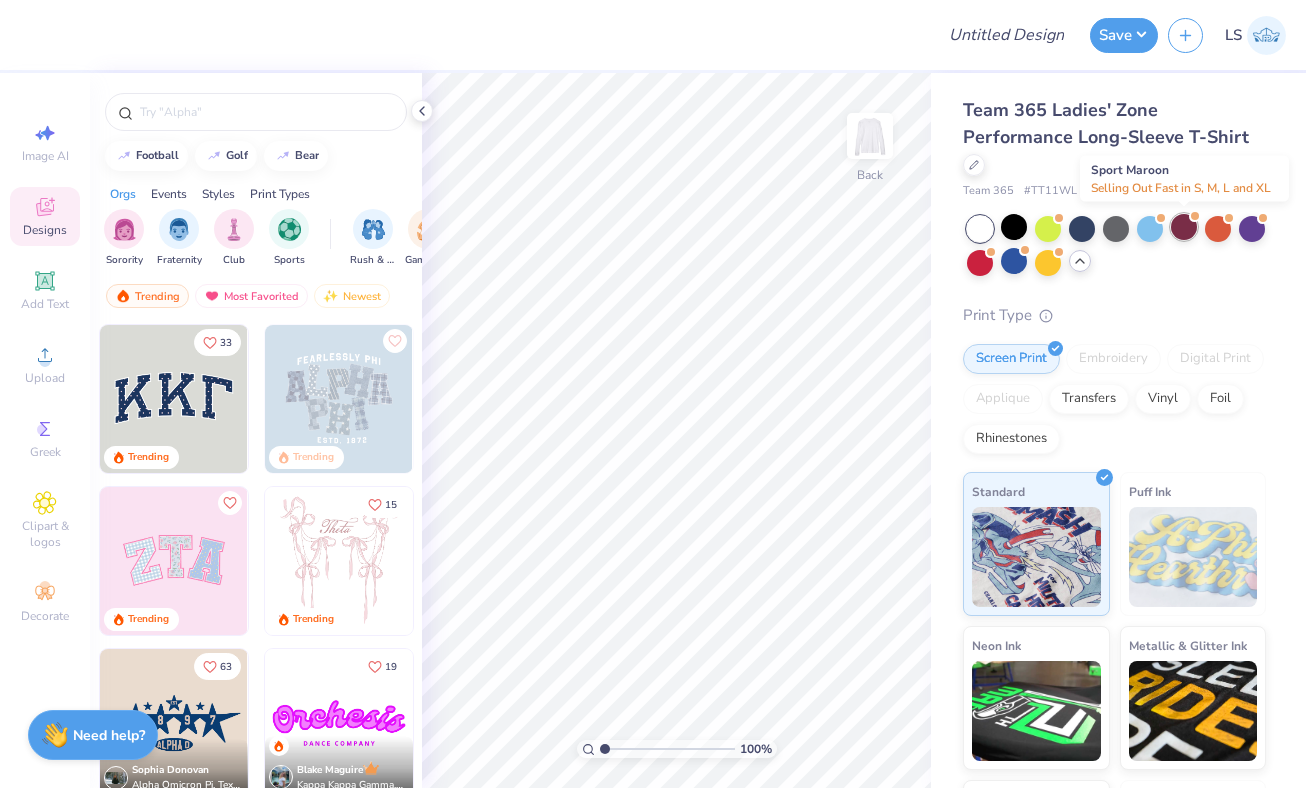 click at bounding box center (1184, 227) 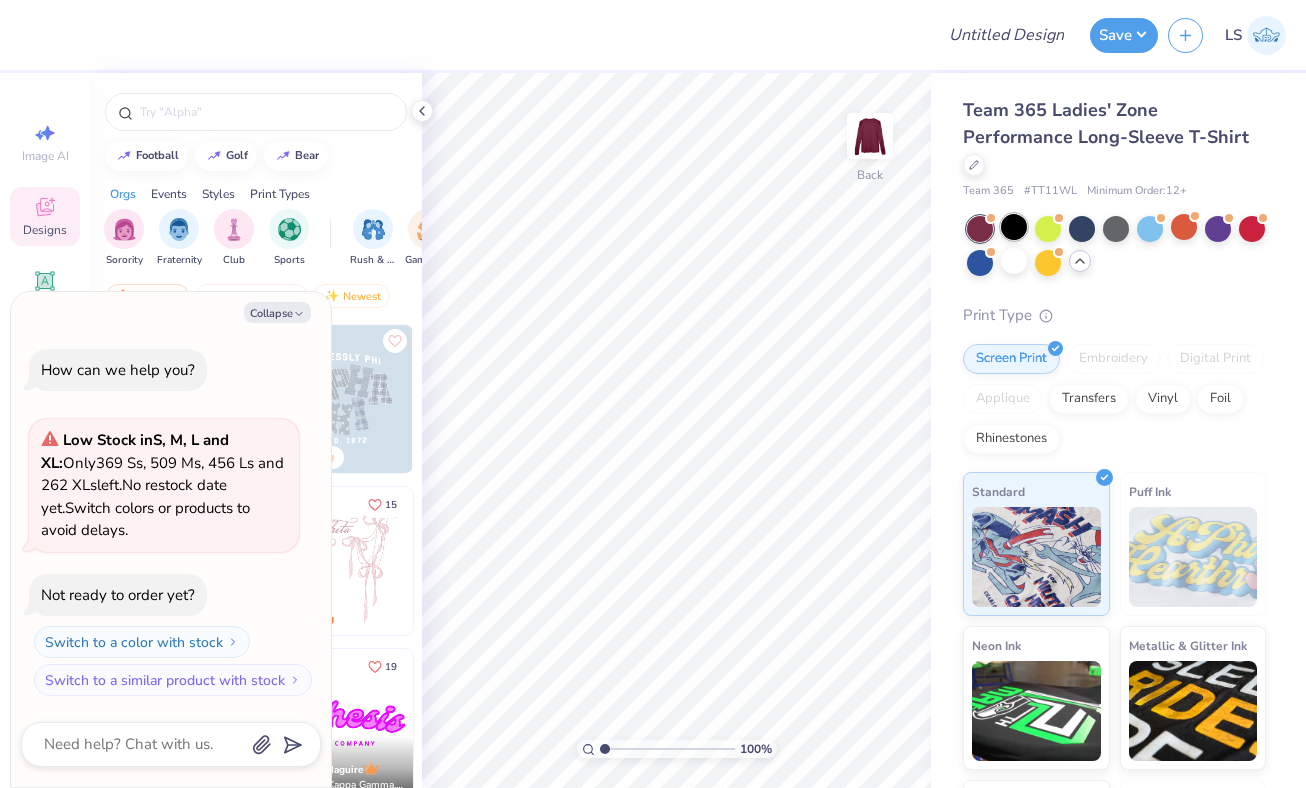 click at bounding box center [1014, 227] 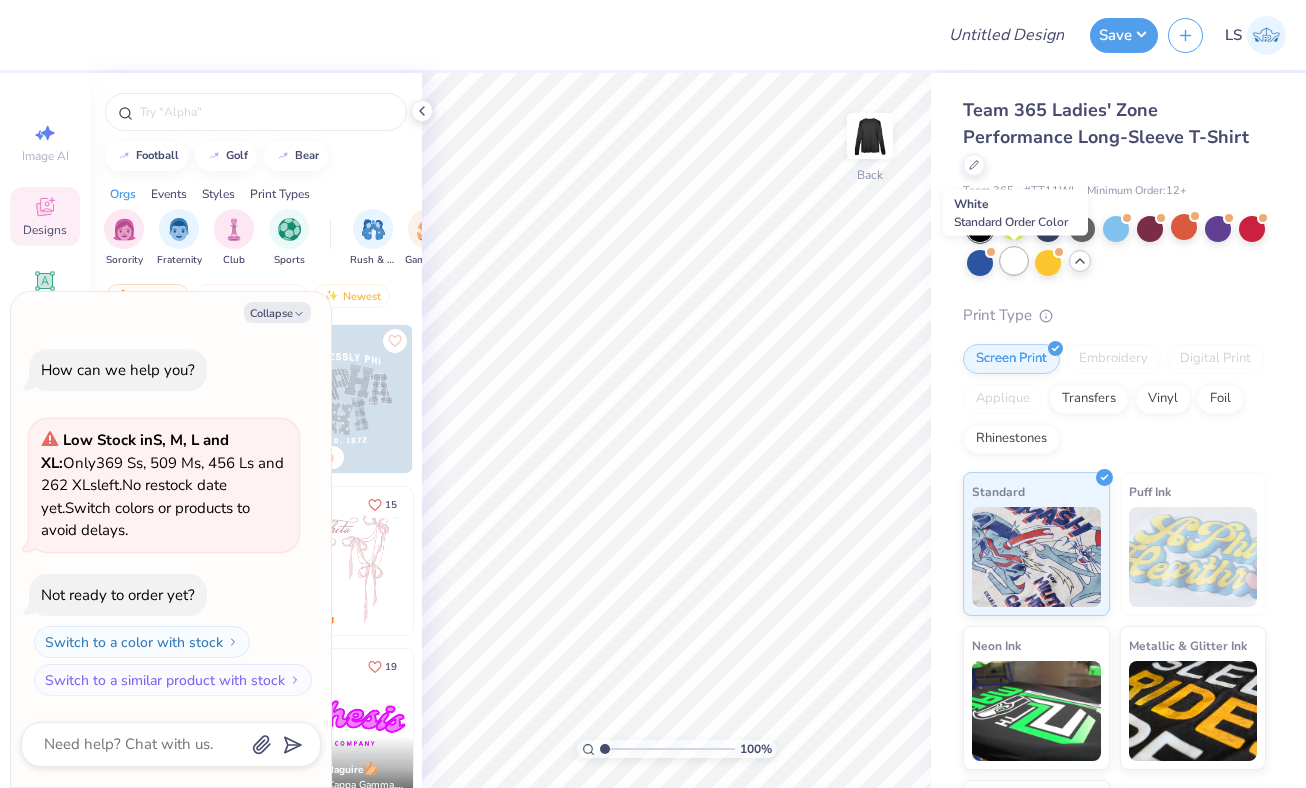 click at bounding box center [1014, 261] 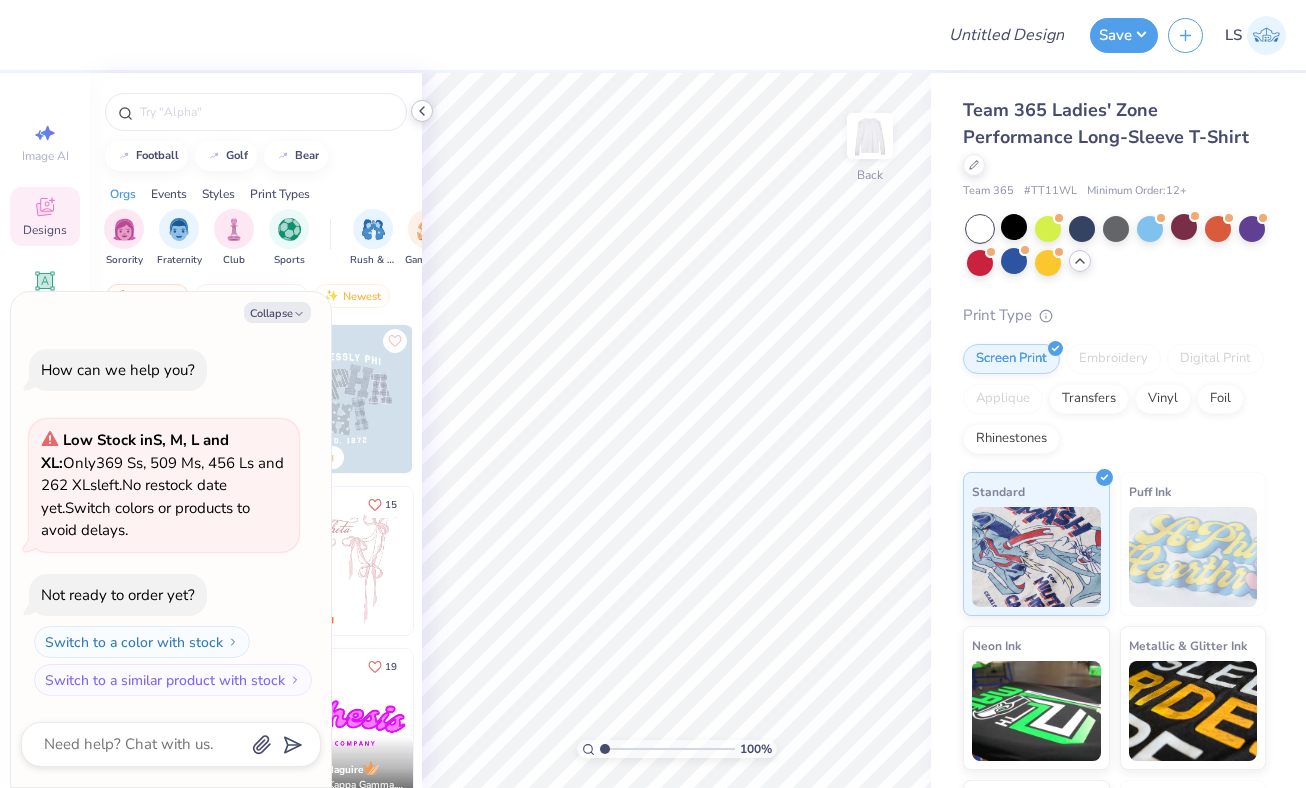 click 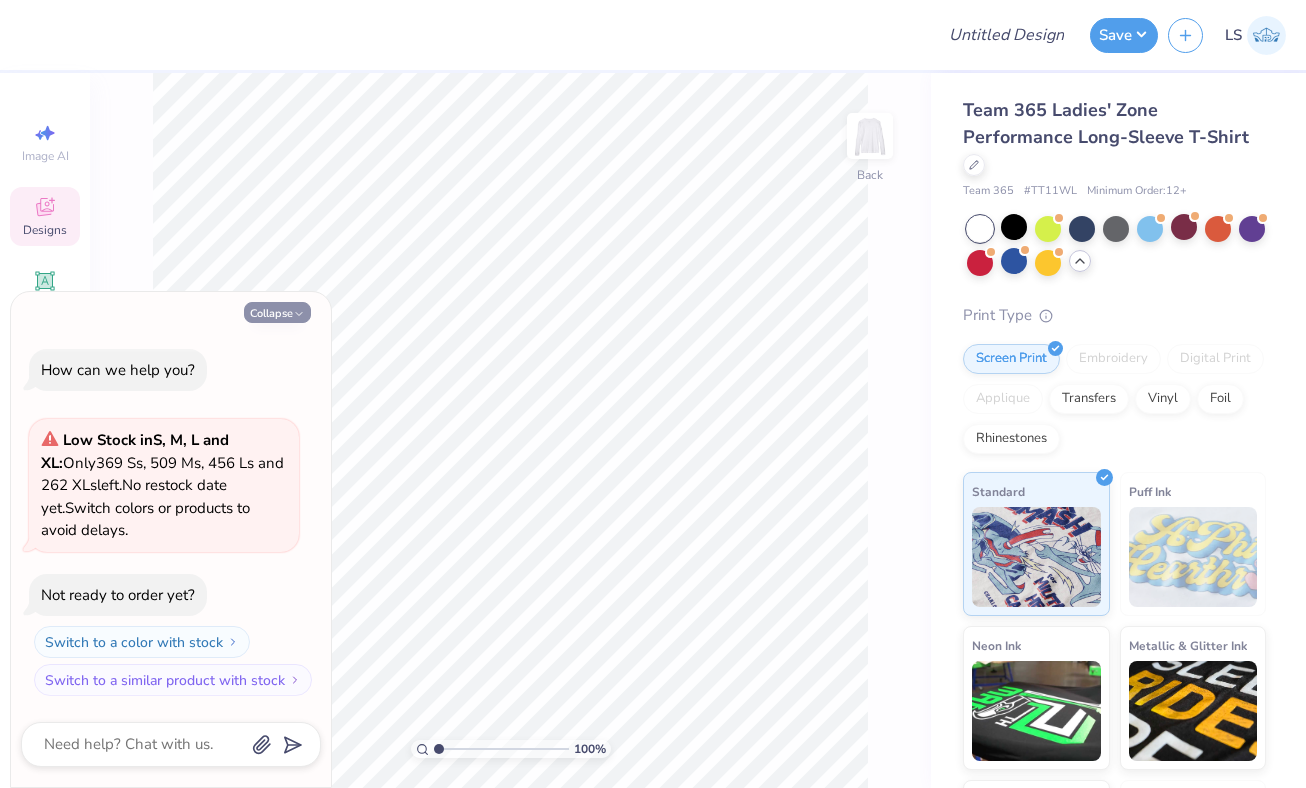 click 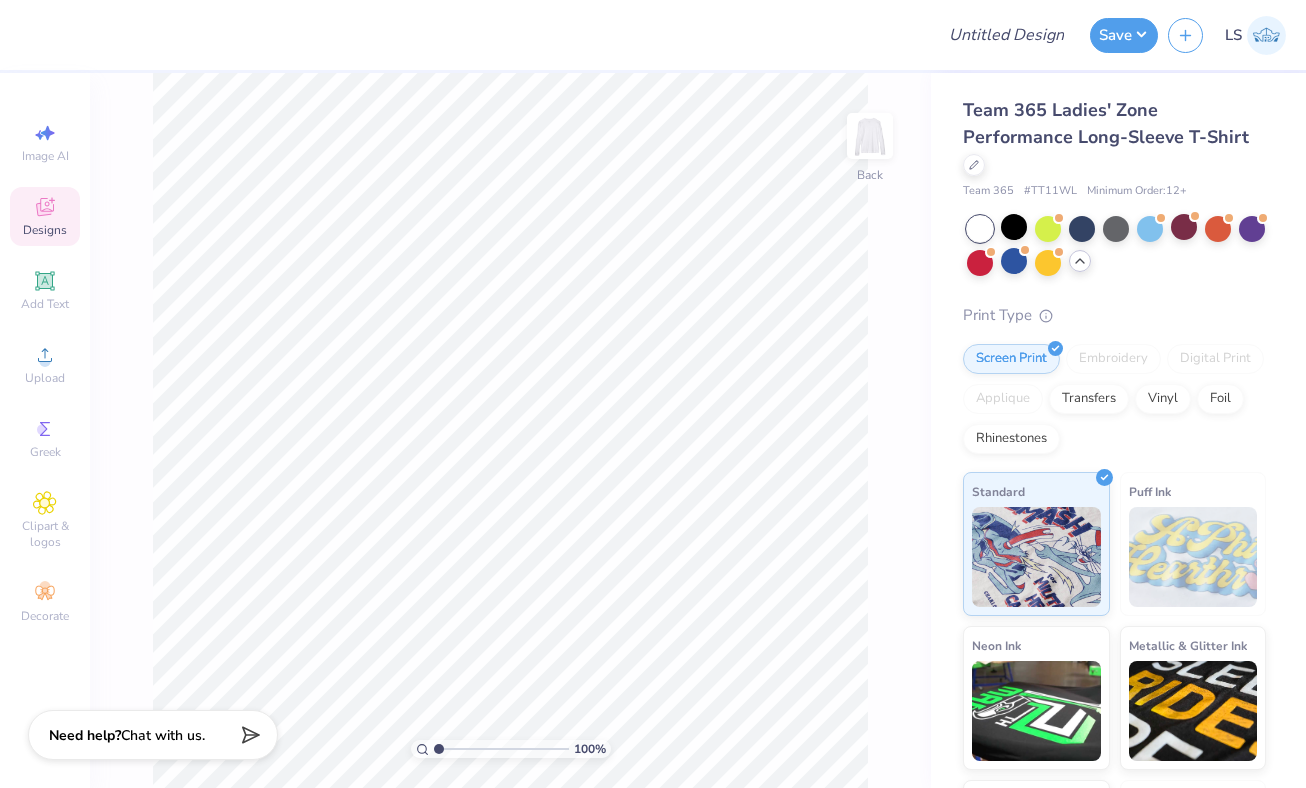 click 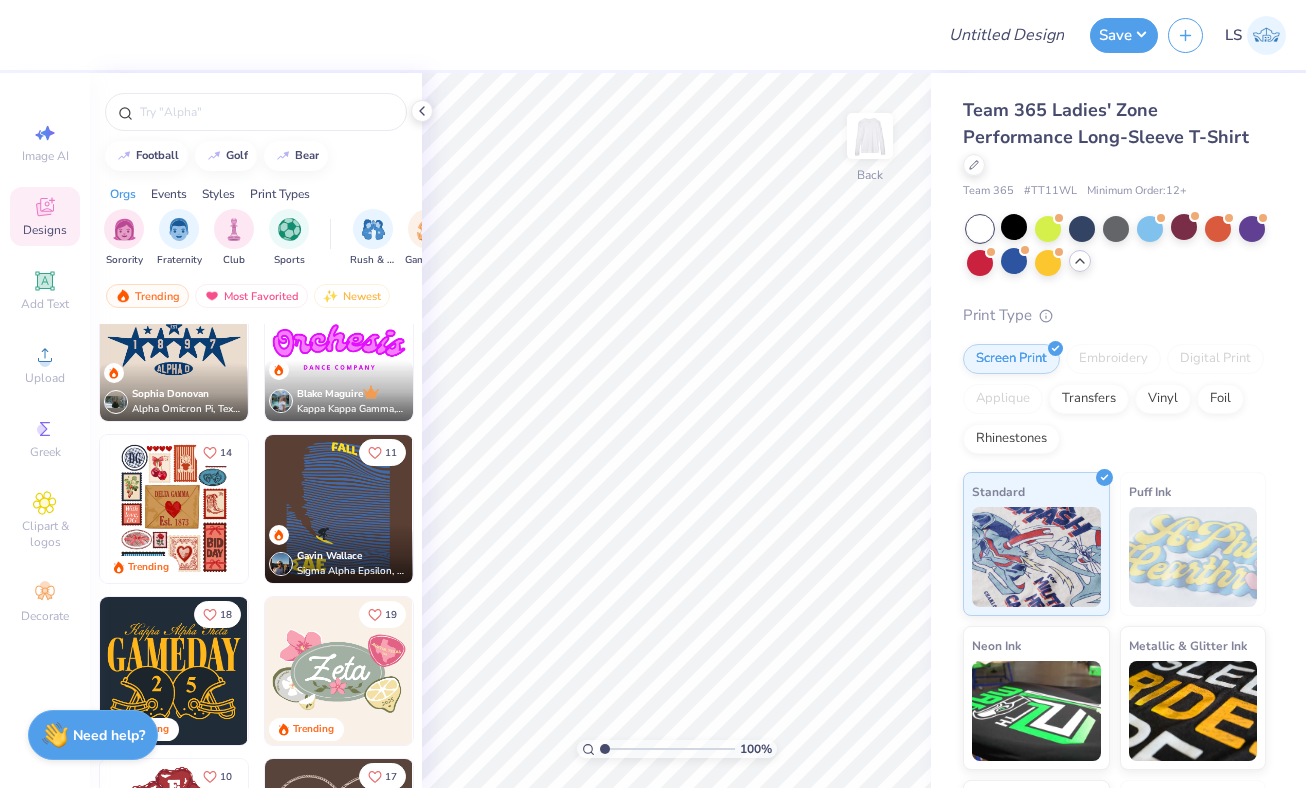 scroll, scrollTop: 378, scrollLeft: 0, axis: vertical 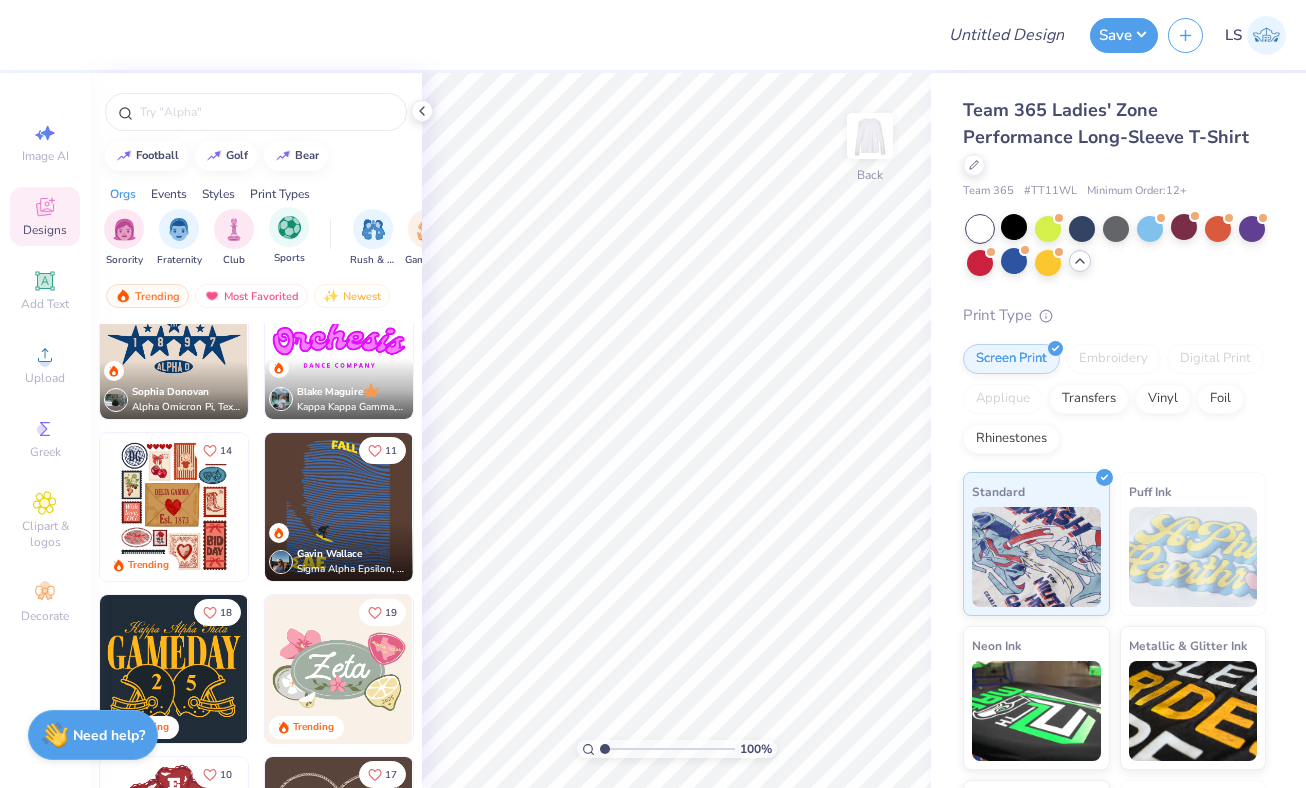 click on "Sports" at bounding box center [289, 236] 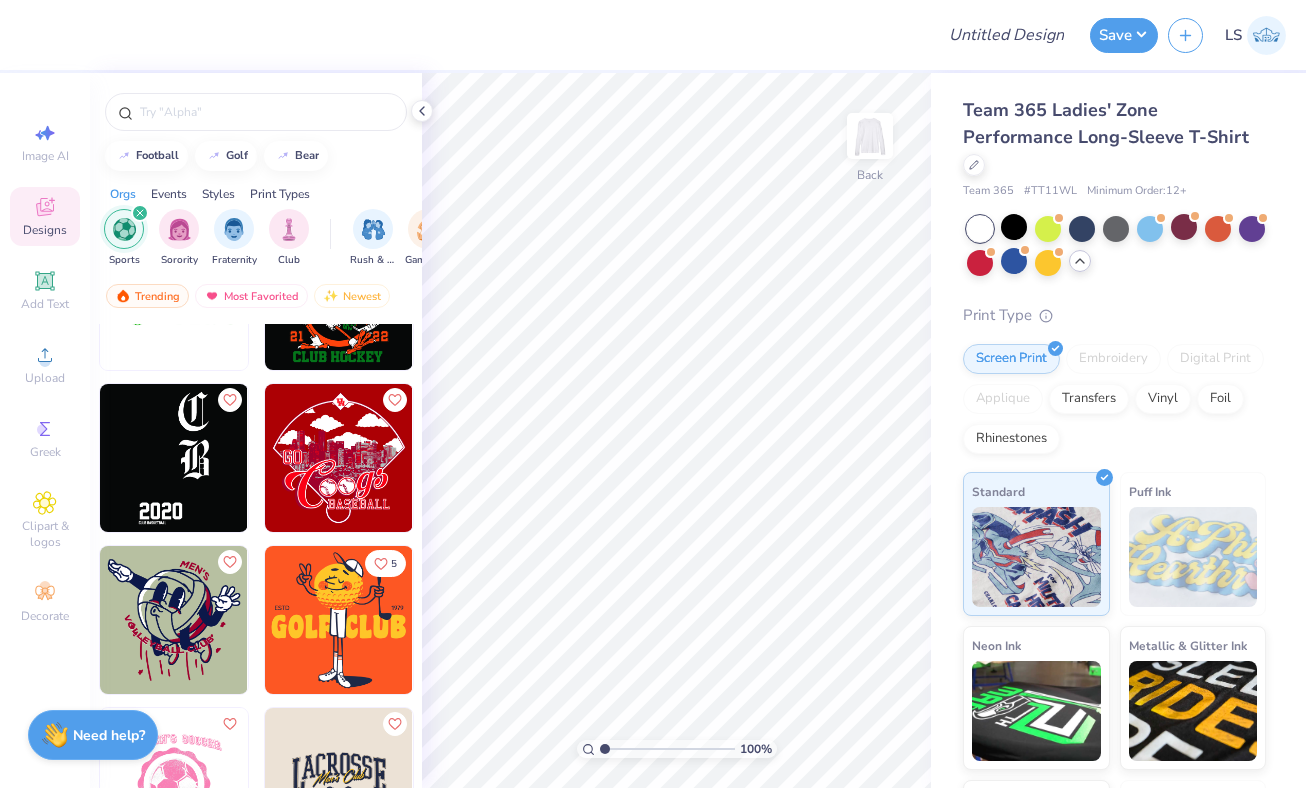 scroll, scrollTop: 6263, scrollLeft: 0, axis: vertical 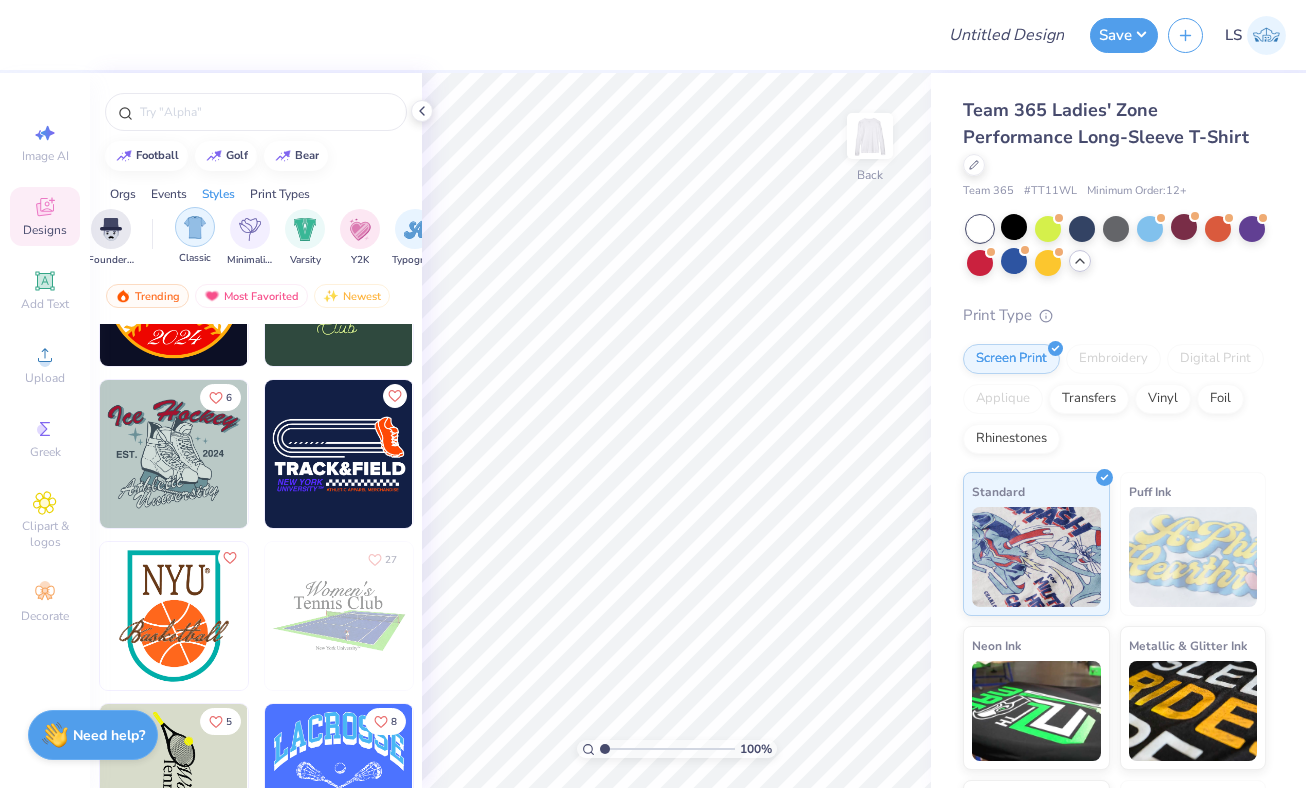 click at bounding box center (195, 227) 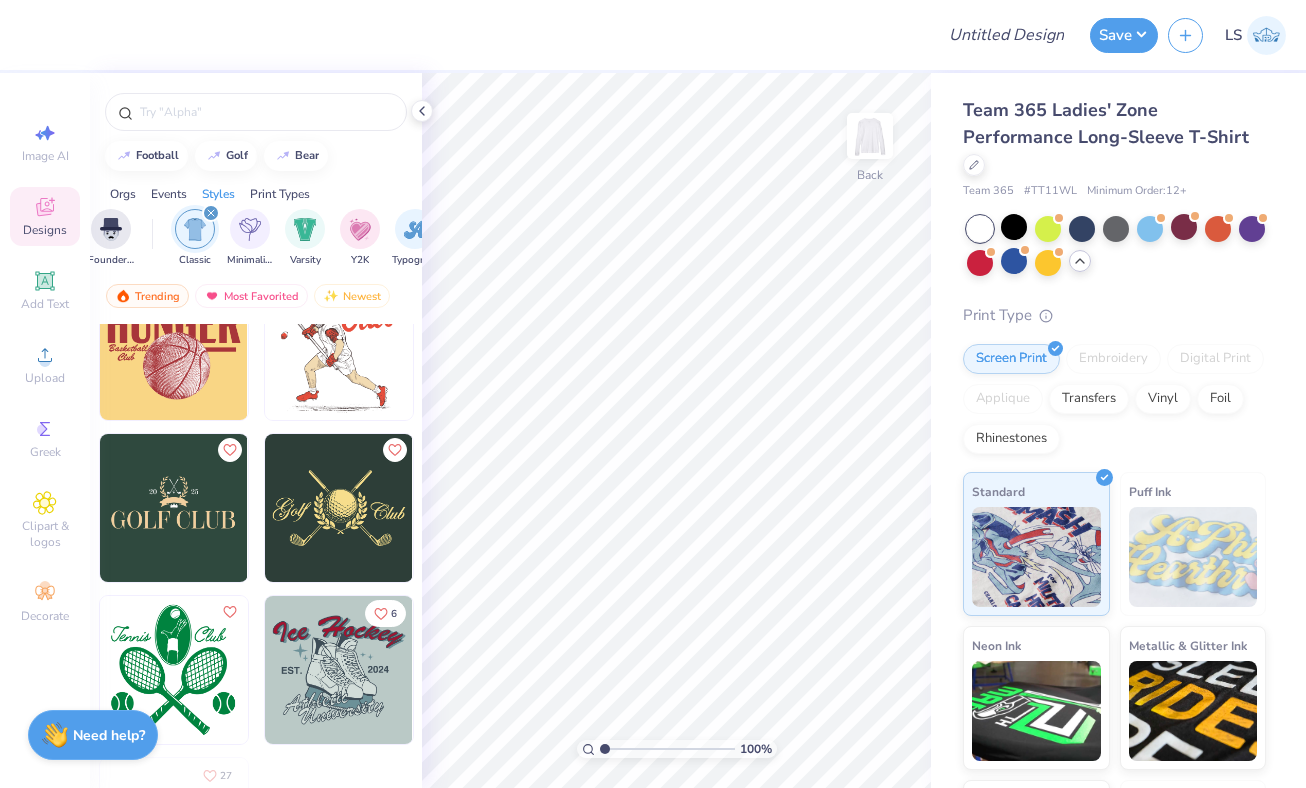 scroll, scrollTop: 0, scrollLeft: 0, axis: both 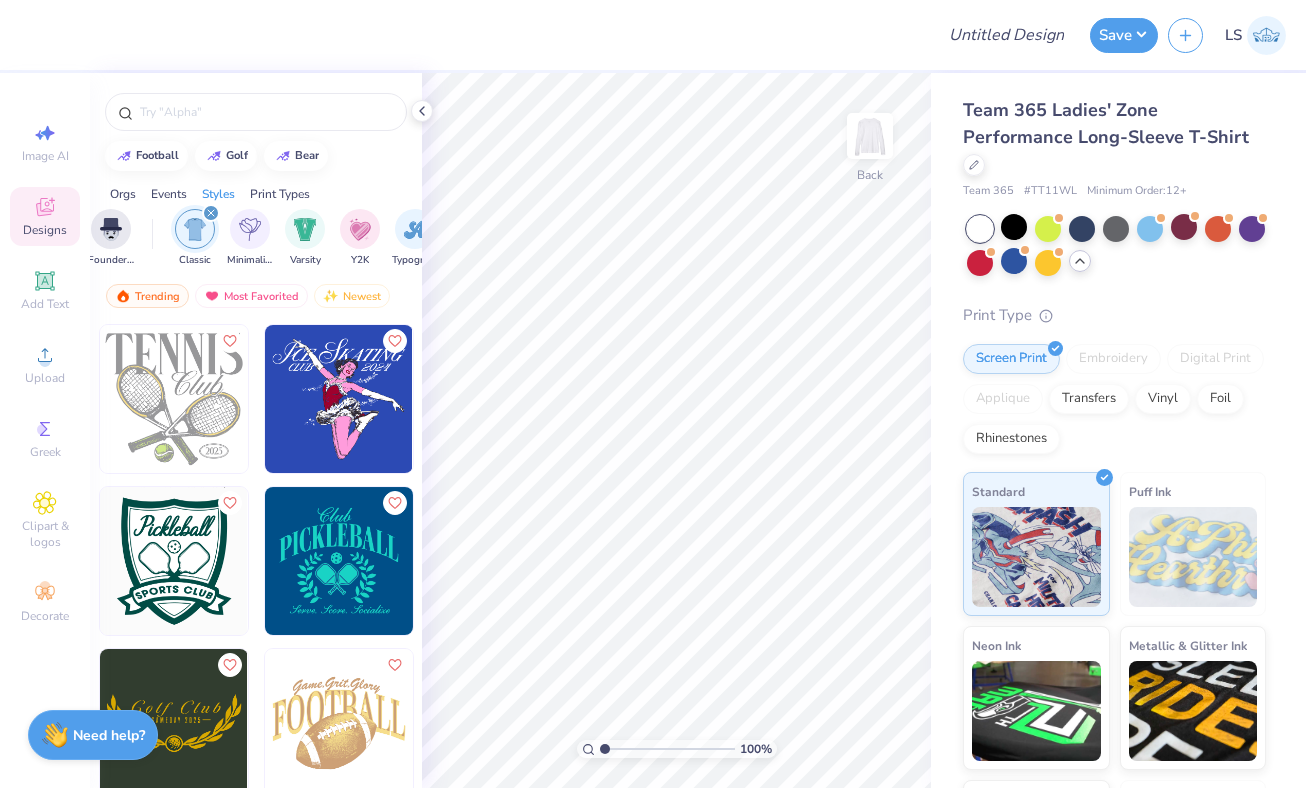 click at bounding box center [211, 213] 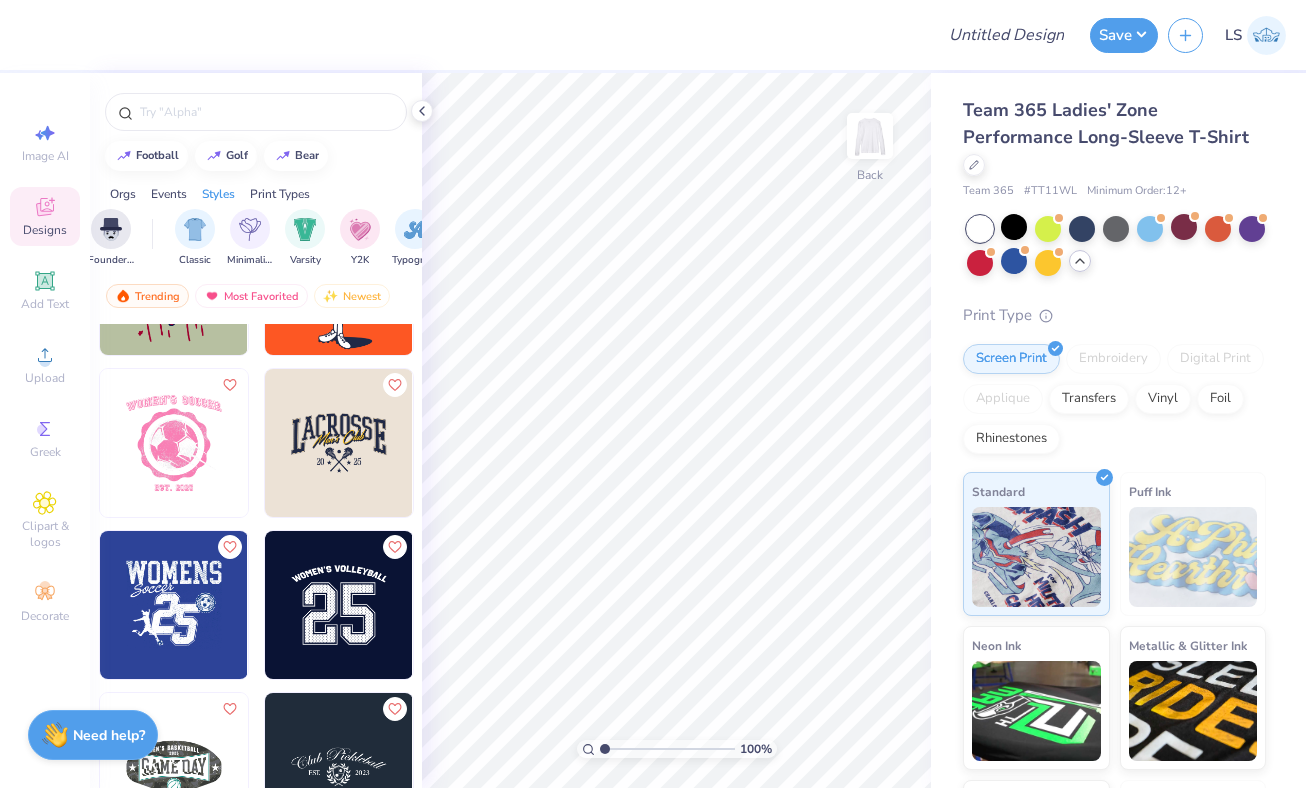 scroll, scrollTop: 7037, scrollLeft: 0, axis: vertical 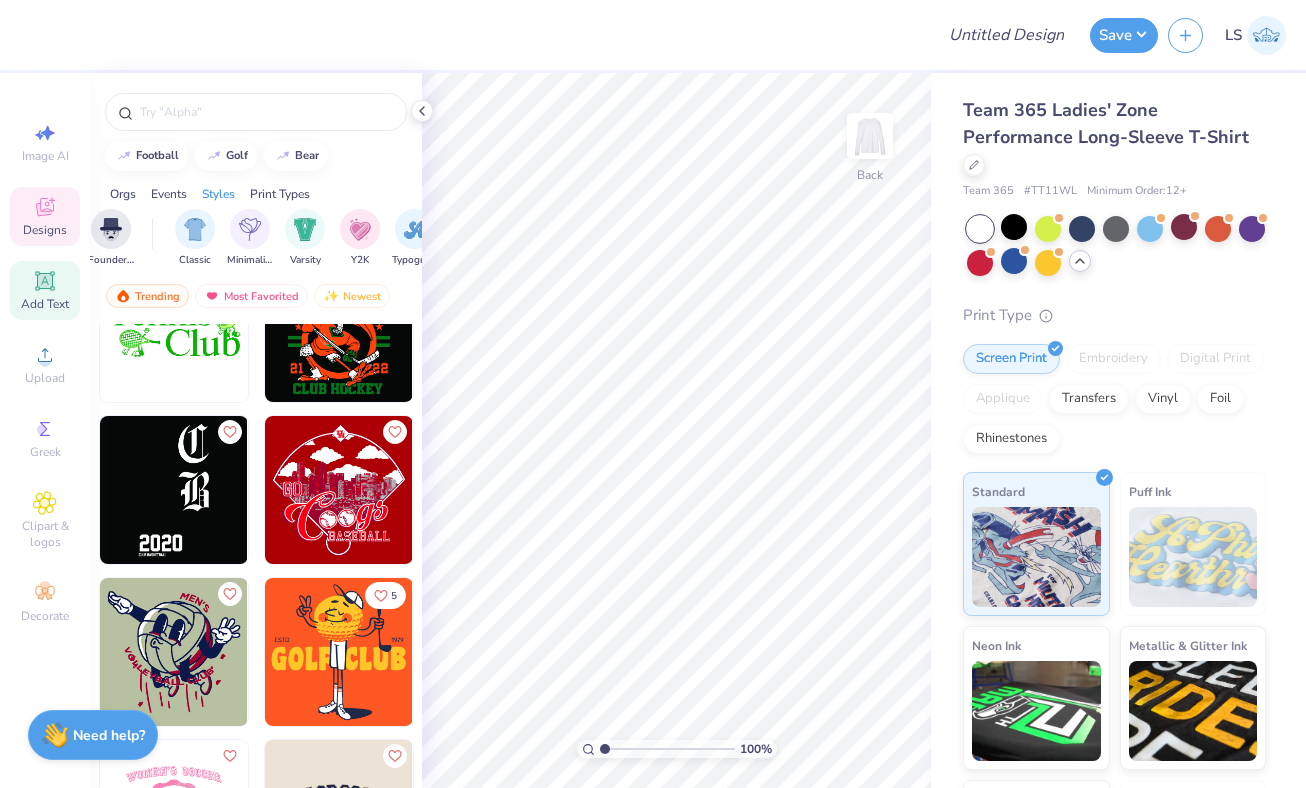 click on "Add Text" at bounding box center (45, 304) 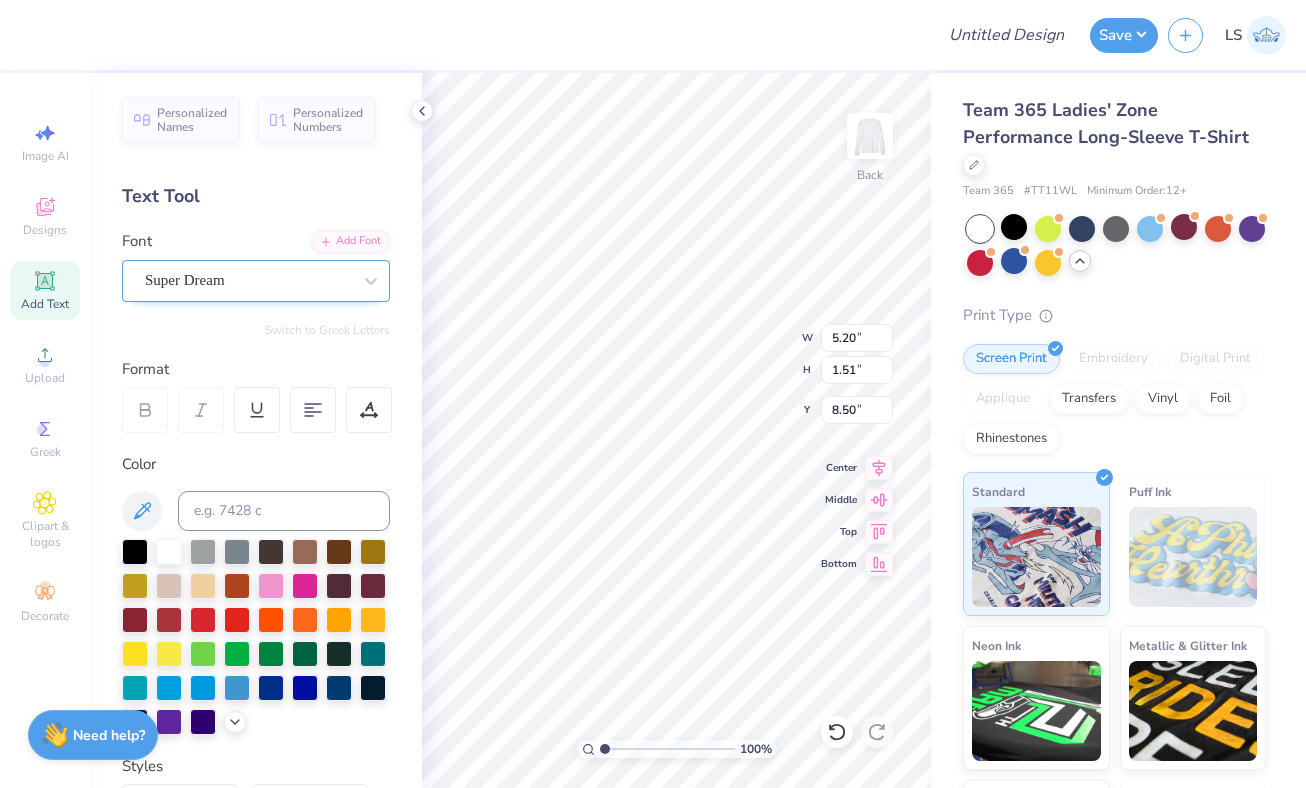 click on "Super Dream" at bounding box center [248, 280] 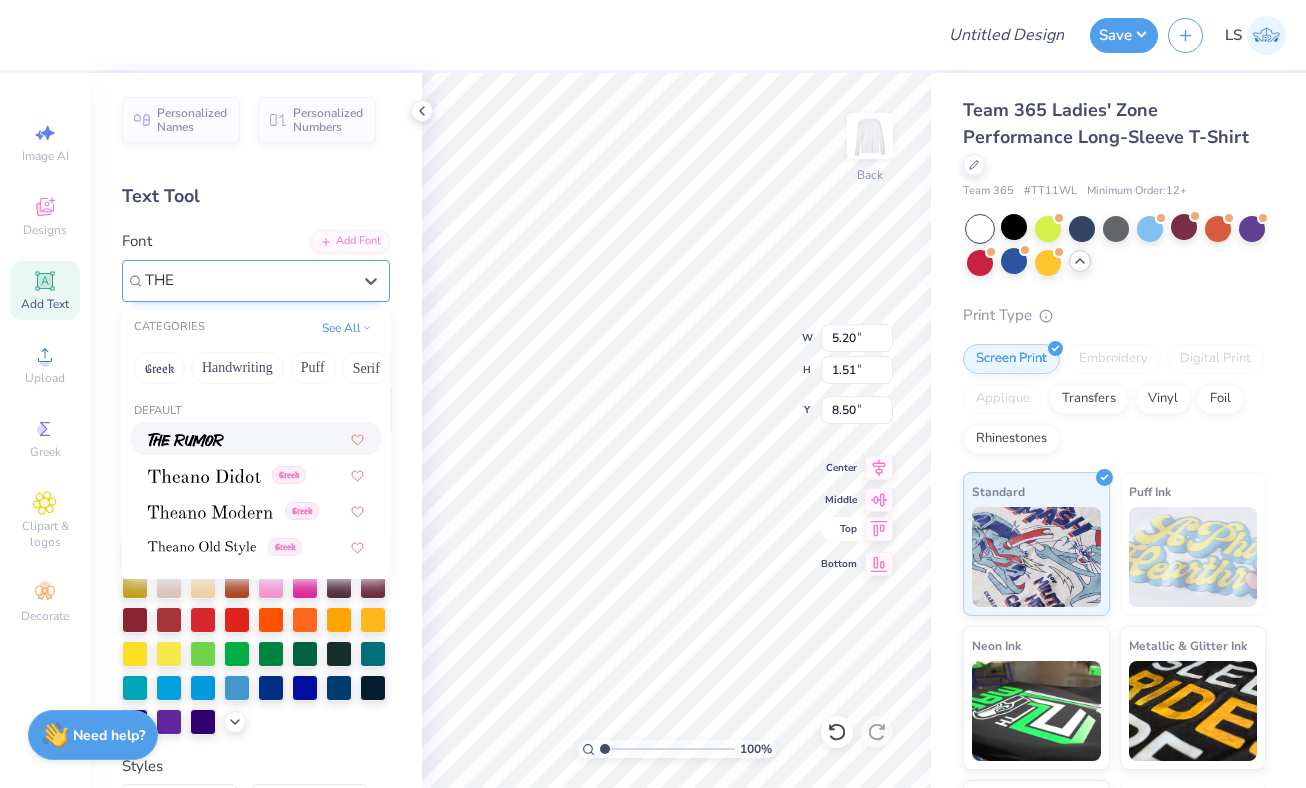 type on "THE" 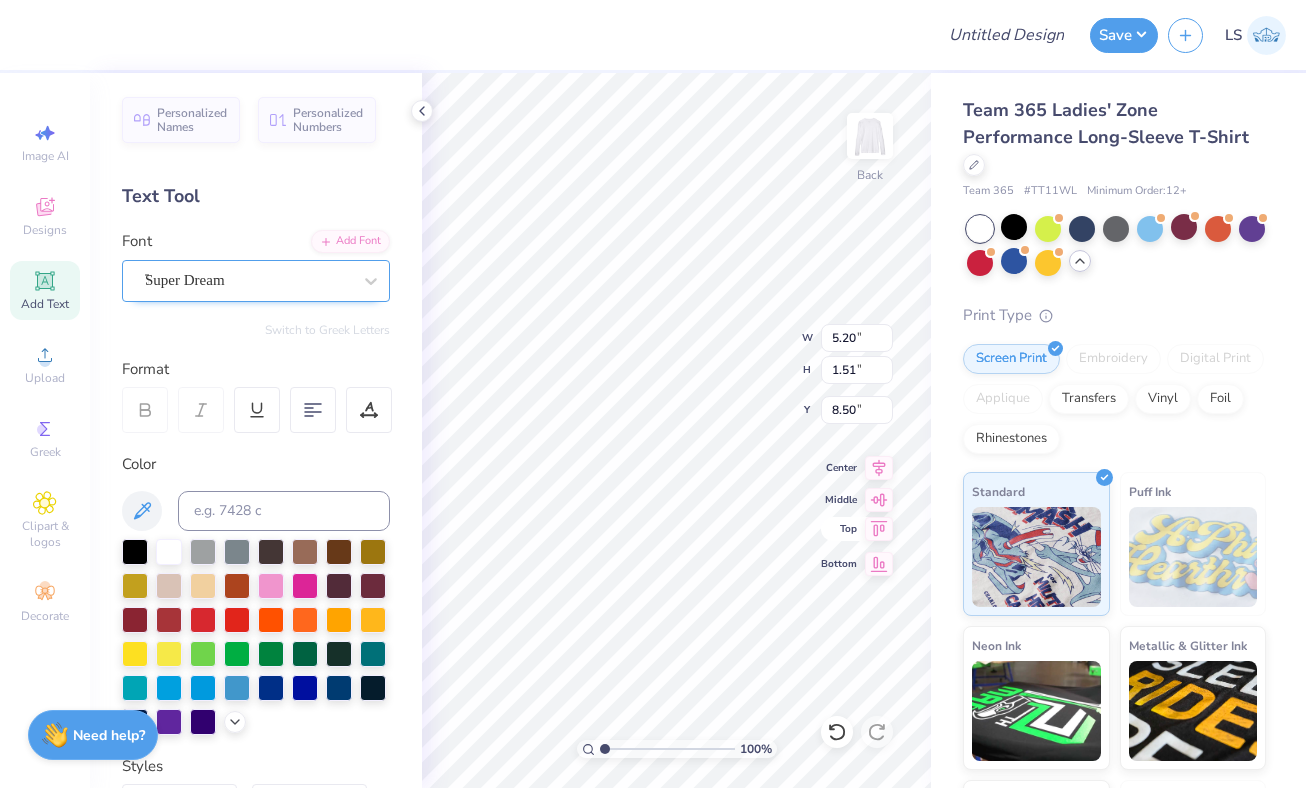type 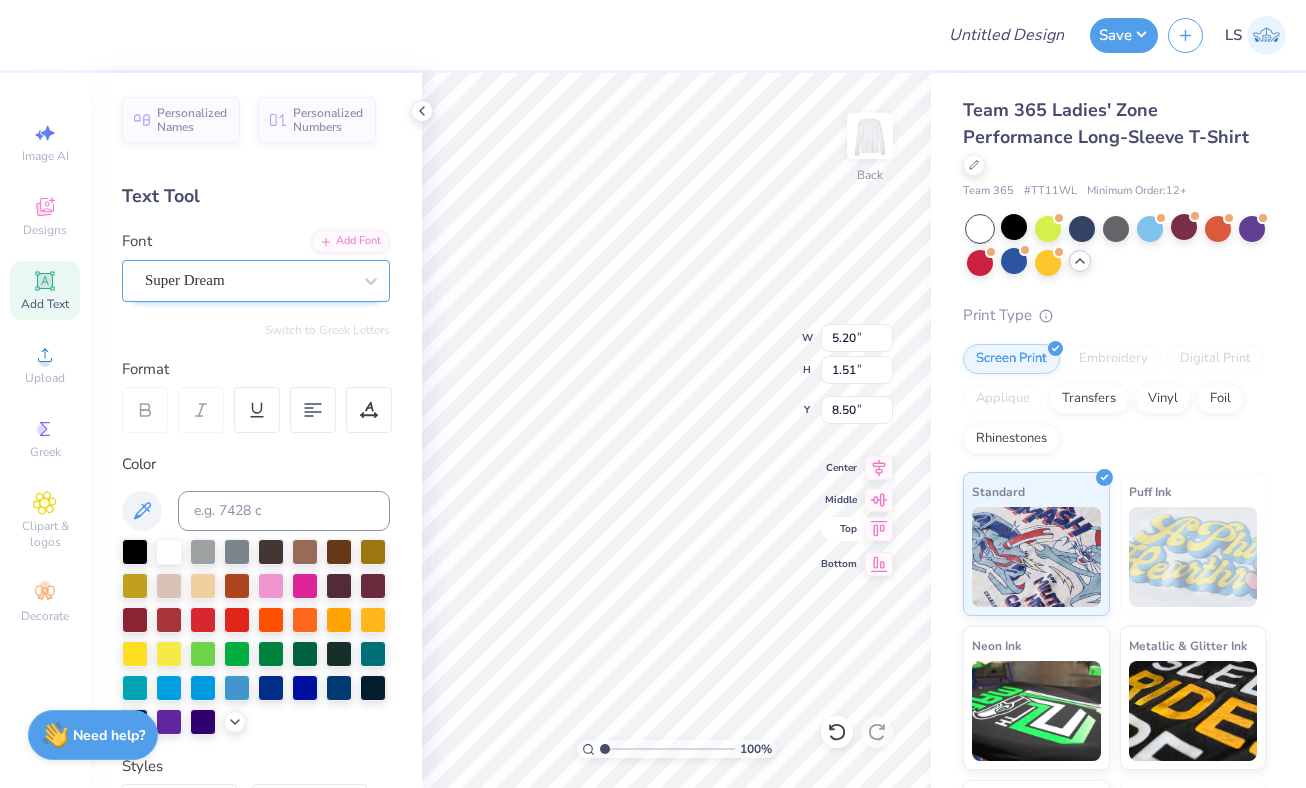 scroll, scrollTop: 0, scrollLeft: 1, axis: horizontal 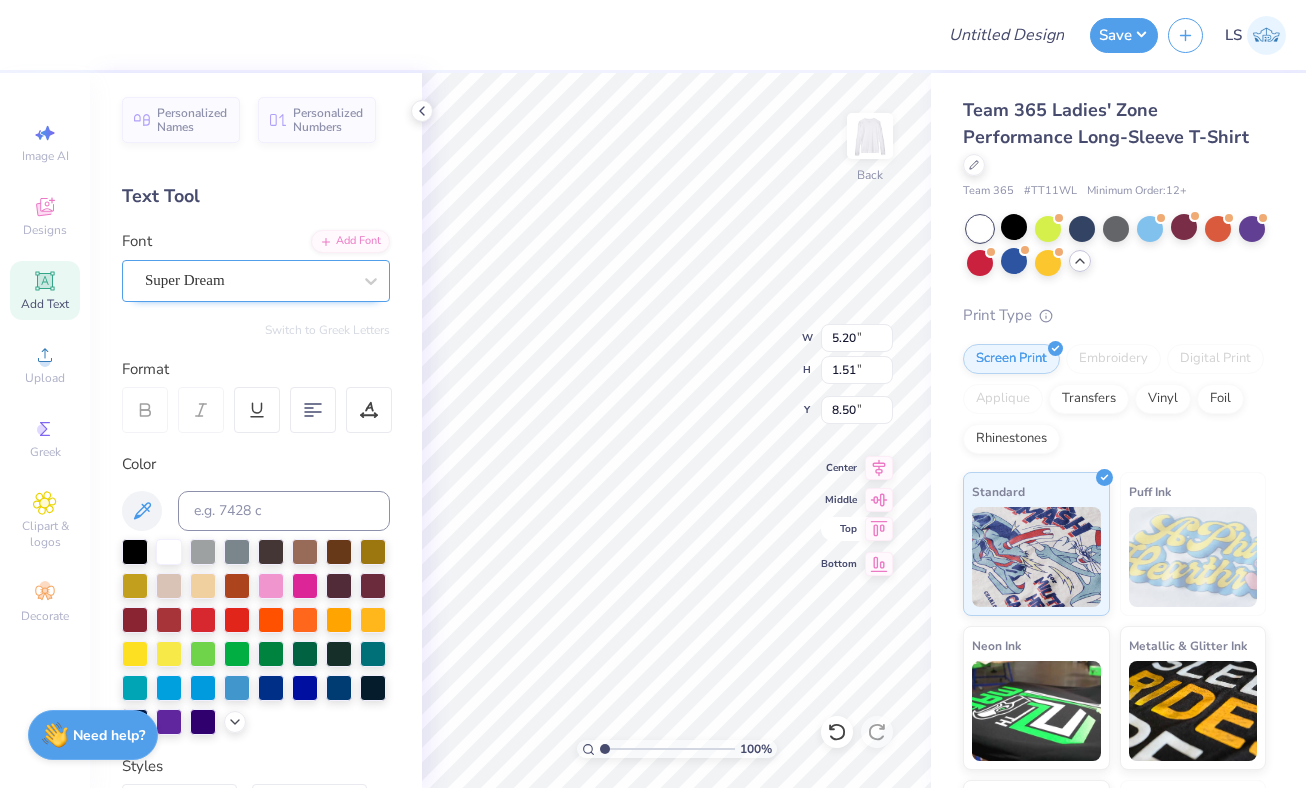 type on "THE 5:45'S" 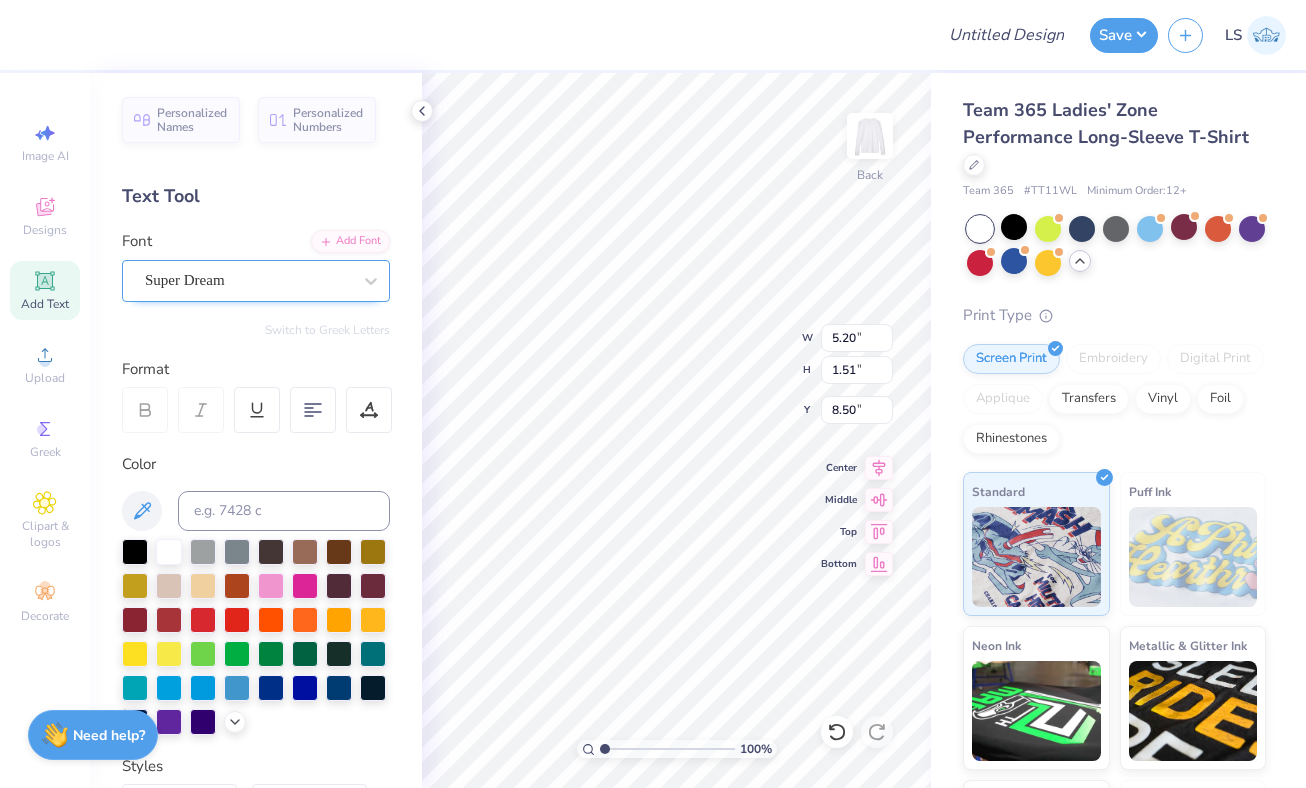 click at bounding box center (1014, 227) 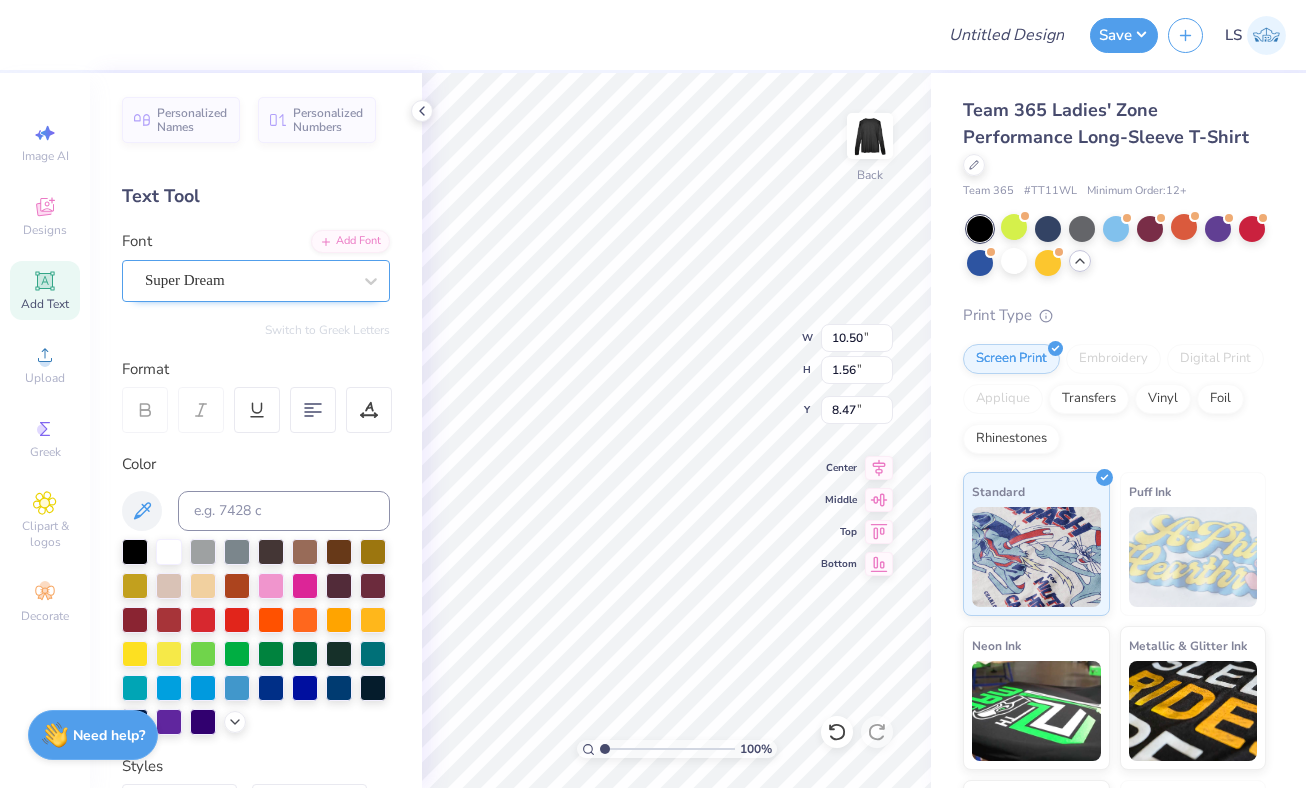 type on "10.50" 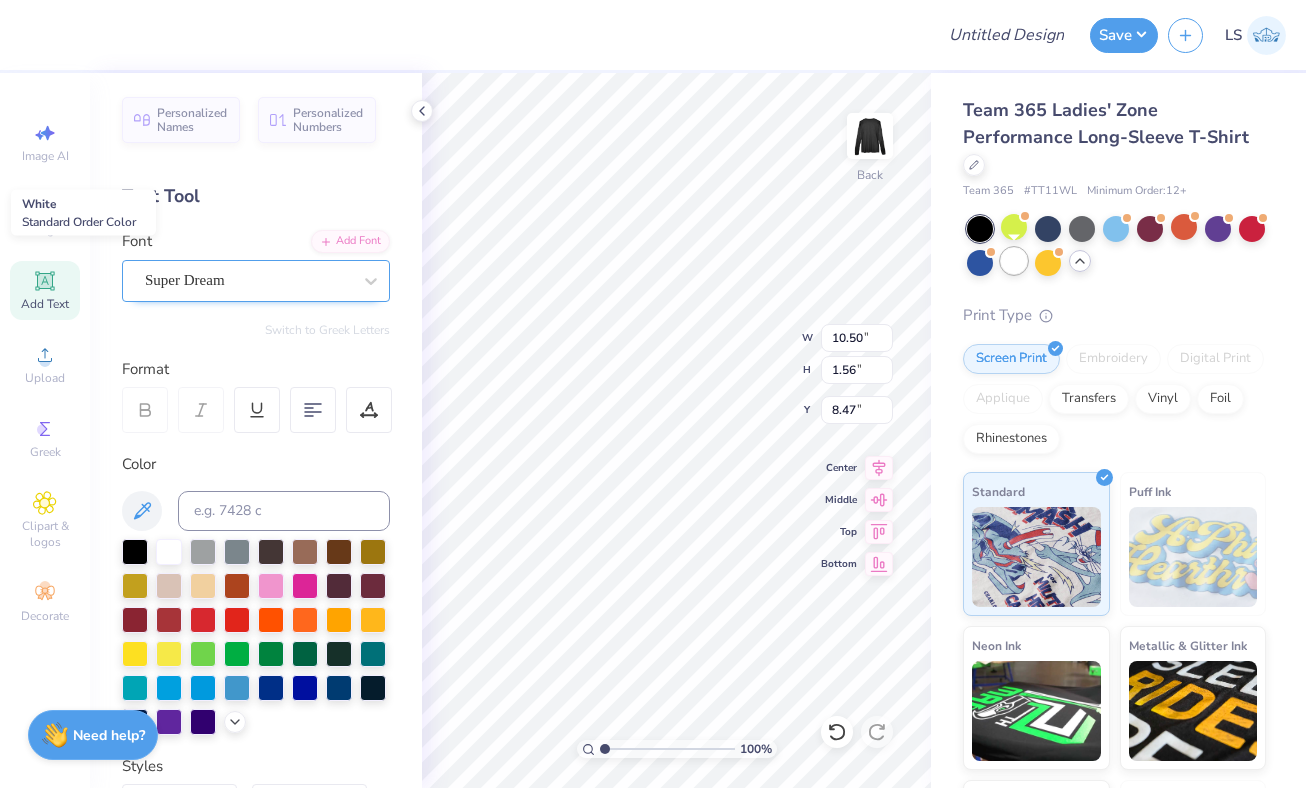 click at bounding box center (1014, 261) 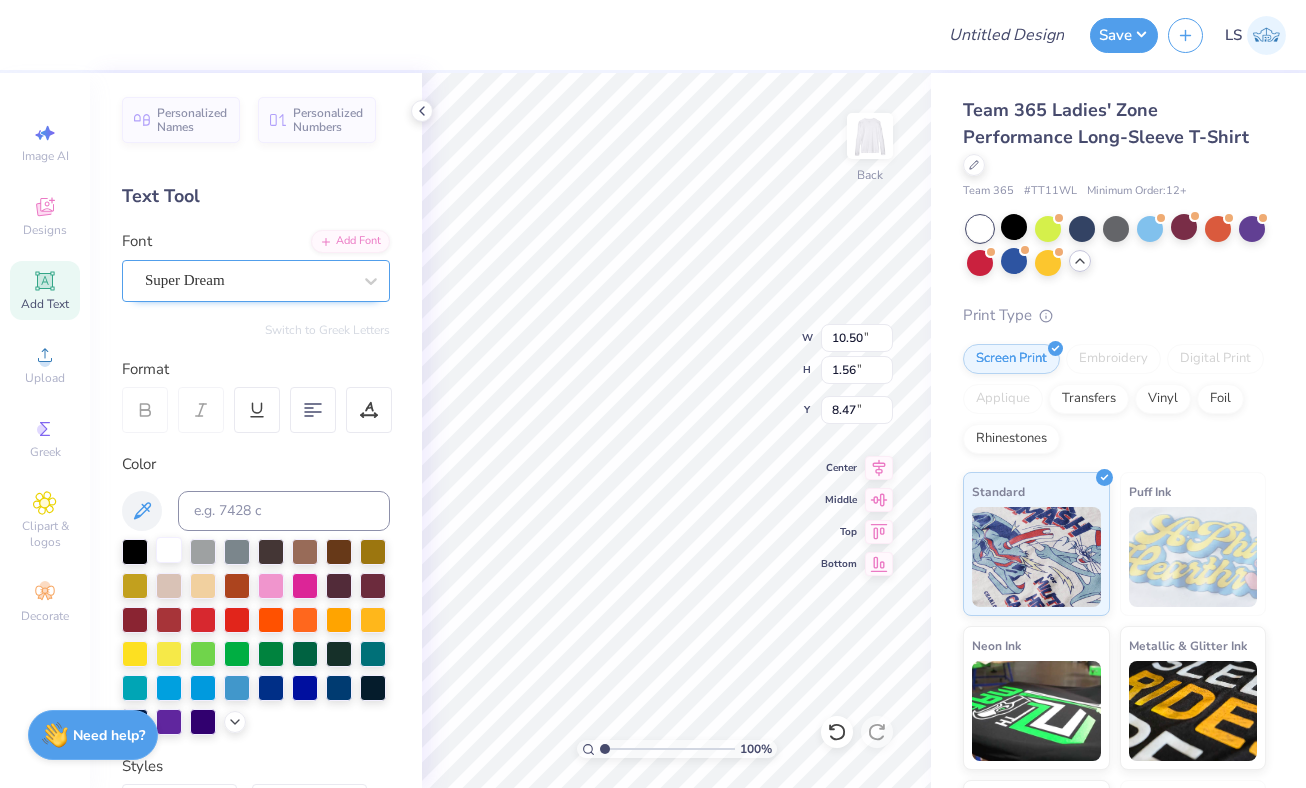 click at bounding box center (169, 550) 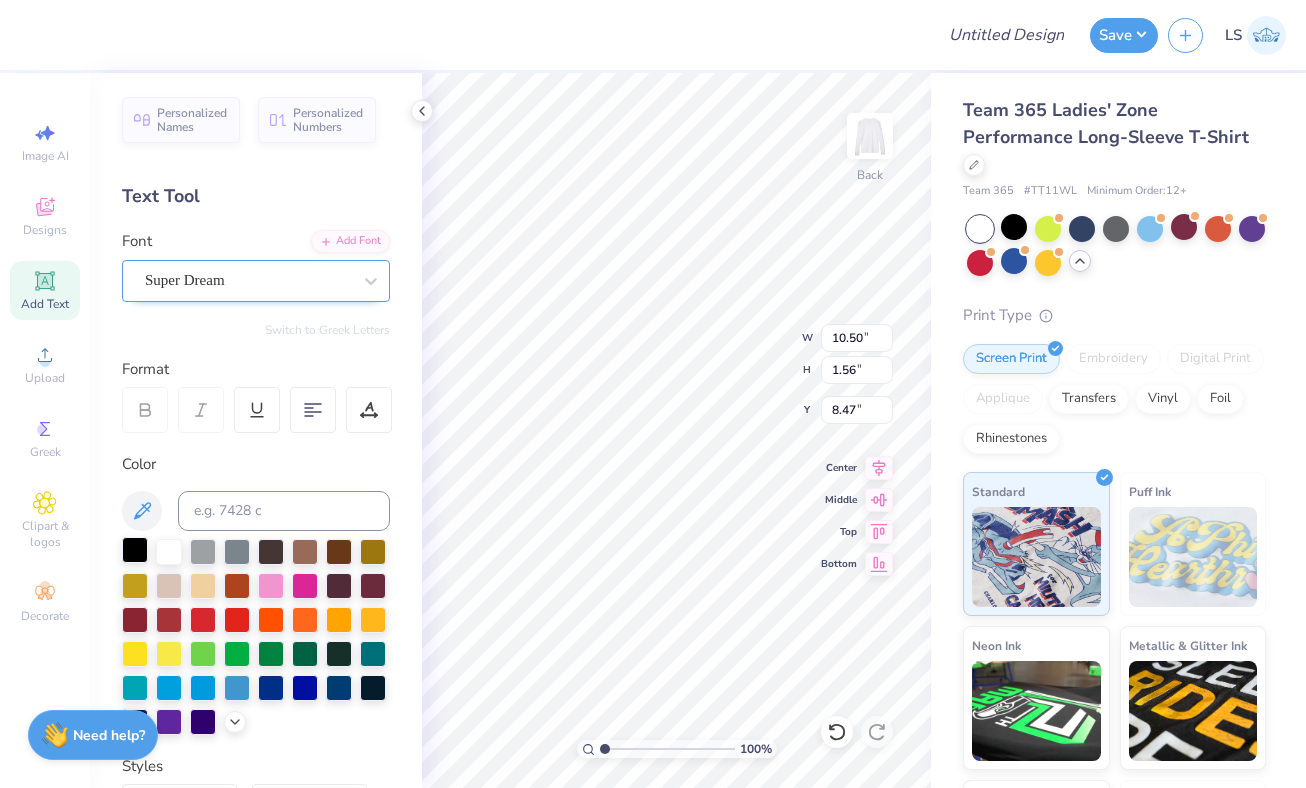 click at bounding box center [135, 550] 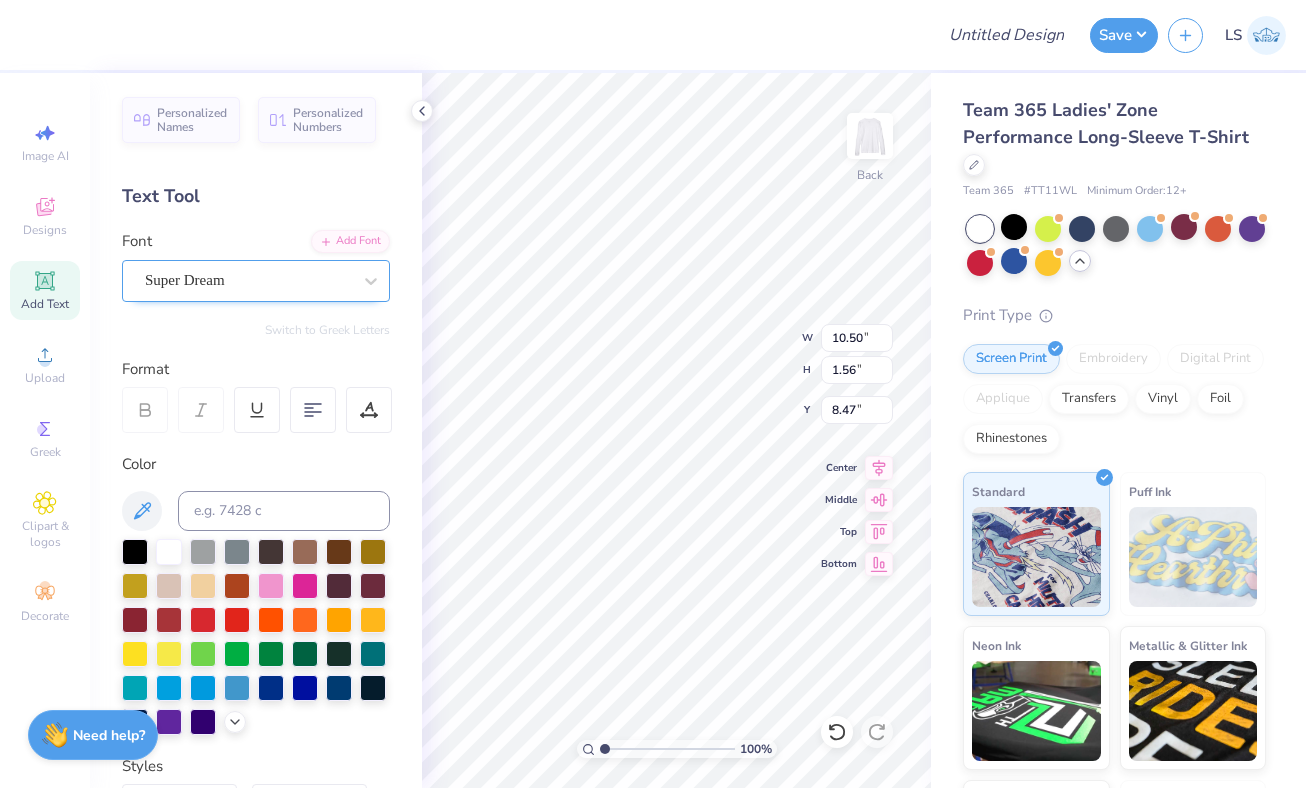 click on "Super Dream" at bounding box center [248, 280] 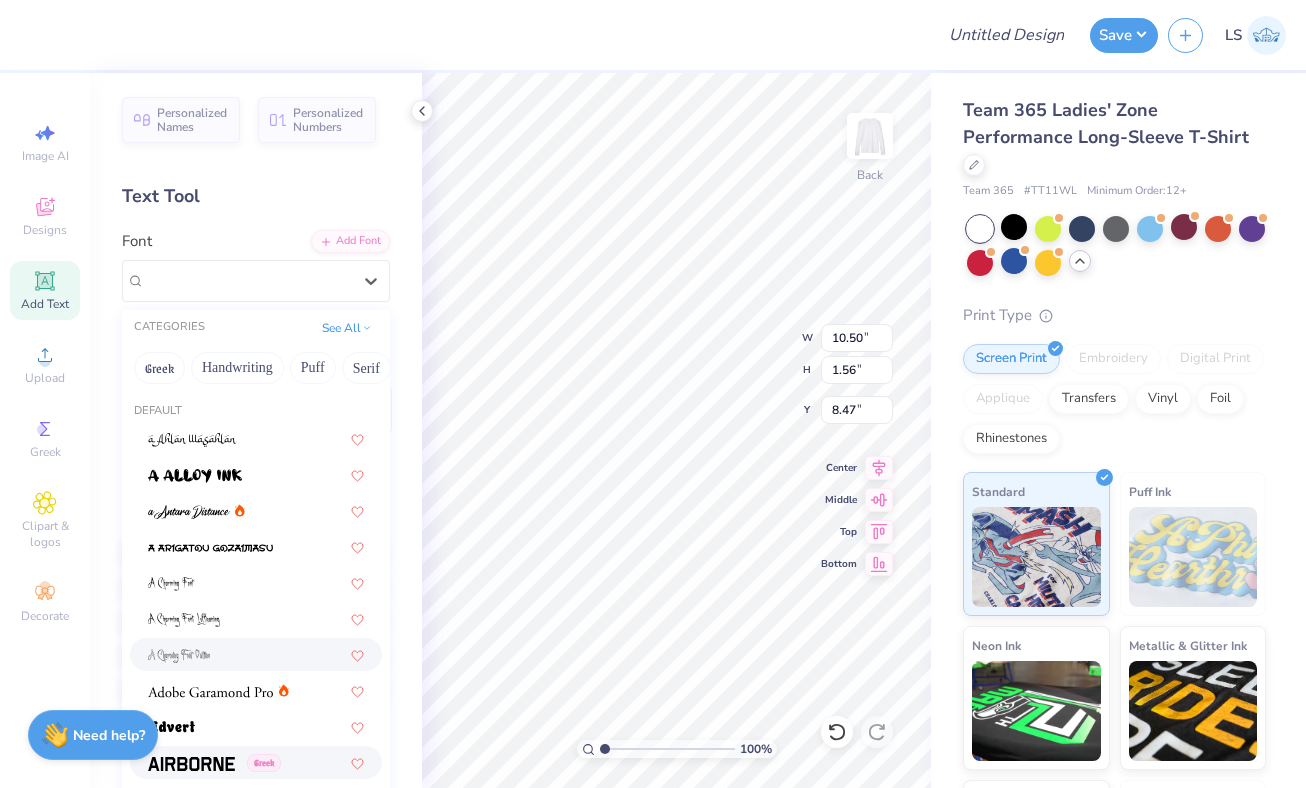 scroll, scrollTop: 192, scrollLeft: 0, axis: vertical 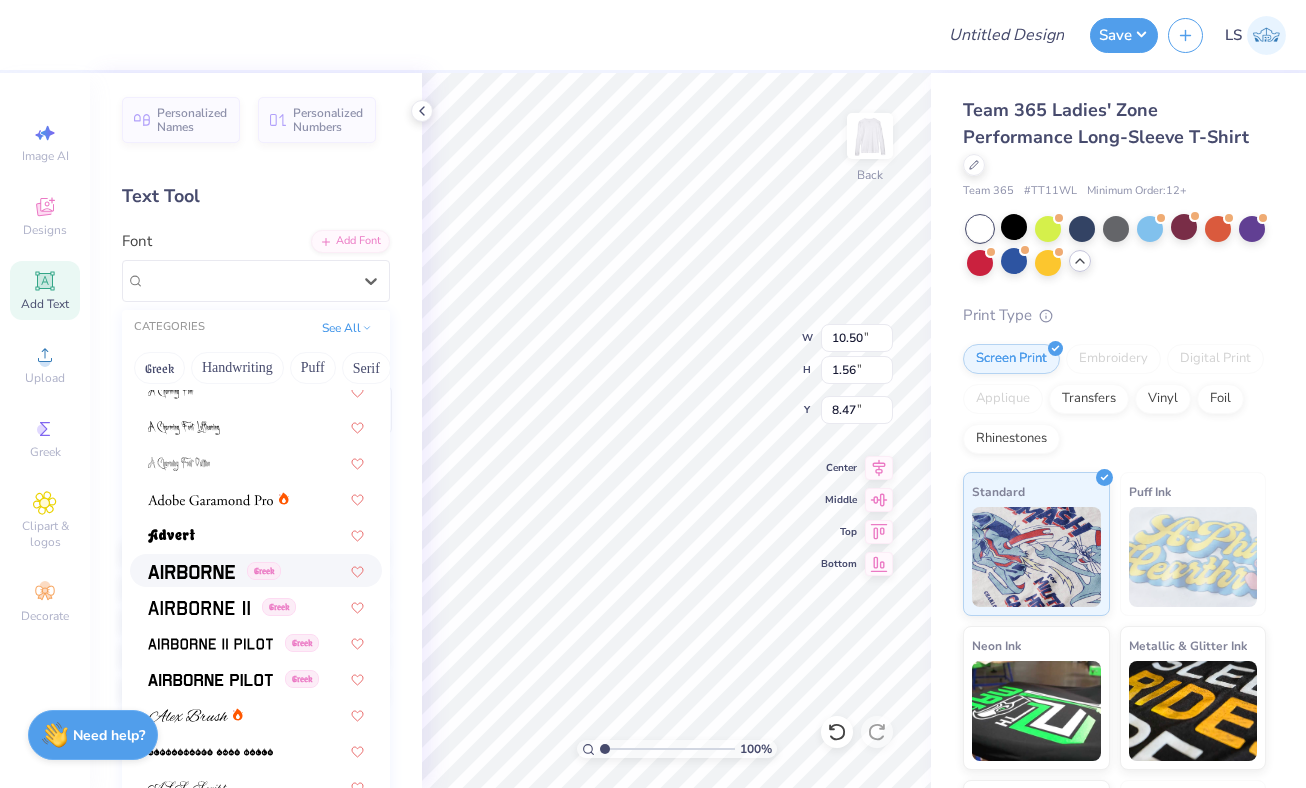click at bounding box center (191, 572) 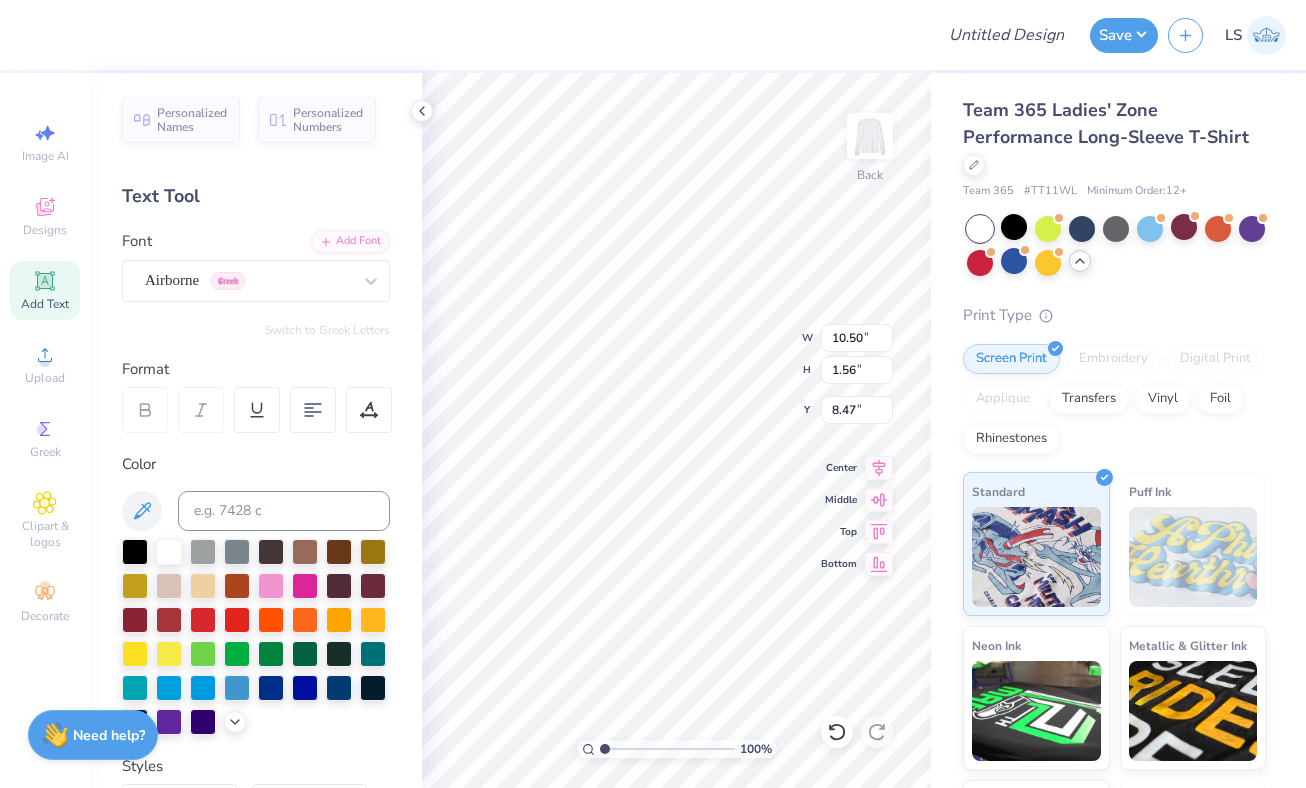 type on "10.85" 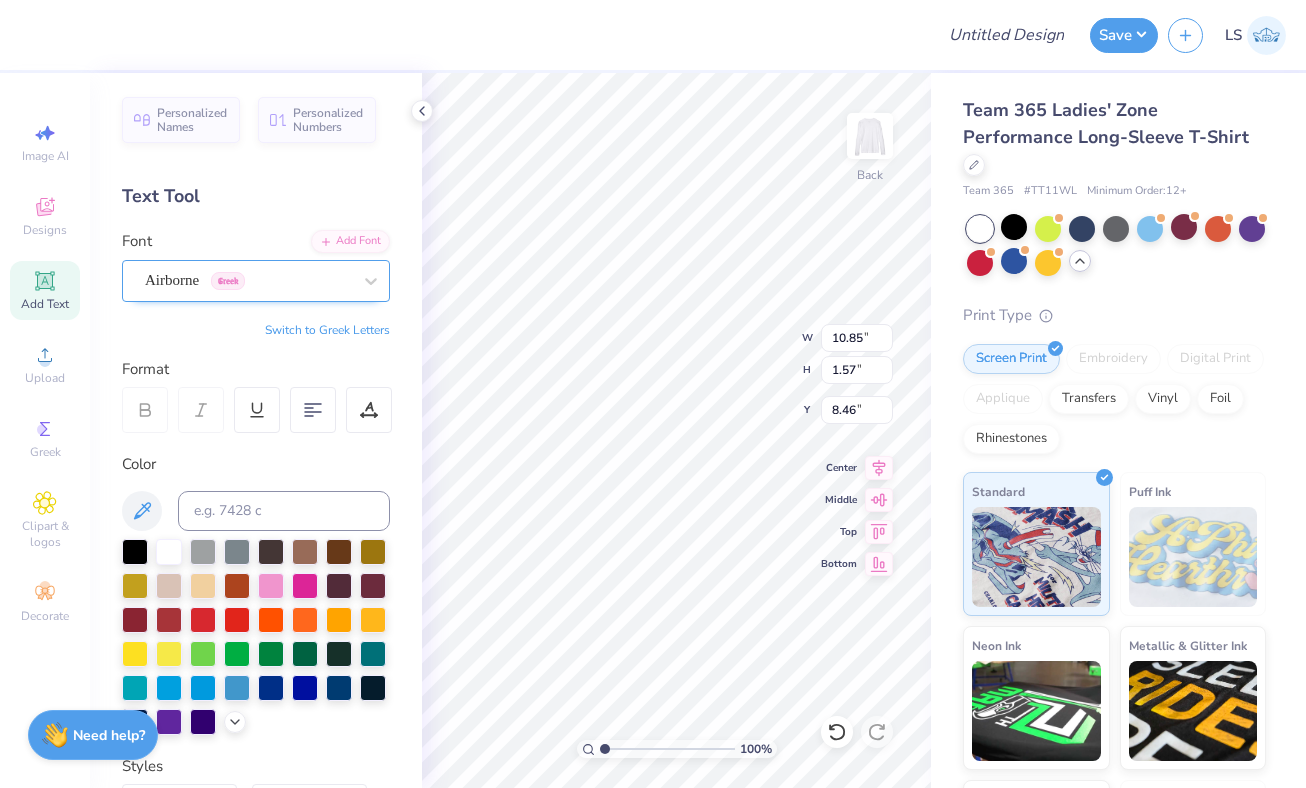 click on "Airborne Greek" at bounding box center [248, 280] 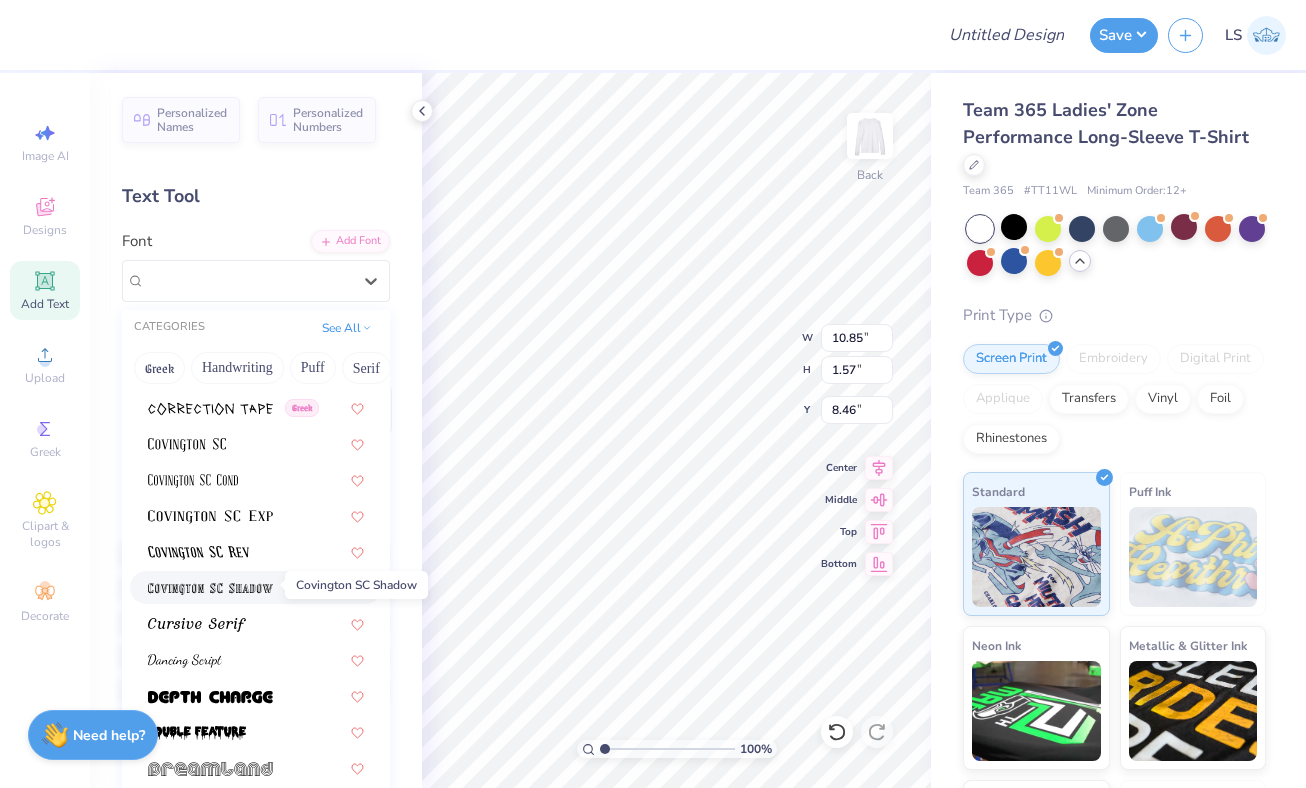 scroll, scrollTop: 3167, scrollLeft: 0, axis: vertical 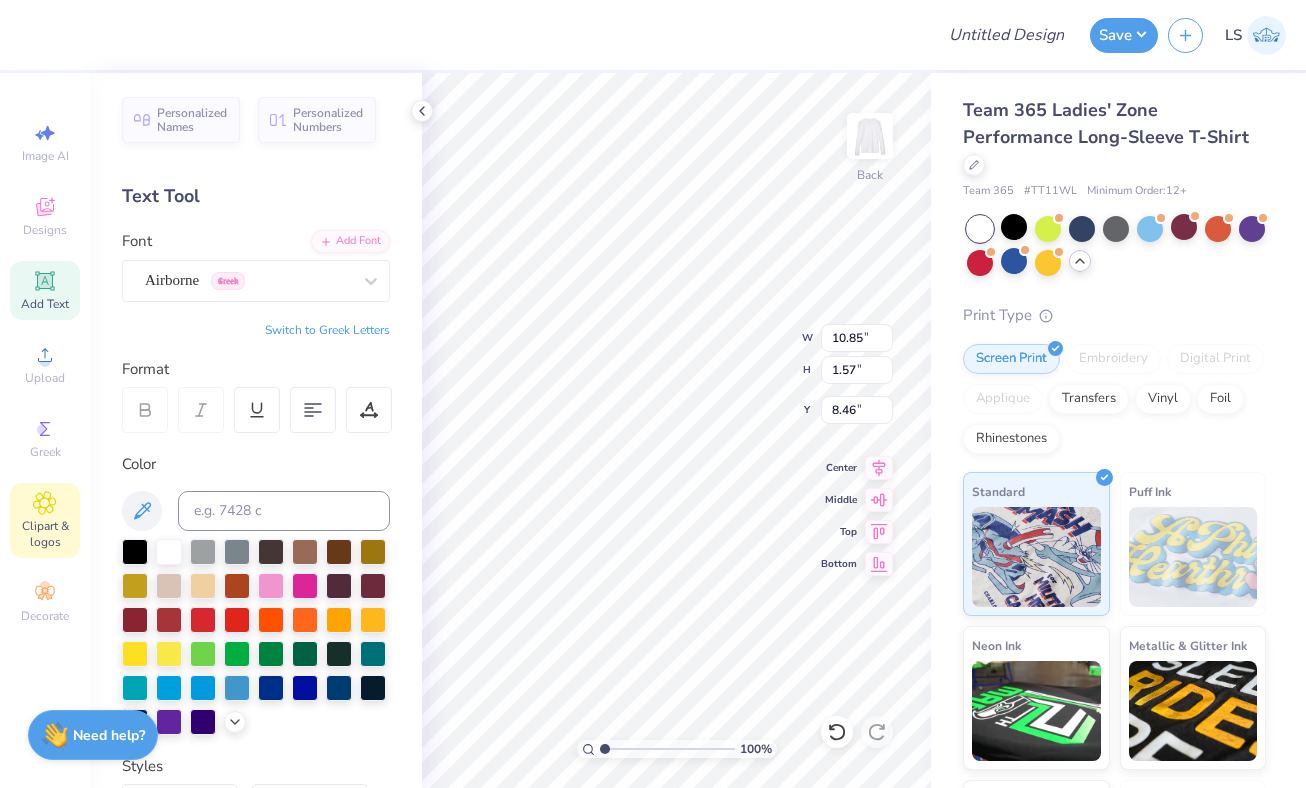 click on "Clipart & logos" at bounding box center [45, 534] 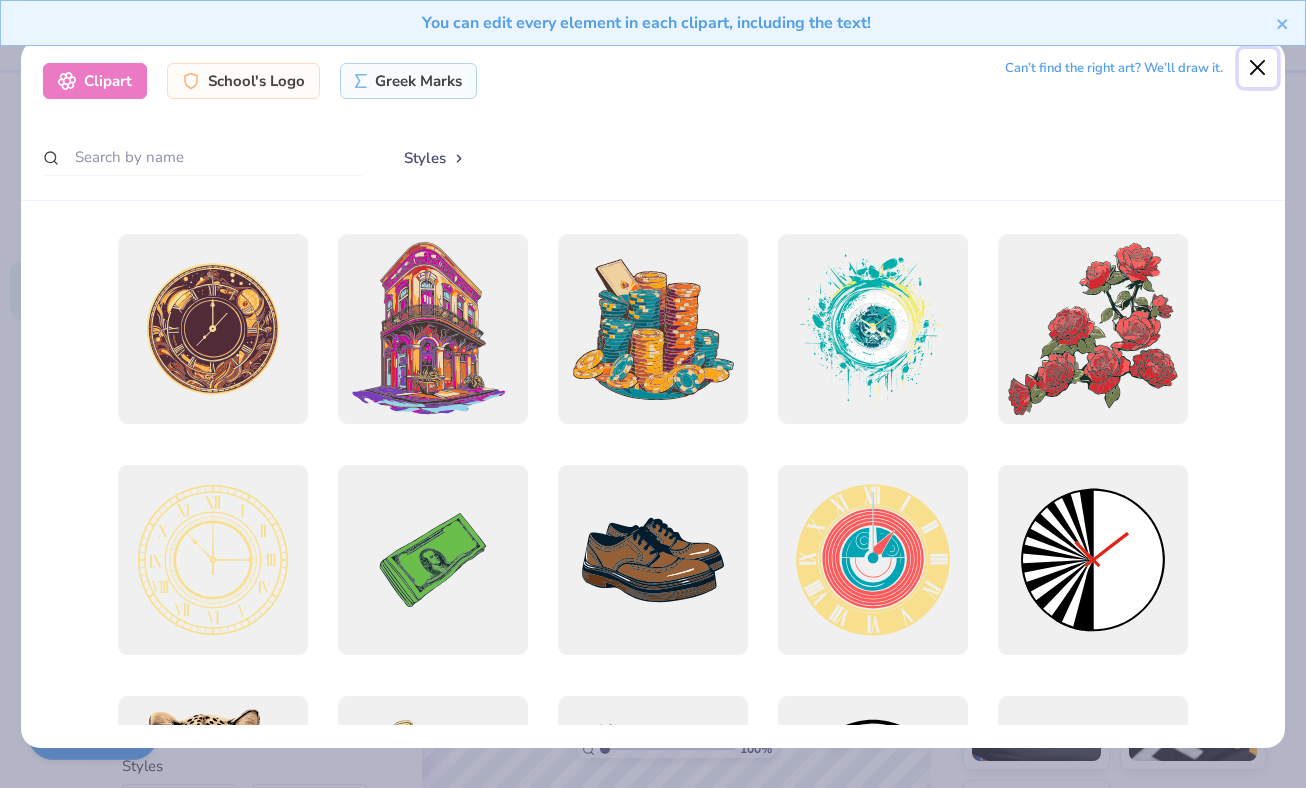 click at bounding box center (1258, 68) 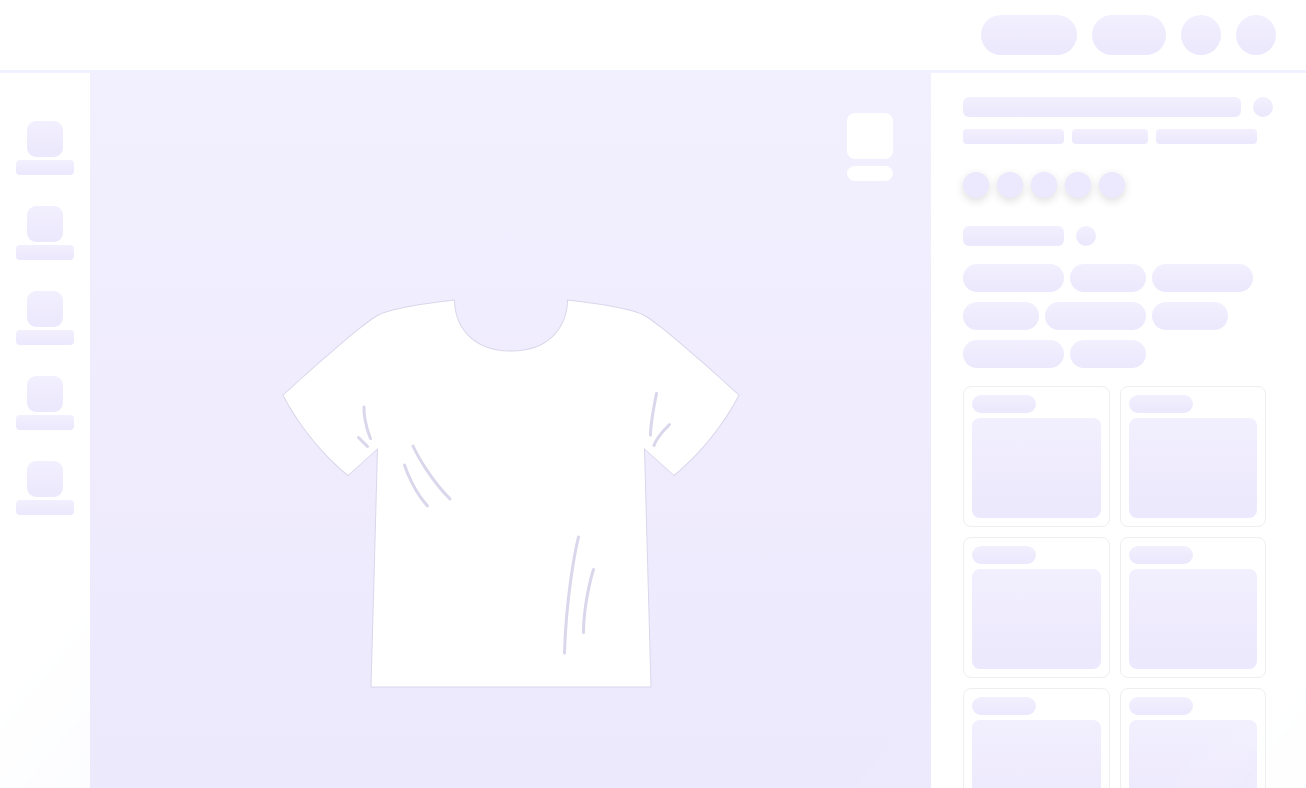 scroll, scrollTop: 0, scrollLeft: 0, axis: both 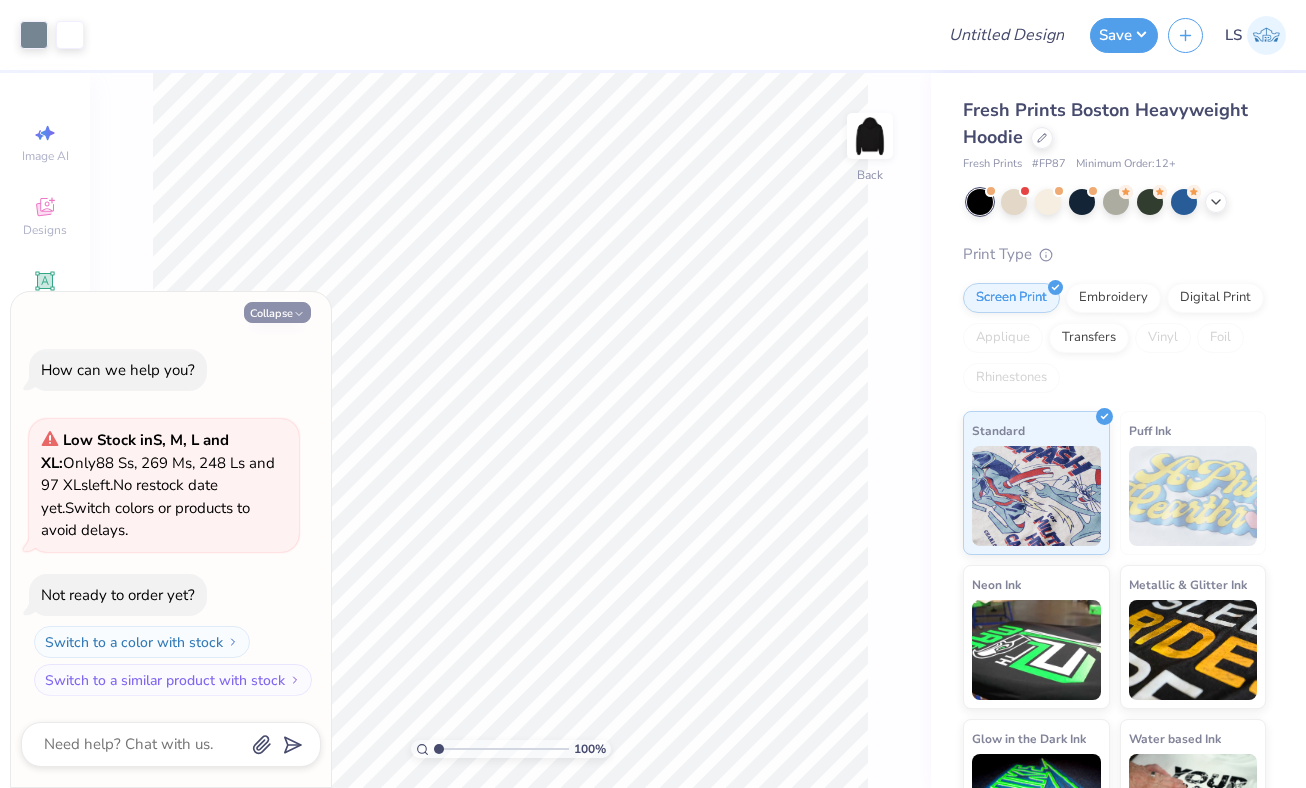 click 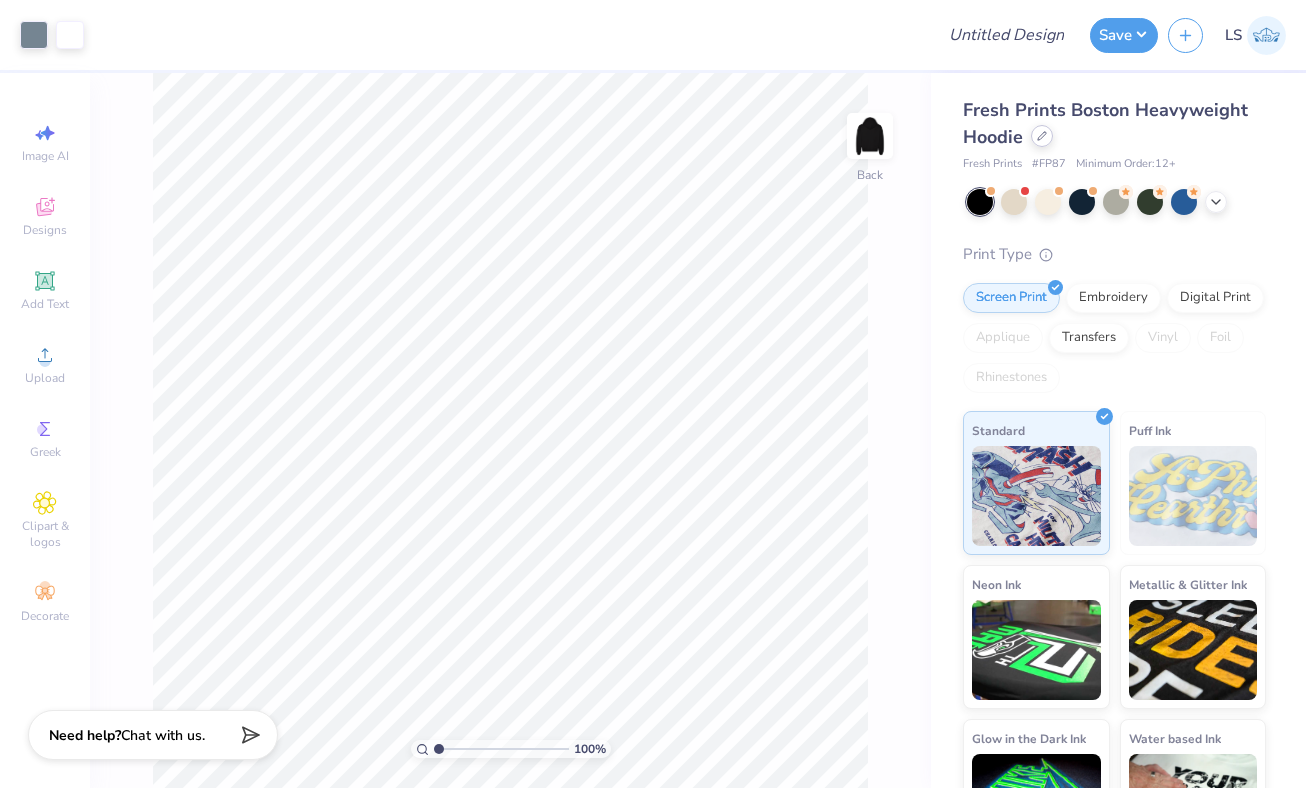 click 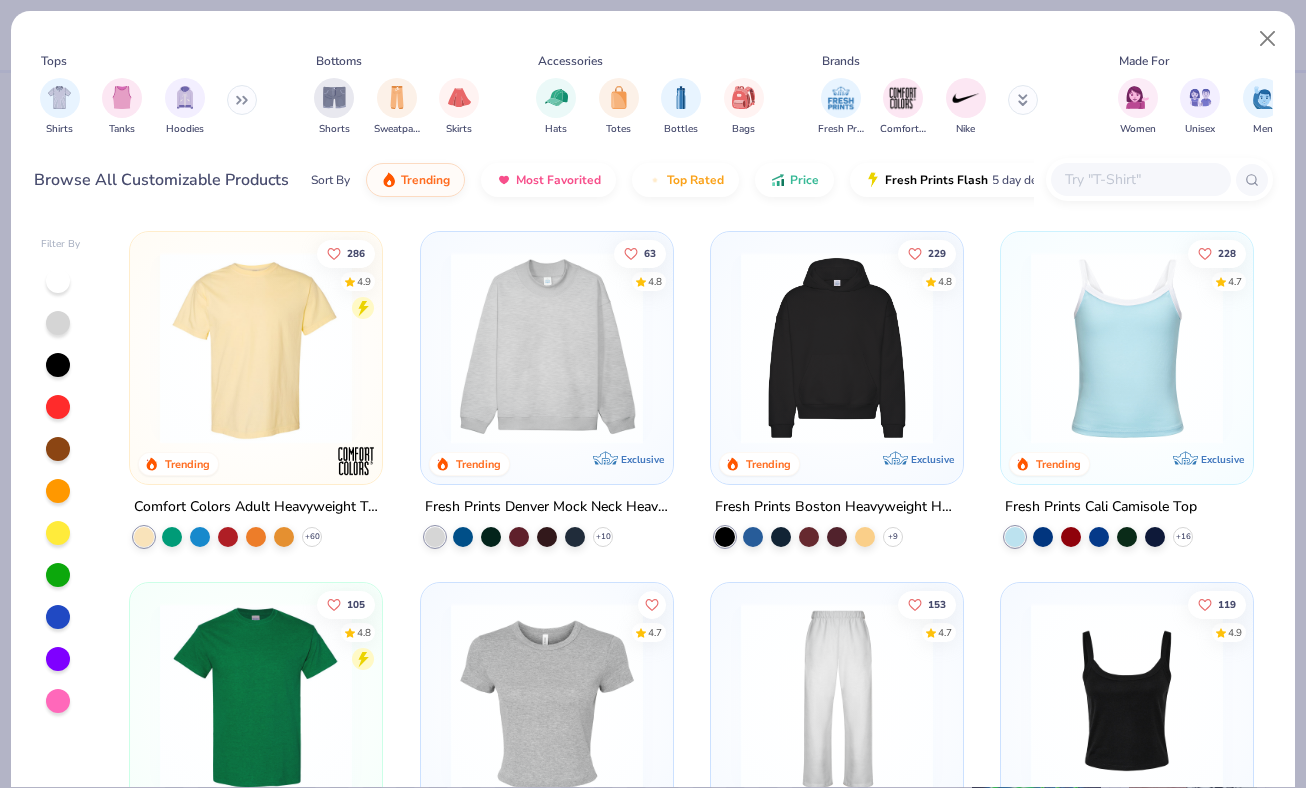 click at bounding box center [1140, 179] 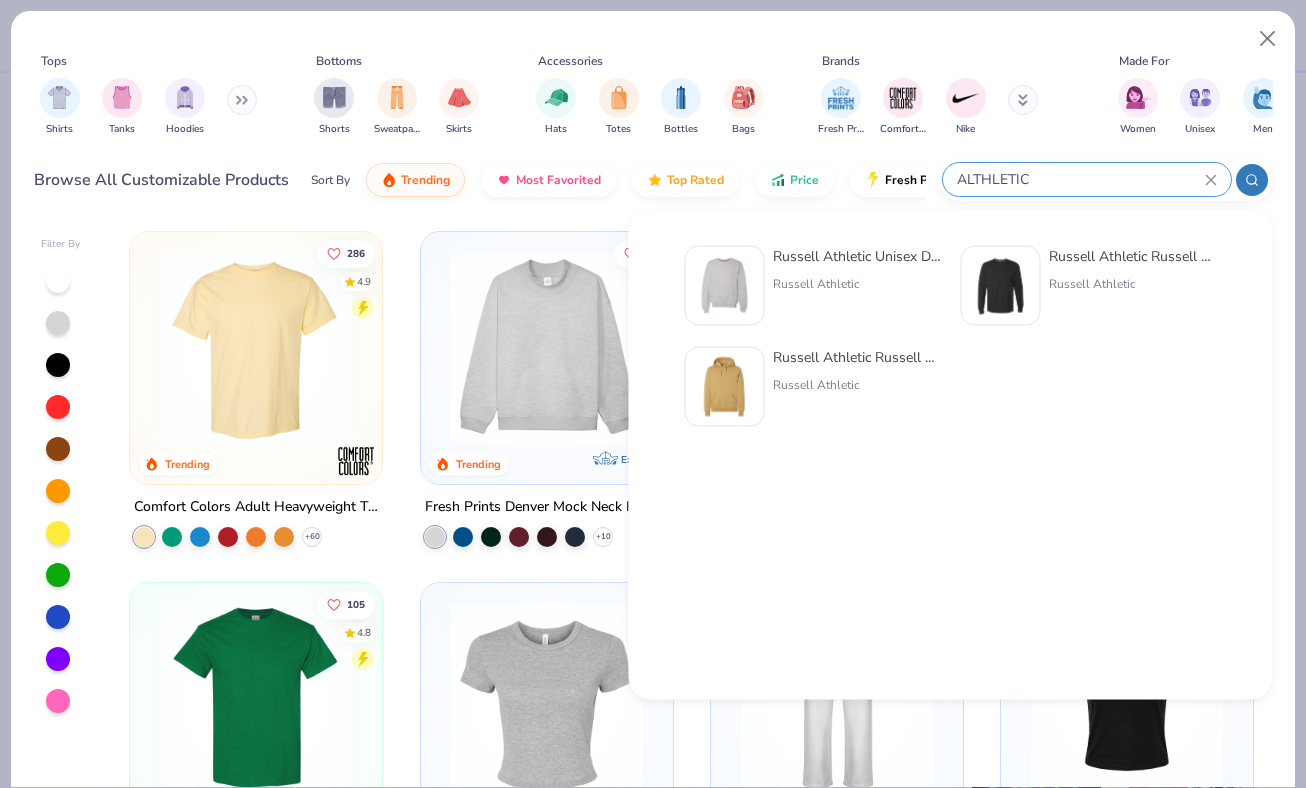 type on "ALTHLETIC" 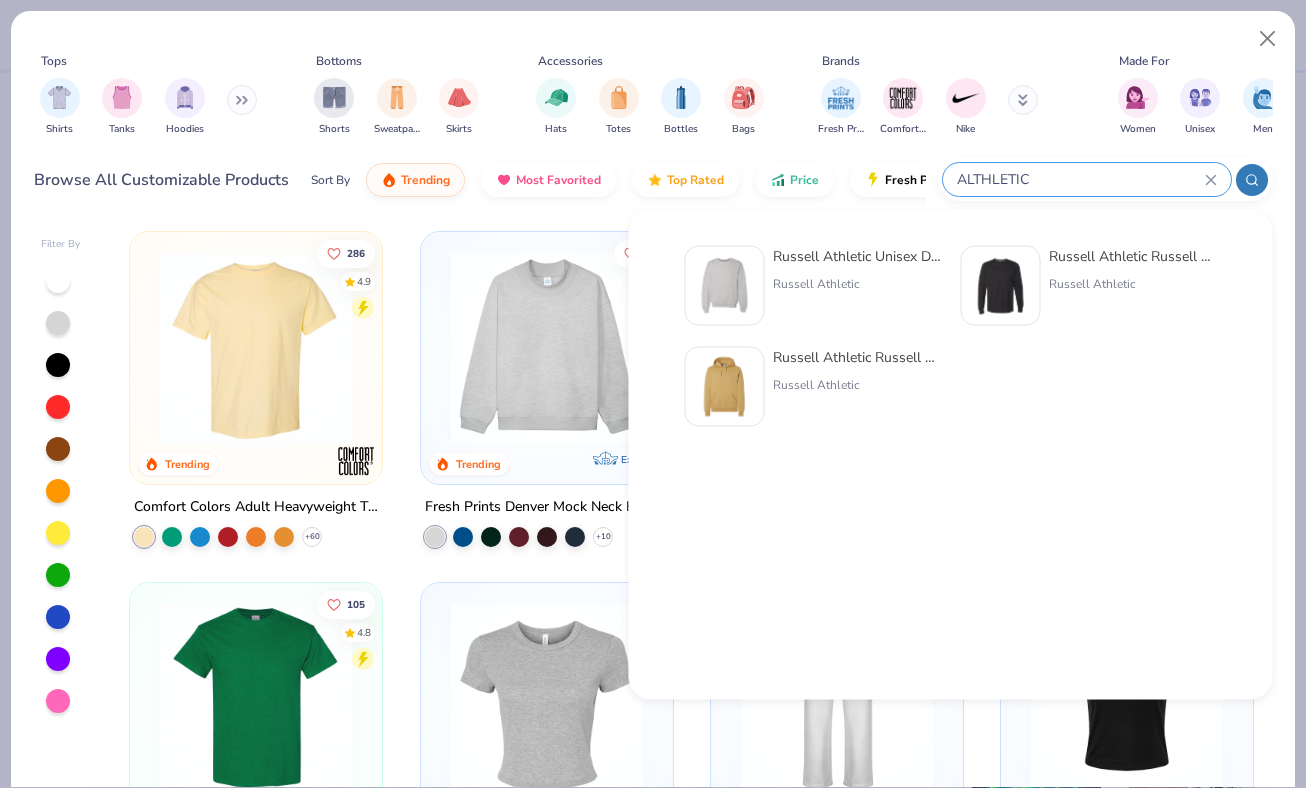 click on "Russell Athletic Russell Athletic Unisex Essential Performance Long-Sleeve T-Shirt" at bounding box center [1133, 256] 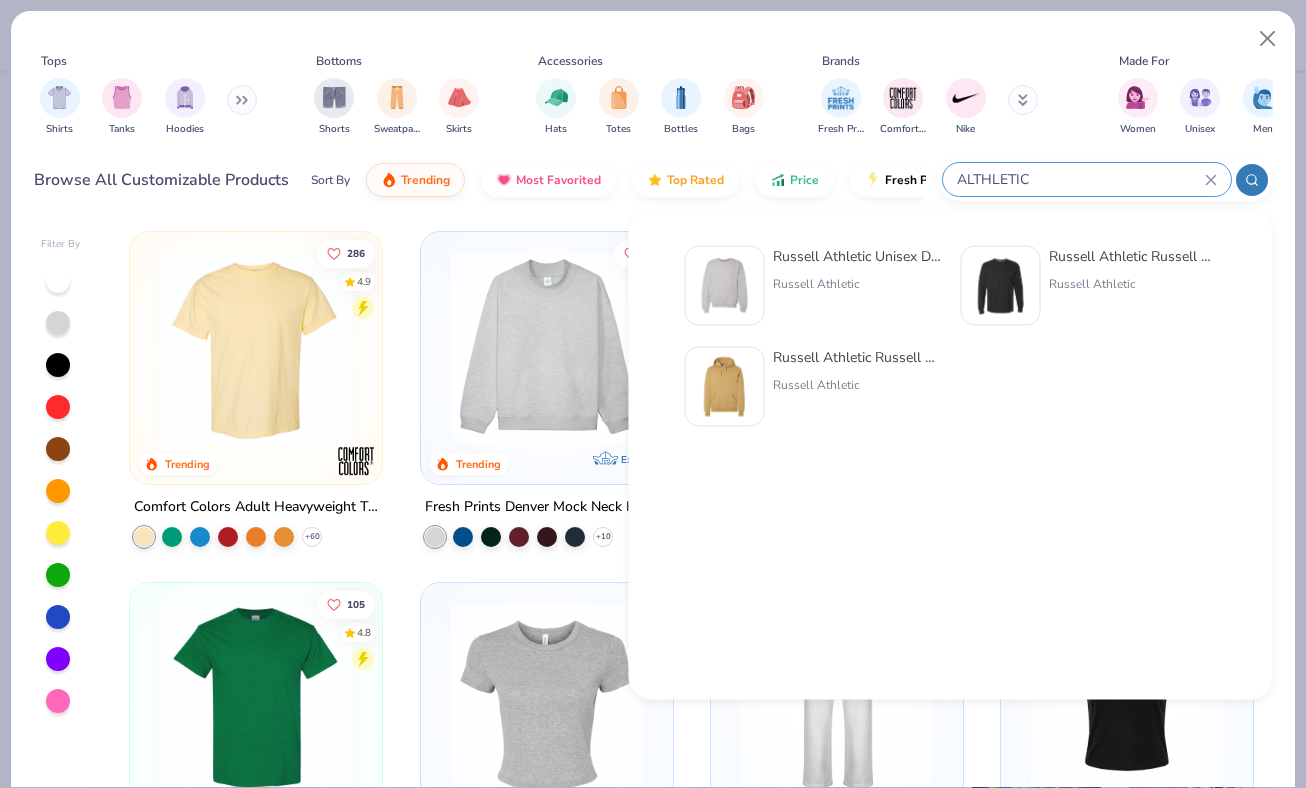 type 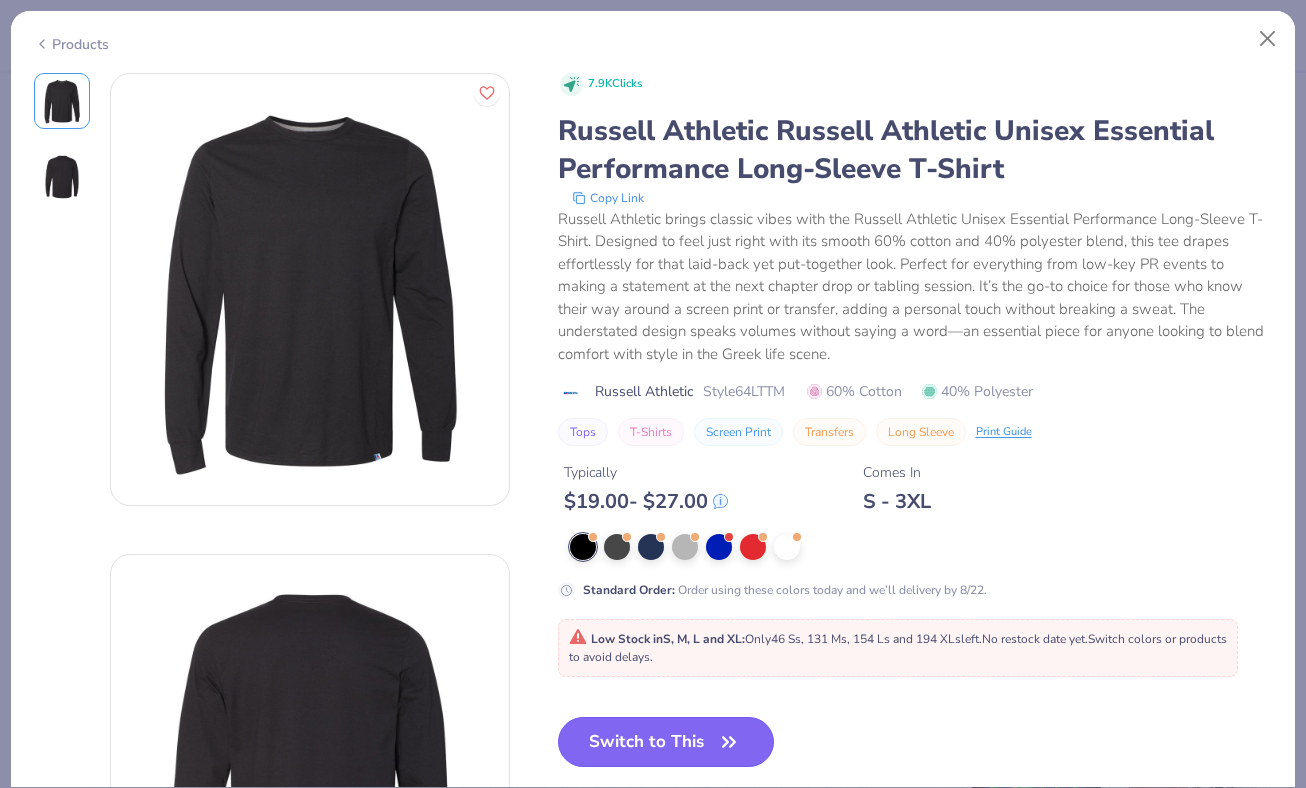 click on "Switch to This" at bounding box center (666, 742) 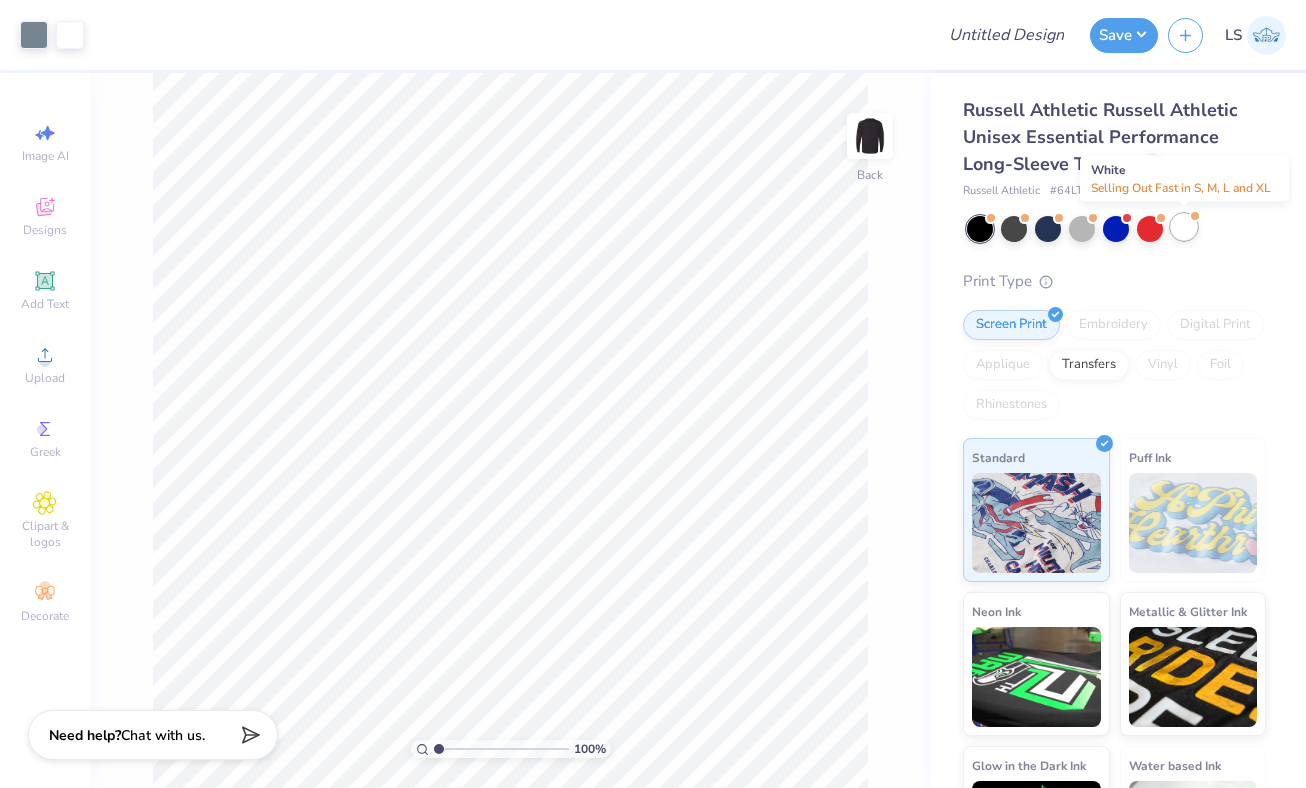 click at bounding box center [1184, 227] 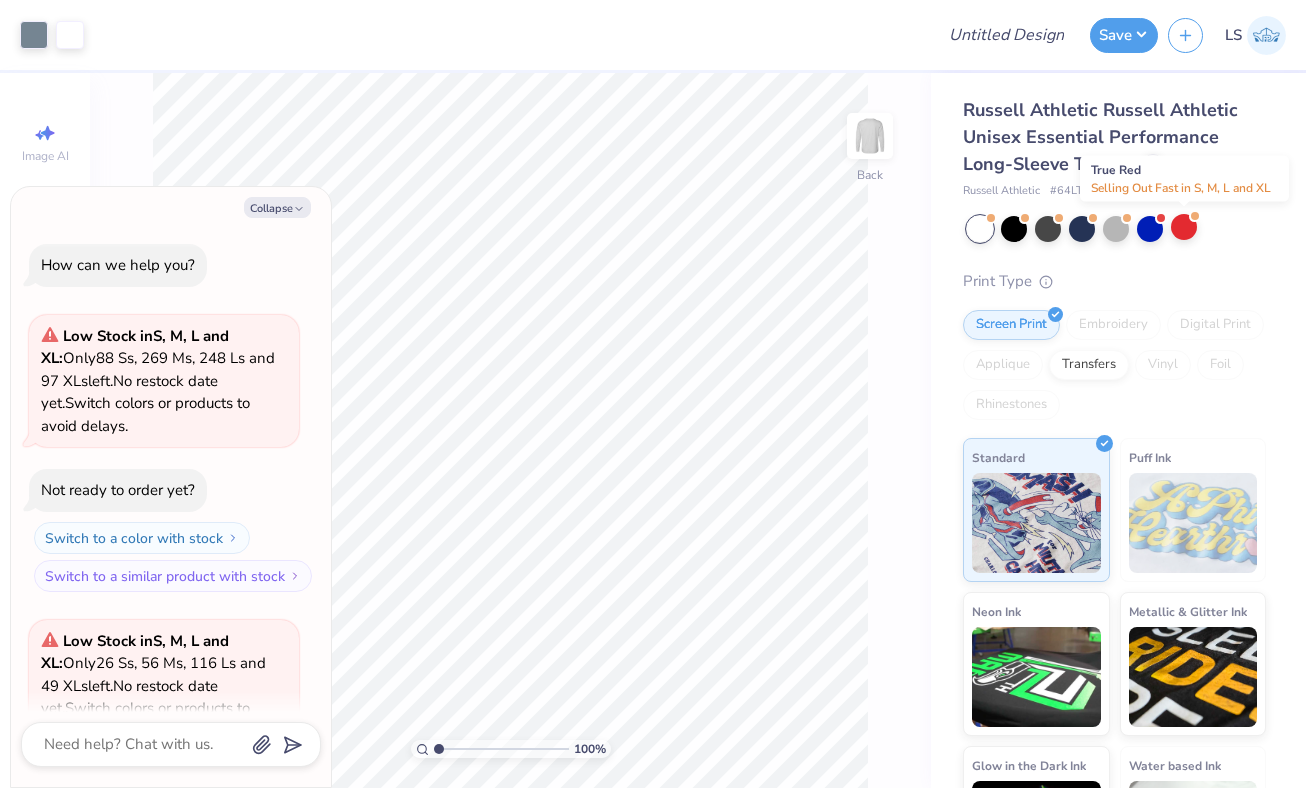 scroll, scrollTop: 200, scrollLeft: 0, axis: vertical 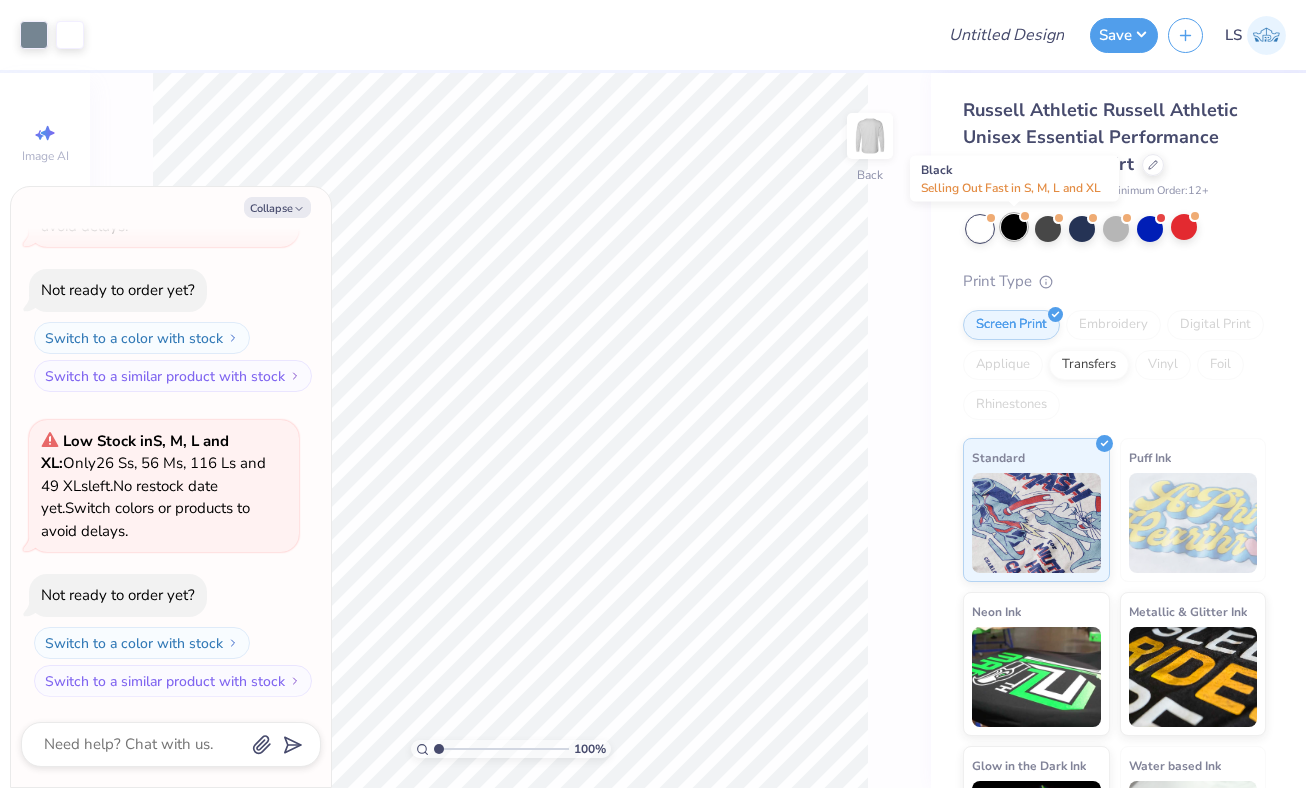 click at bounding box center [1014, 227] 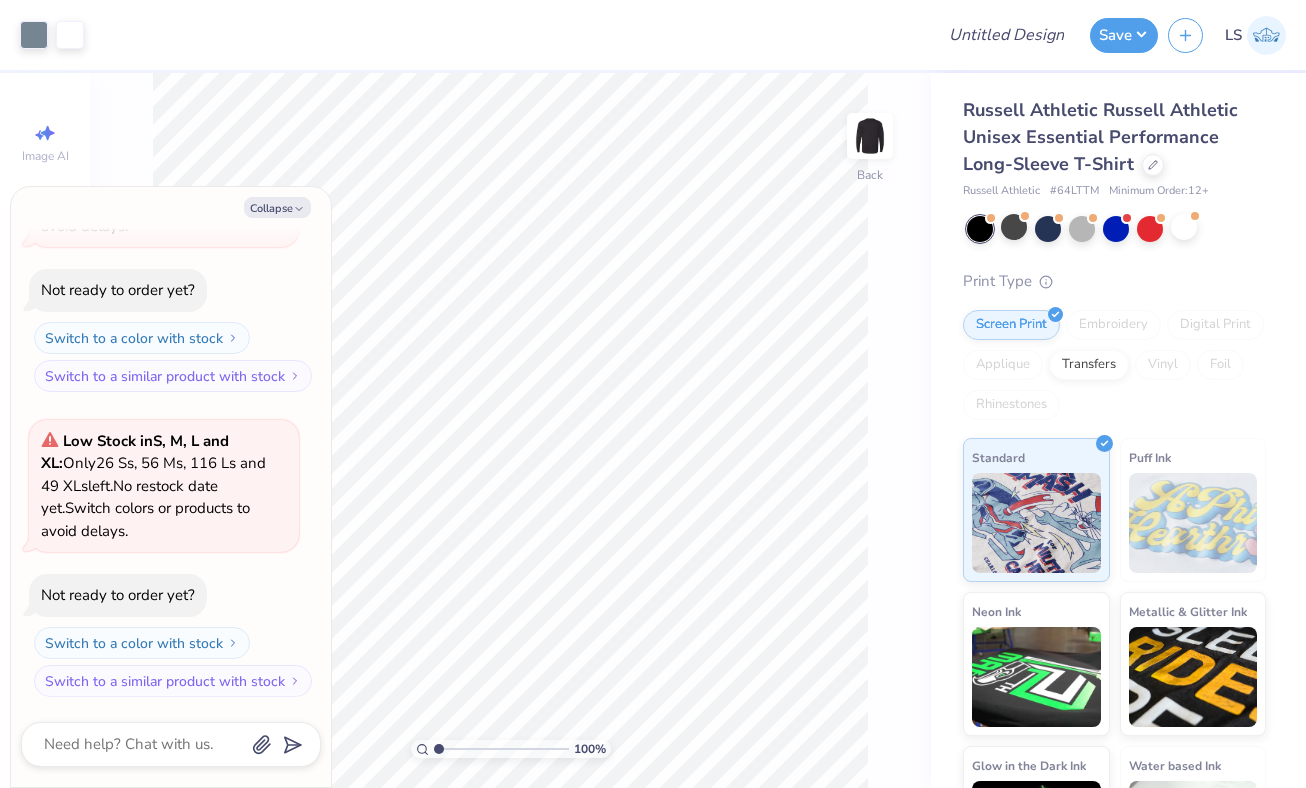 scroll, scrollTop: 505, scrollLeft: 0, axis: vertical 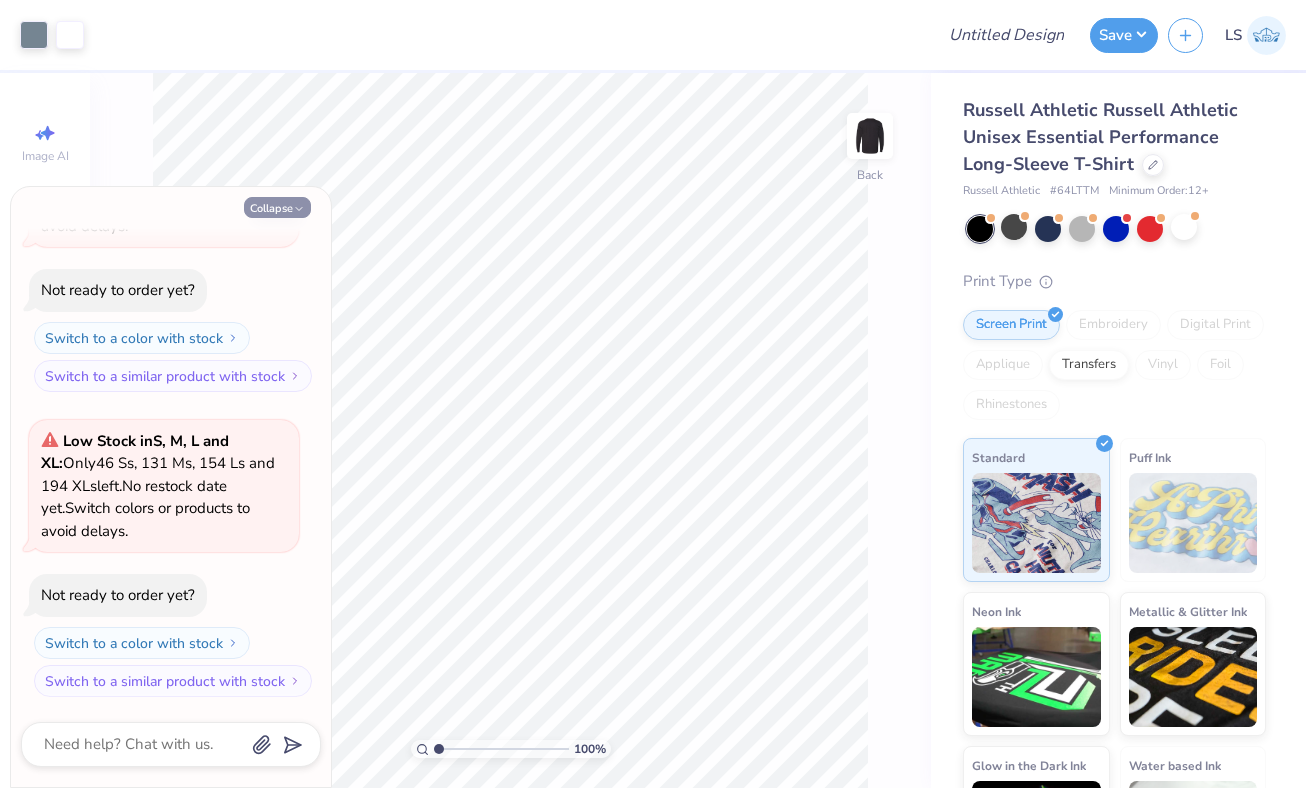 click 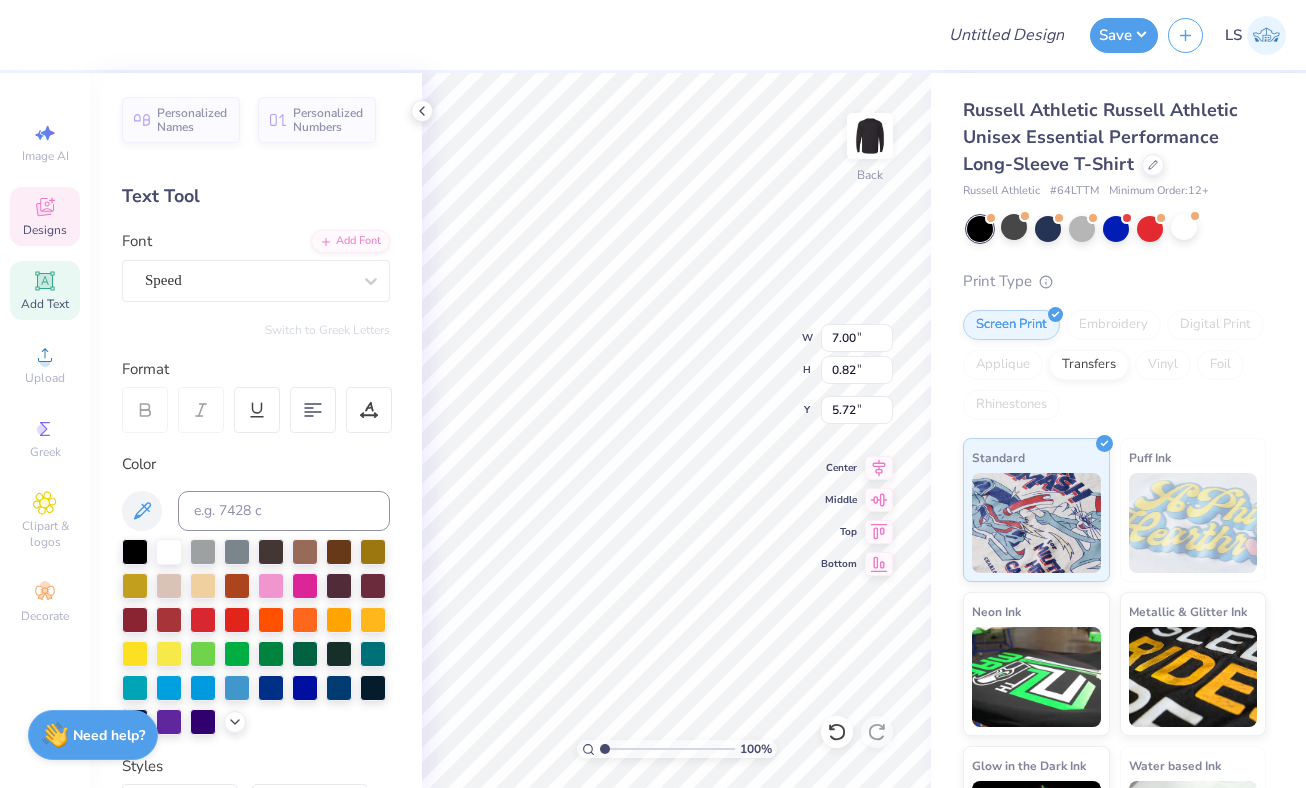 scroll, scrollTop: 0, scrollLeft: 1, axis: horizontal 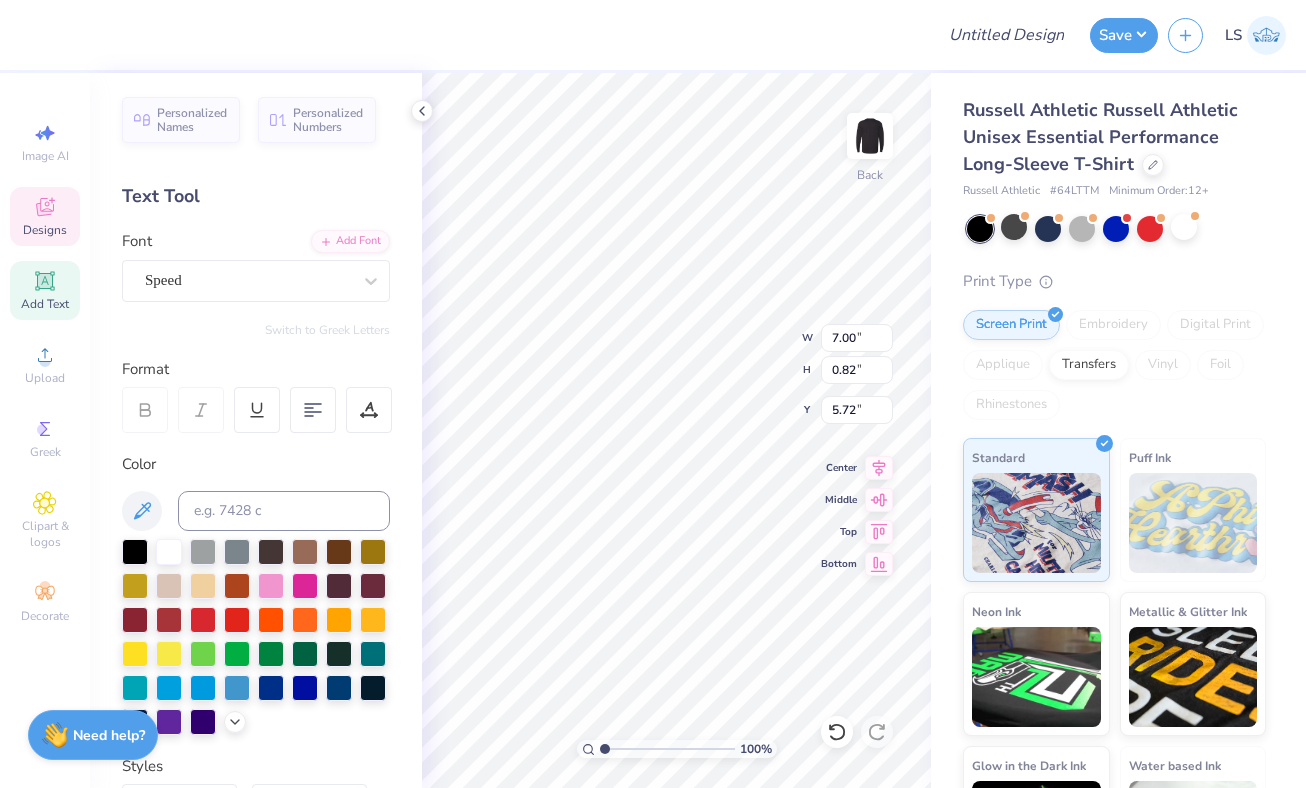 click on "100  % Back W 7.00 7.00 " H 0.82 0.82 " Y 5.72 5.72 " Center Middle Top Bottom" at bounding box center (676, 430) 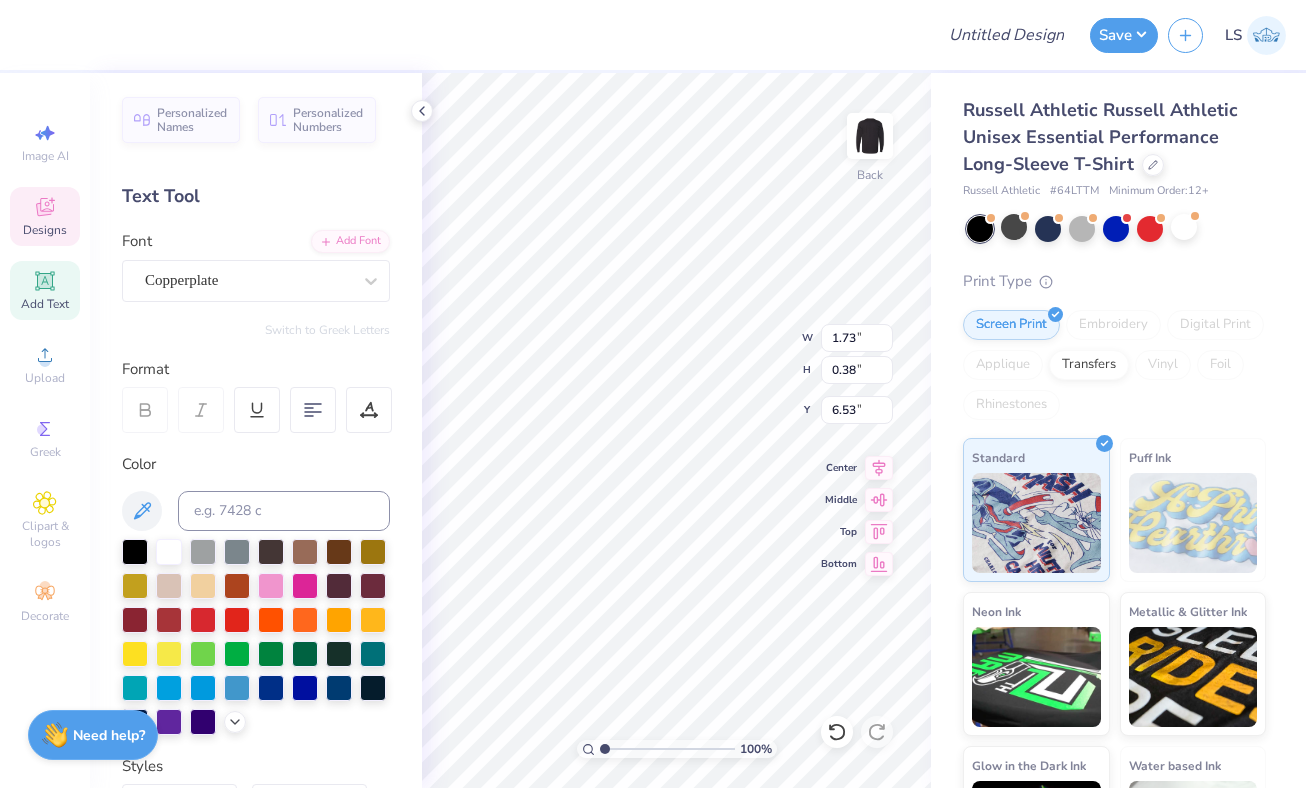 type on "8.58" 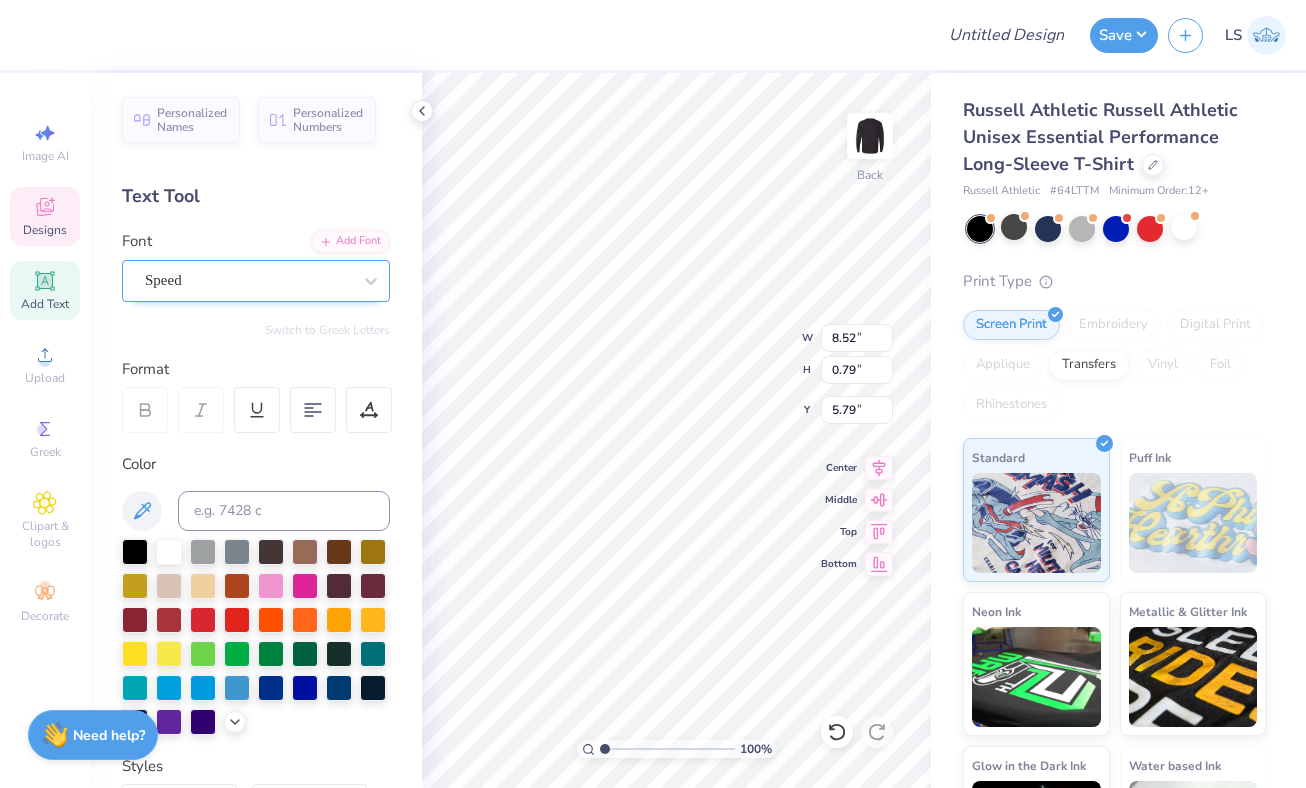 click on "Speed" at bounding box center [248, 280] 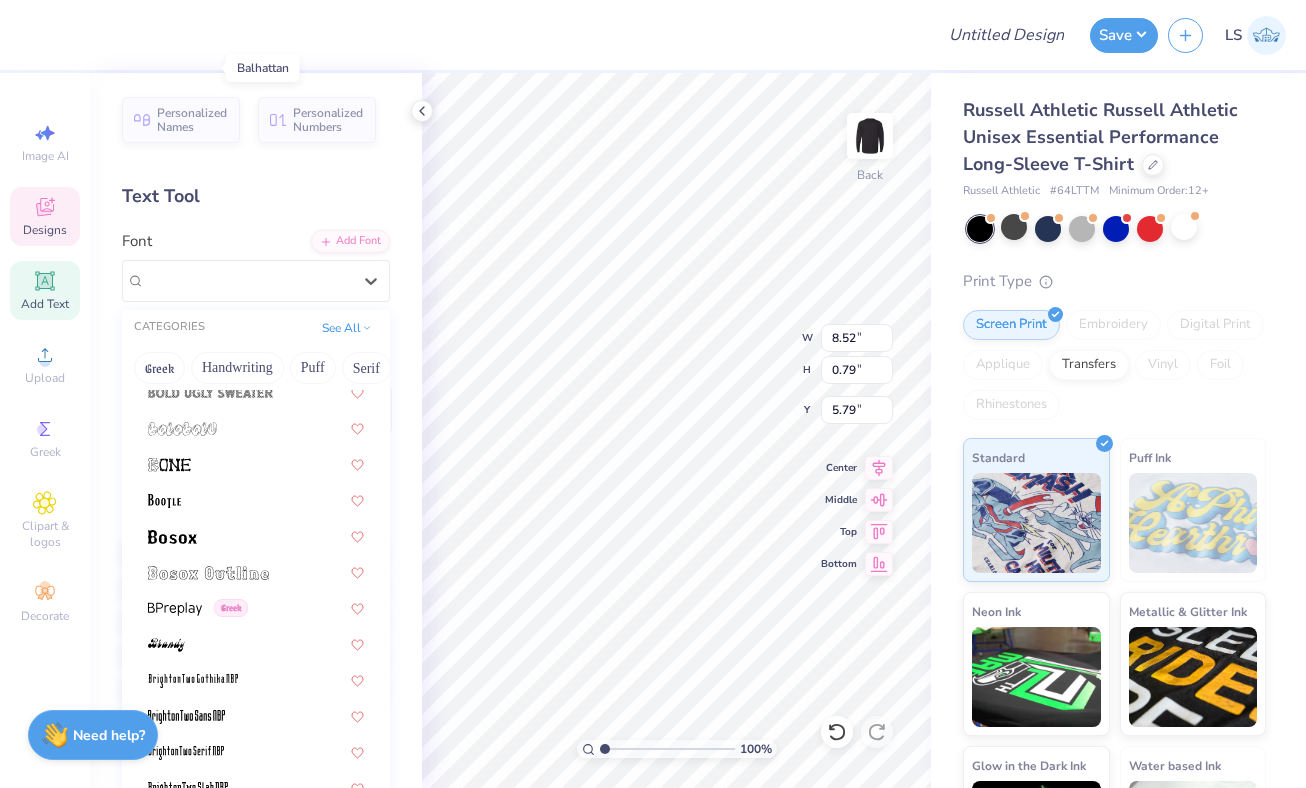 scroll, scrollTop: 1346, scrollLeft: 0, axis: vertical 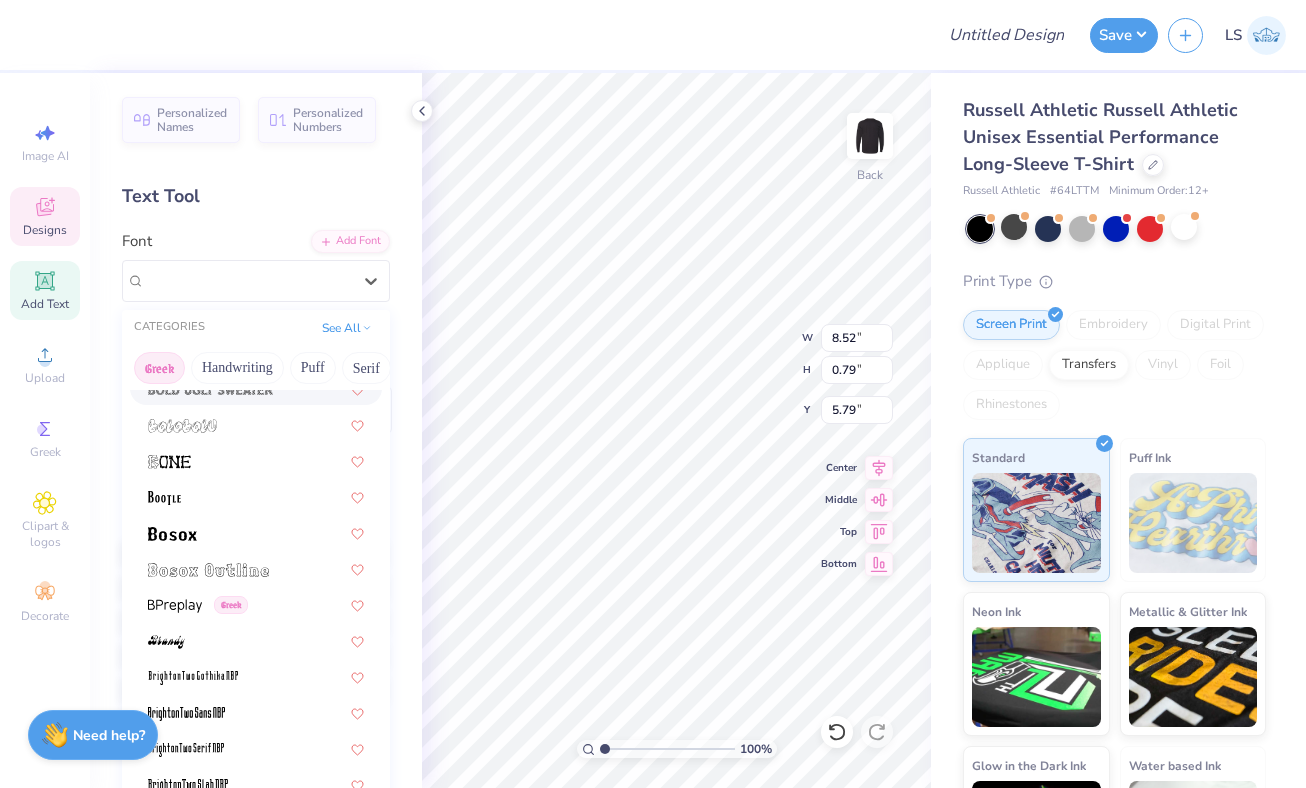 click on "Greek" at bounding box center (159, 368) 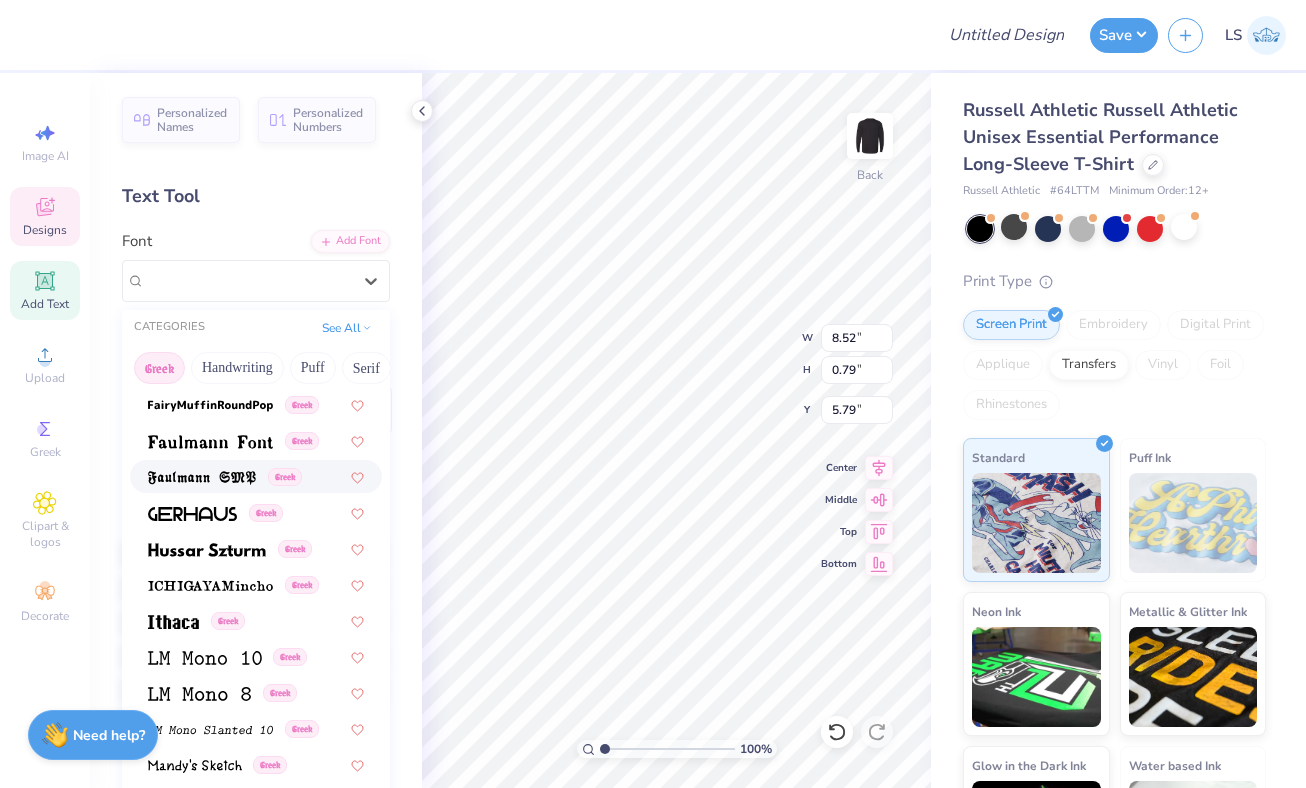 scroll, scrollTop: 657, scrollLeft: 0, axis: vertical 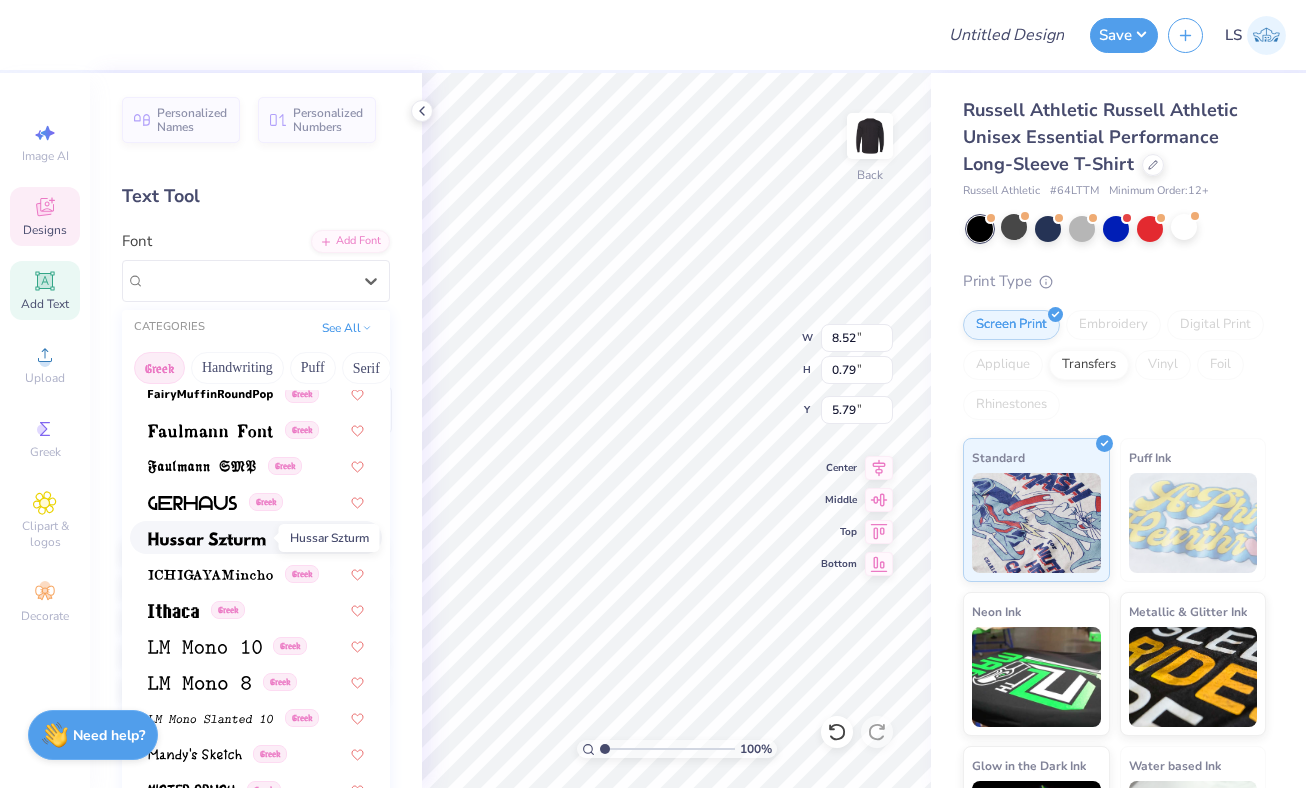 click at bounding box center (207, 539) 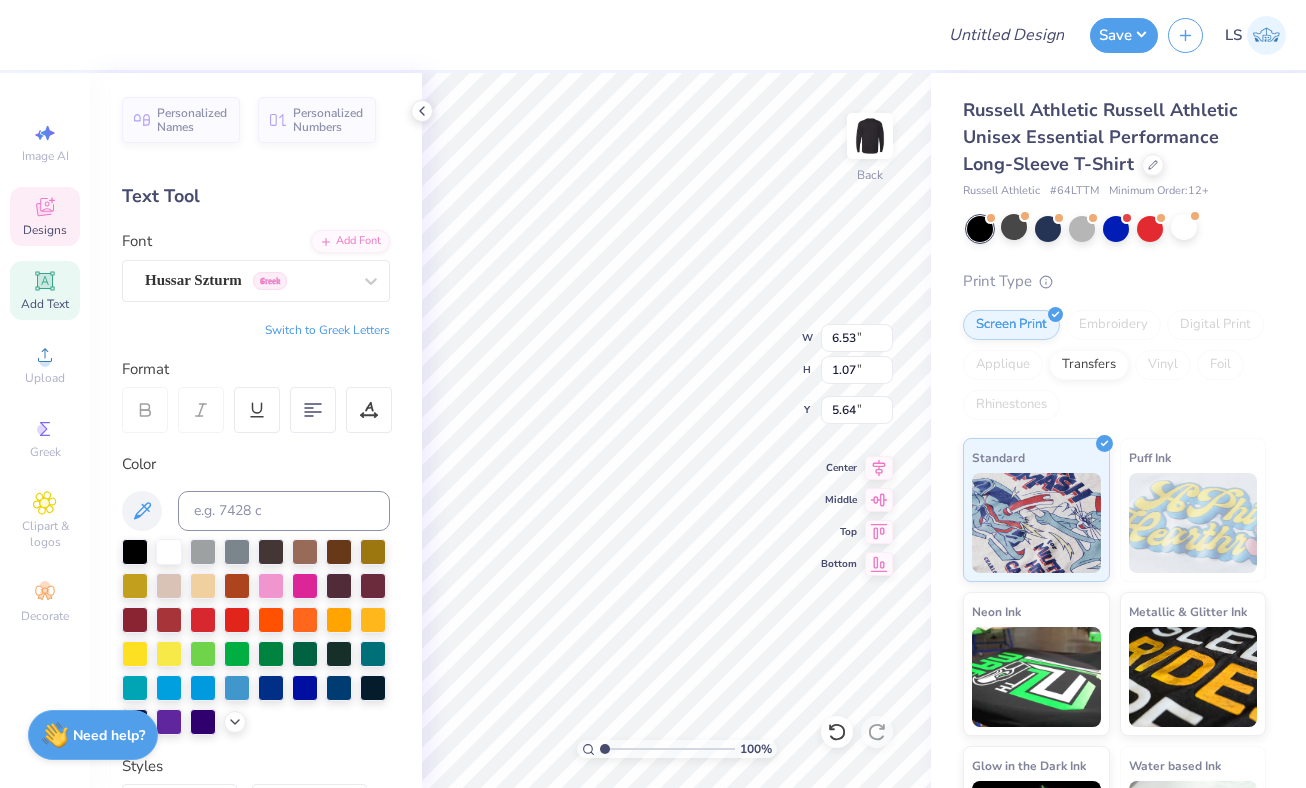 type on "6.53" 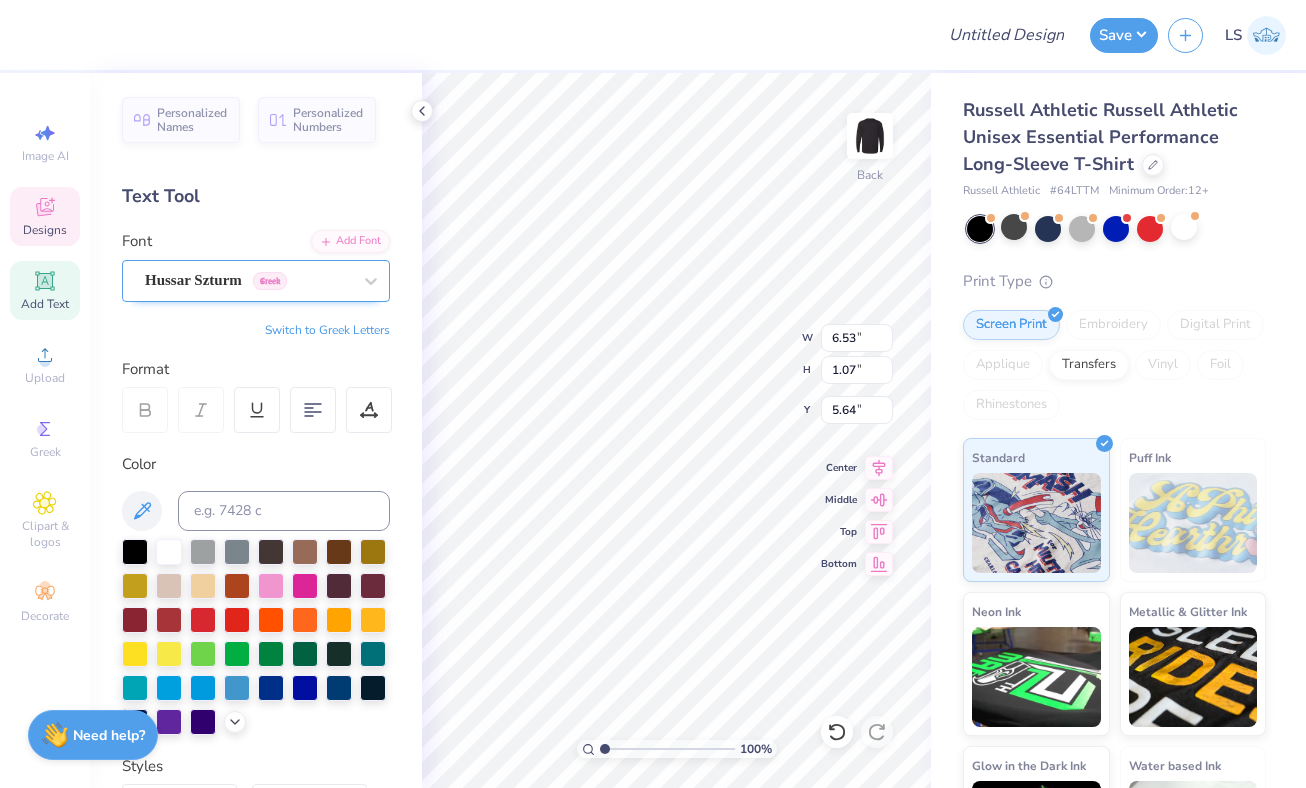 click on "Hussar Szturm Greek" at bounding box center [248, 280] 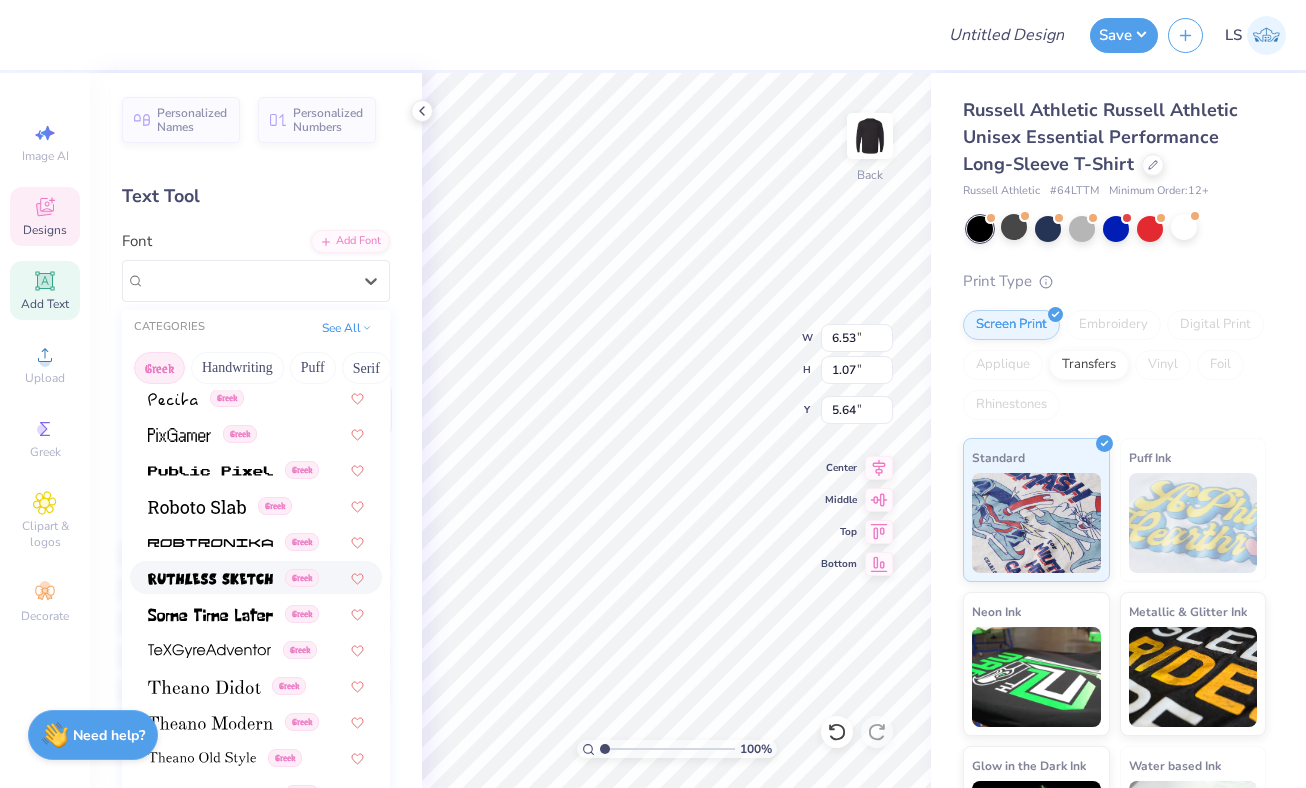 scroll, scrollTop: 1210, scrollLeft: 0, axis: vertical 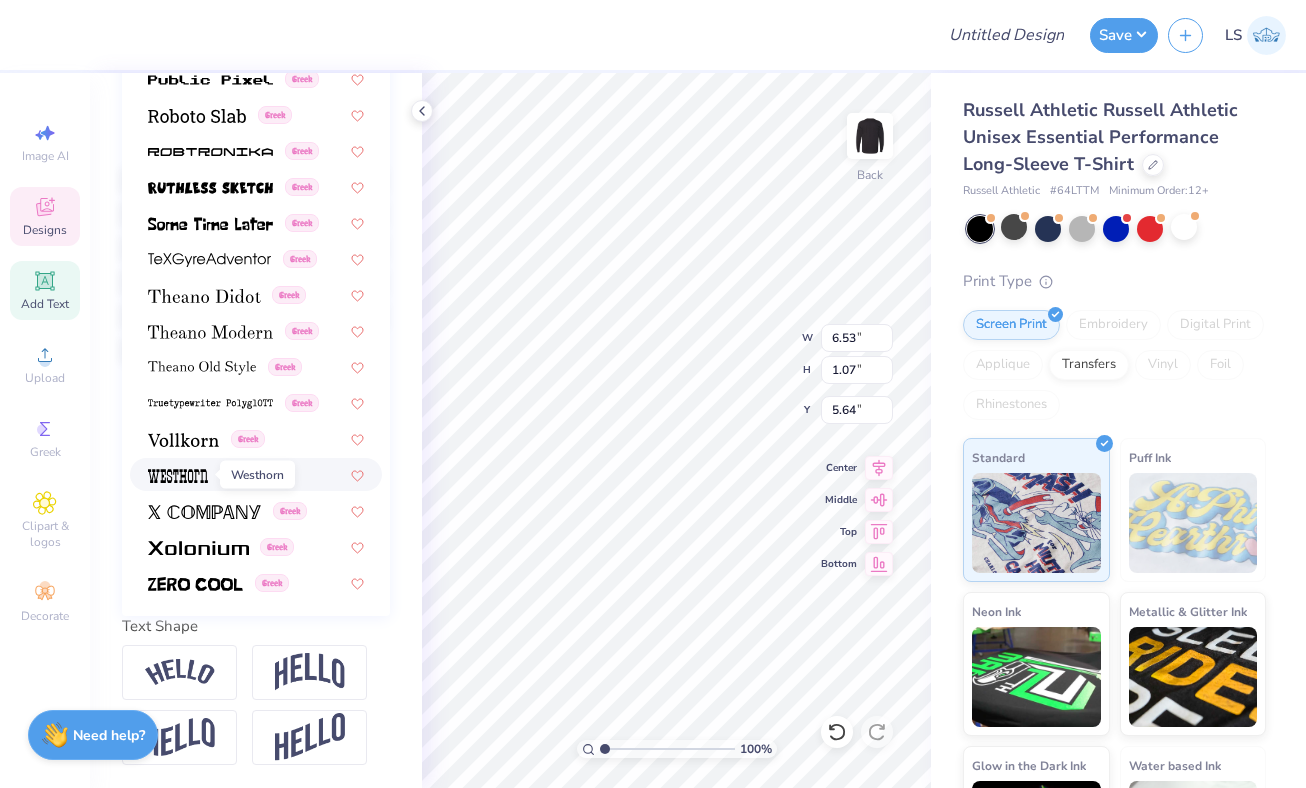 click at bounding box center (178, 476) 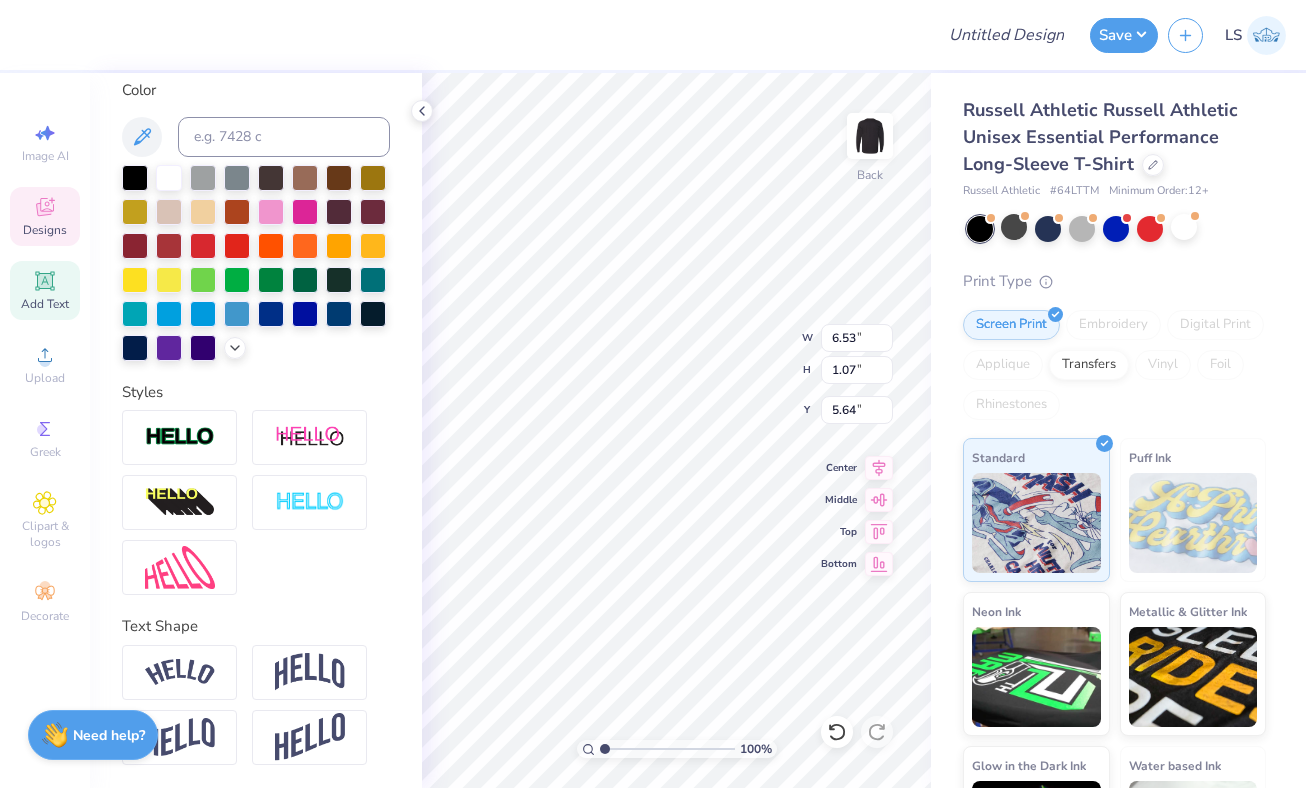 type on "3.89" 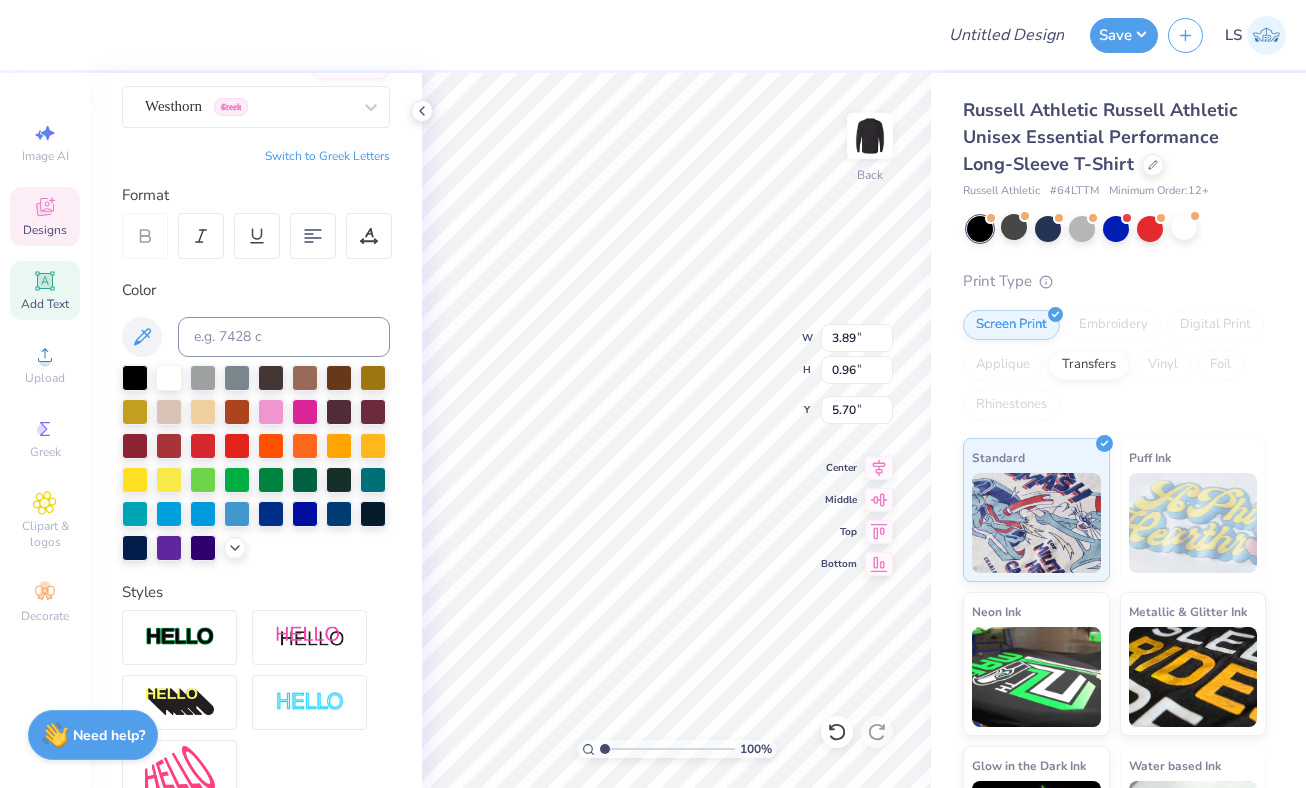 scroll, scrollTop: 108, scrollLeft: 0, axis: vertical 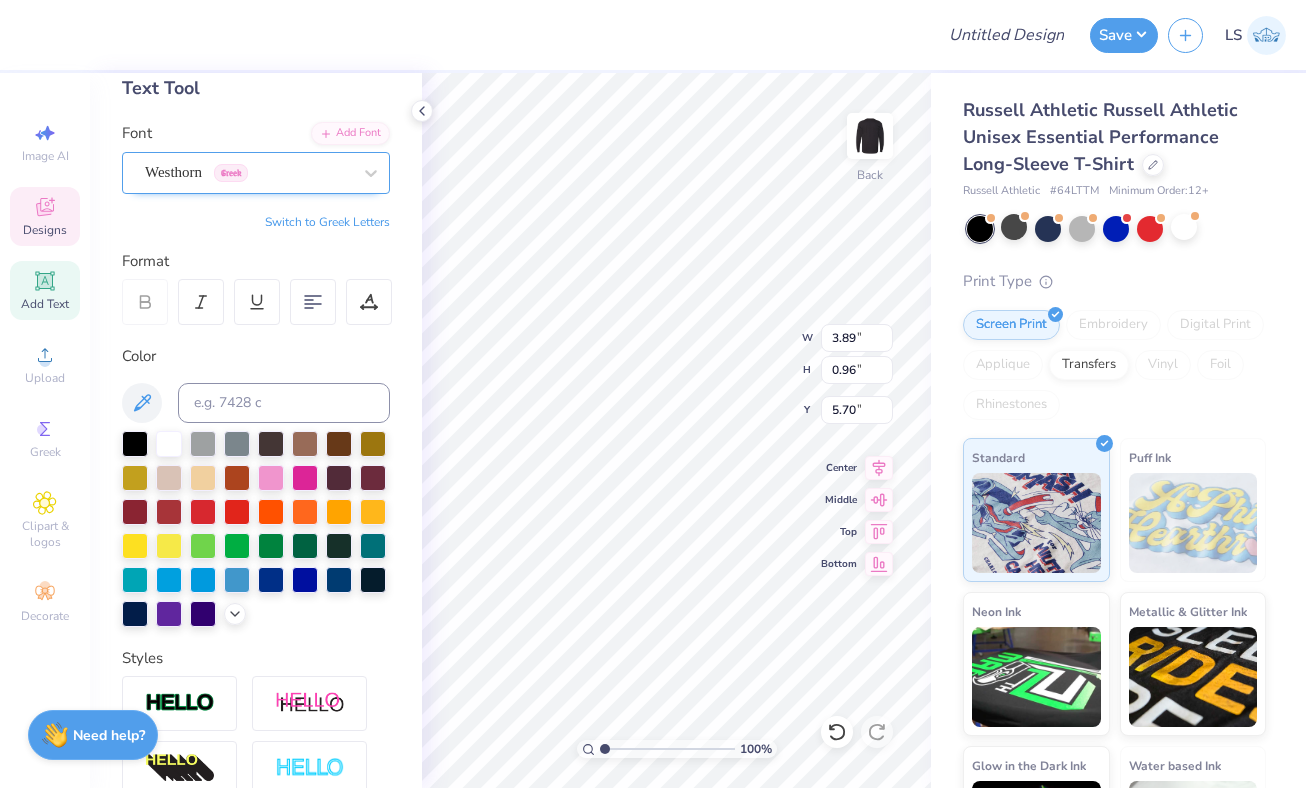 click on "Westhorn Greek" at bounding box center (248, 172) 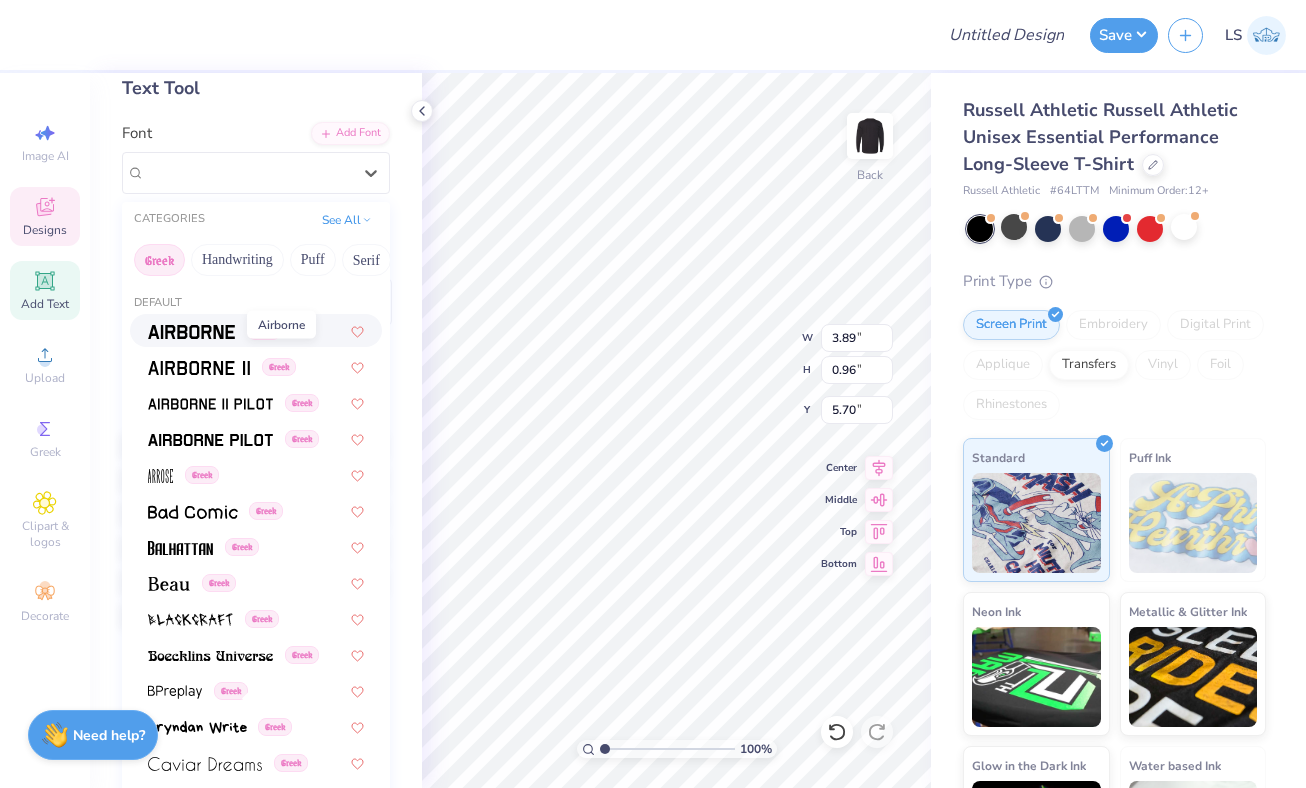 click at bounding box center [191, 332] 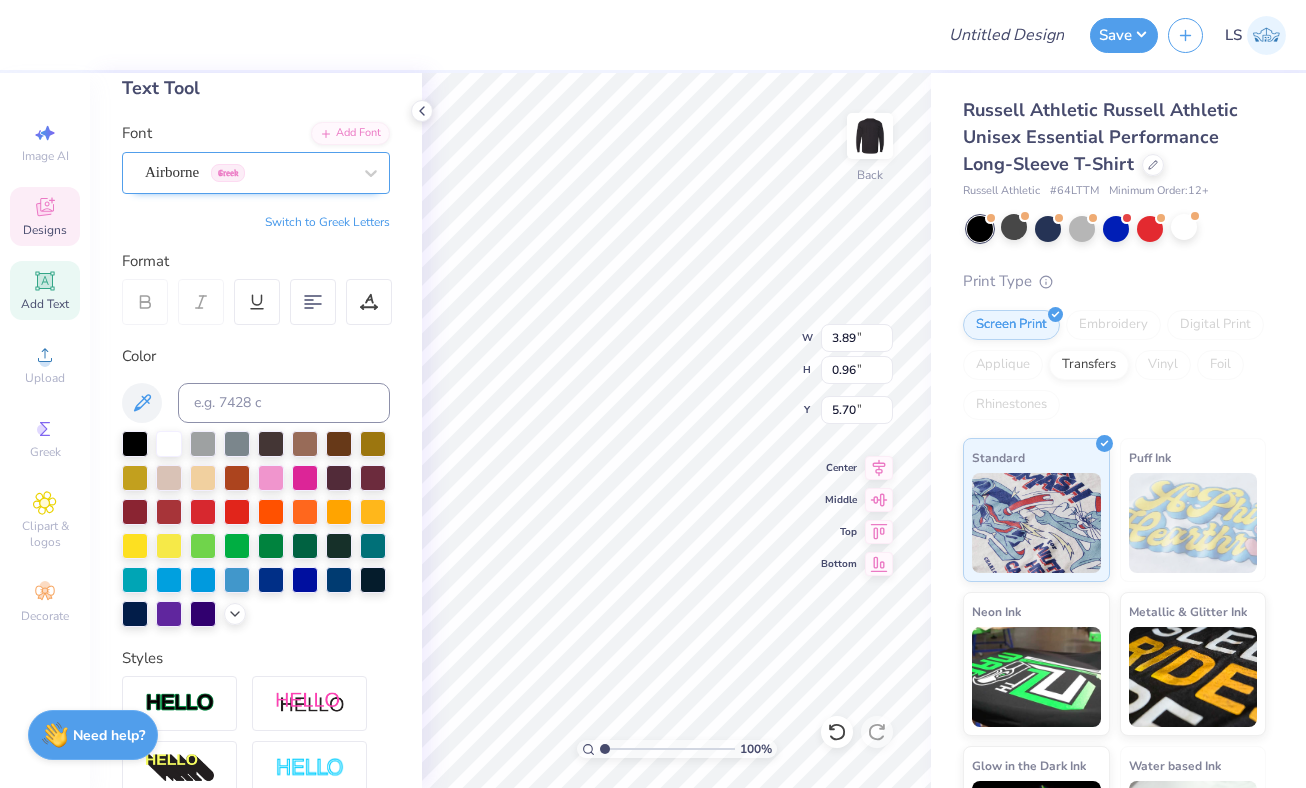 type on "5.94" 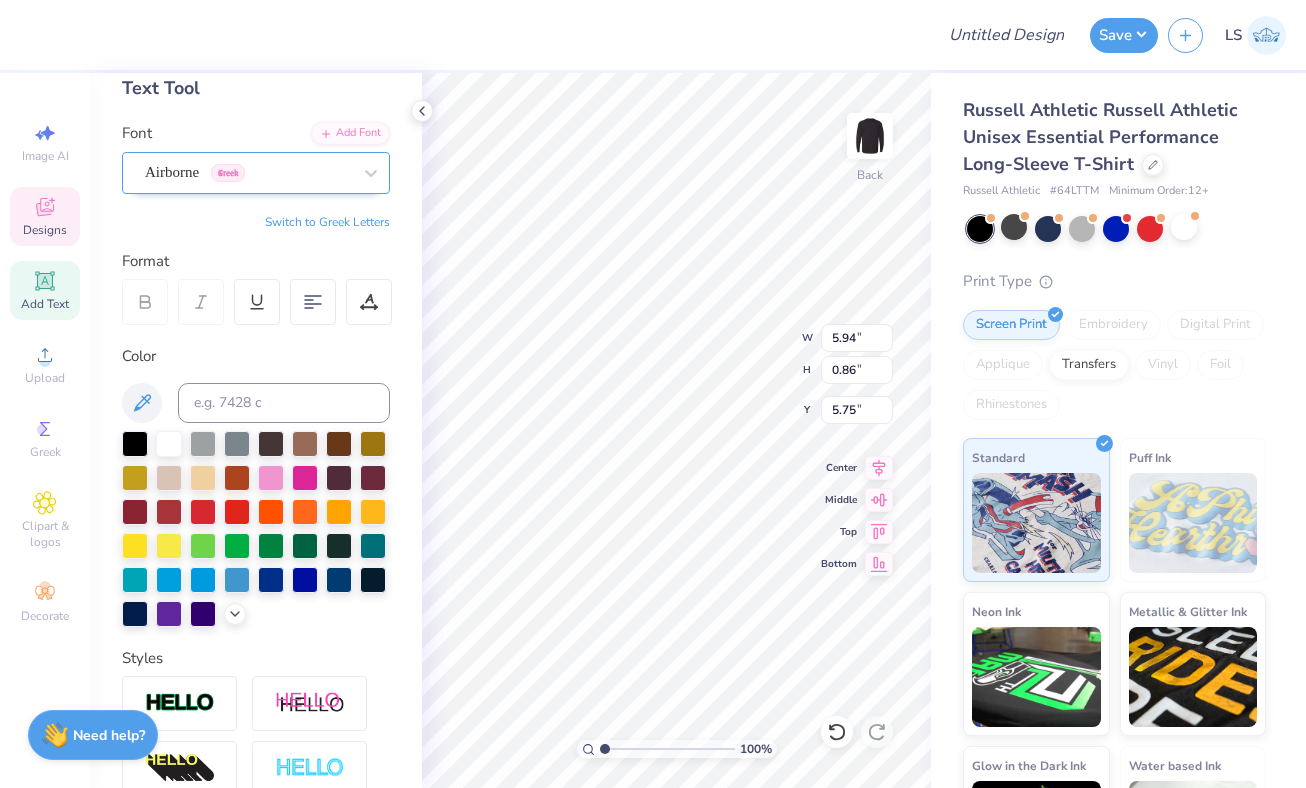 click on "Airborne Greek" at bounding box center [248, 172] 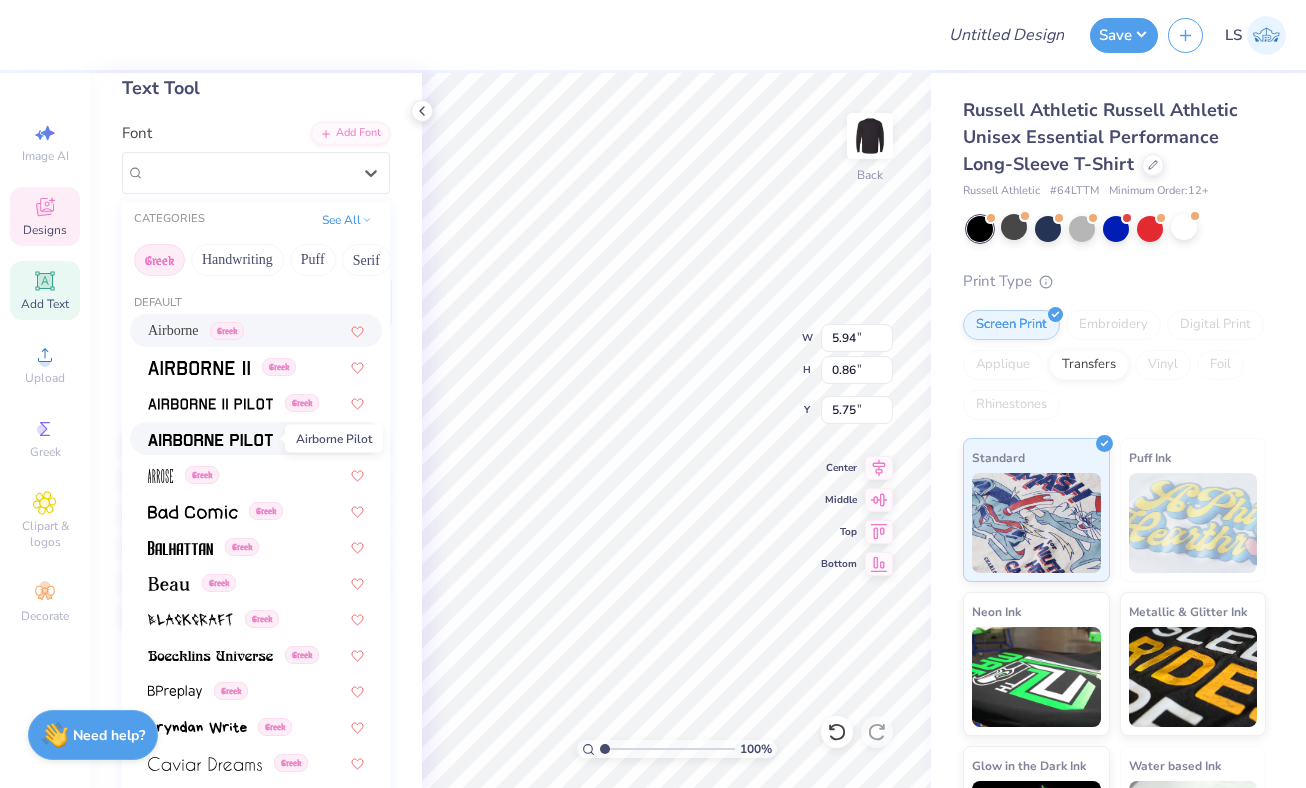 click at bounding box center [210, 440] 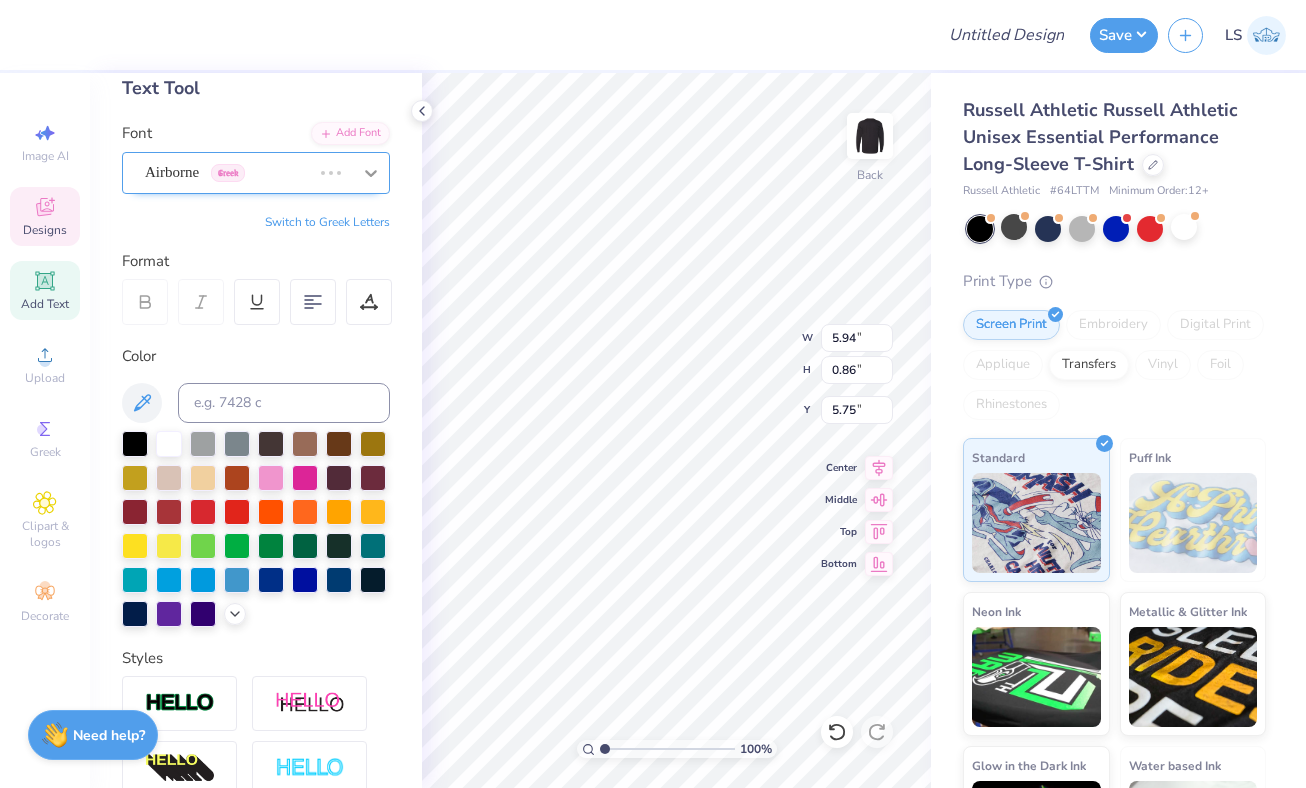 click 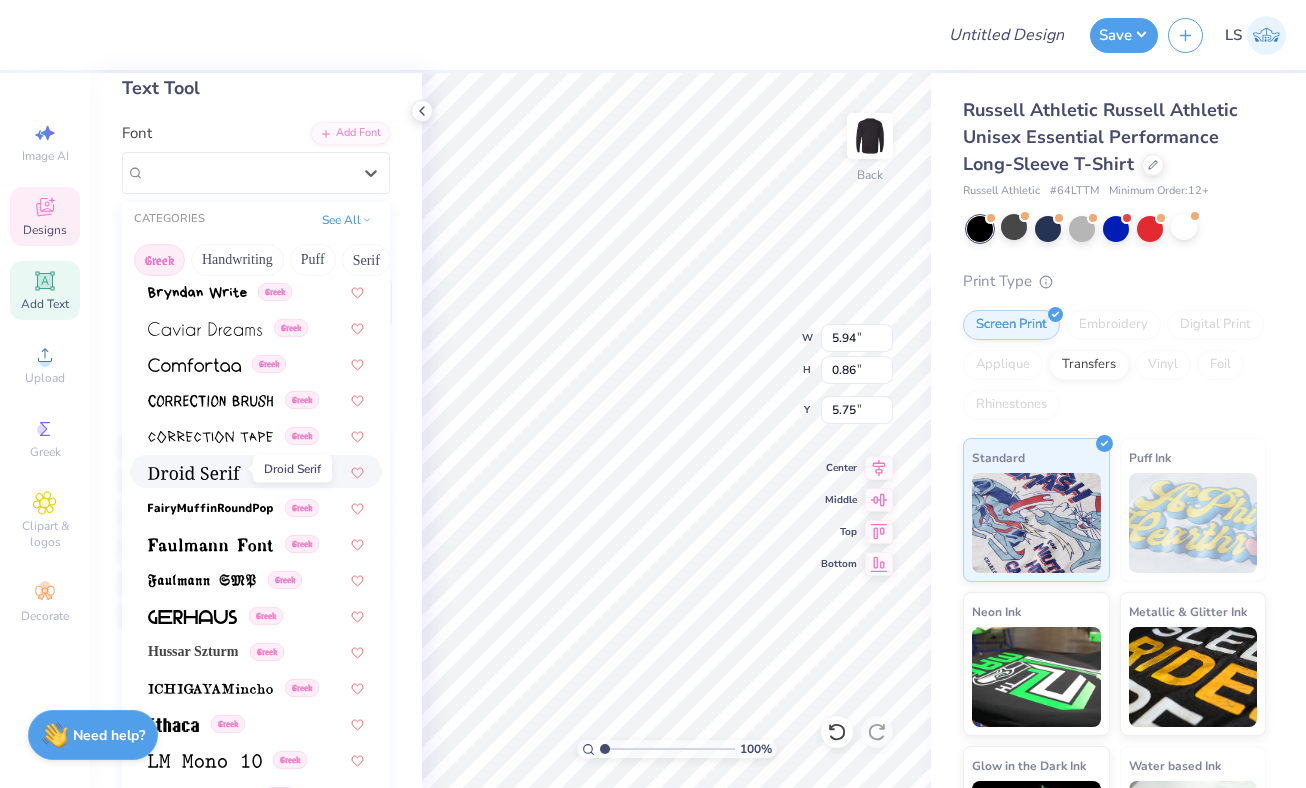 scroll, scrollTop: 439, scrollLeft: 0, axis: vertical 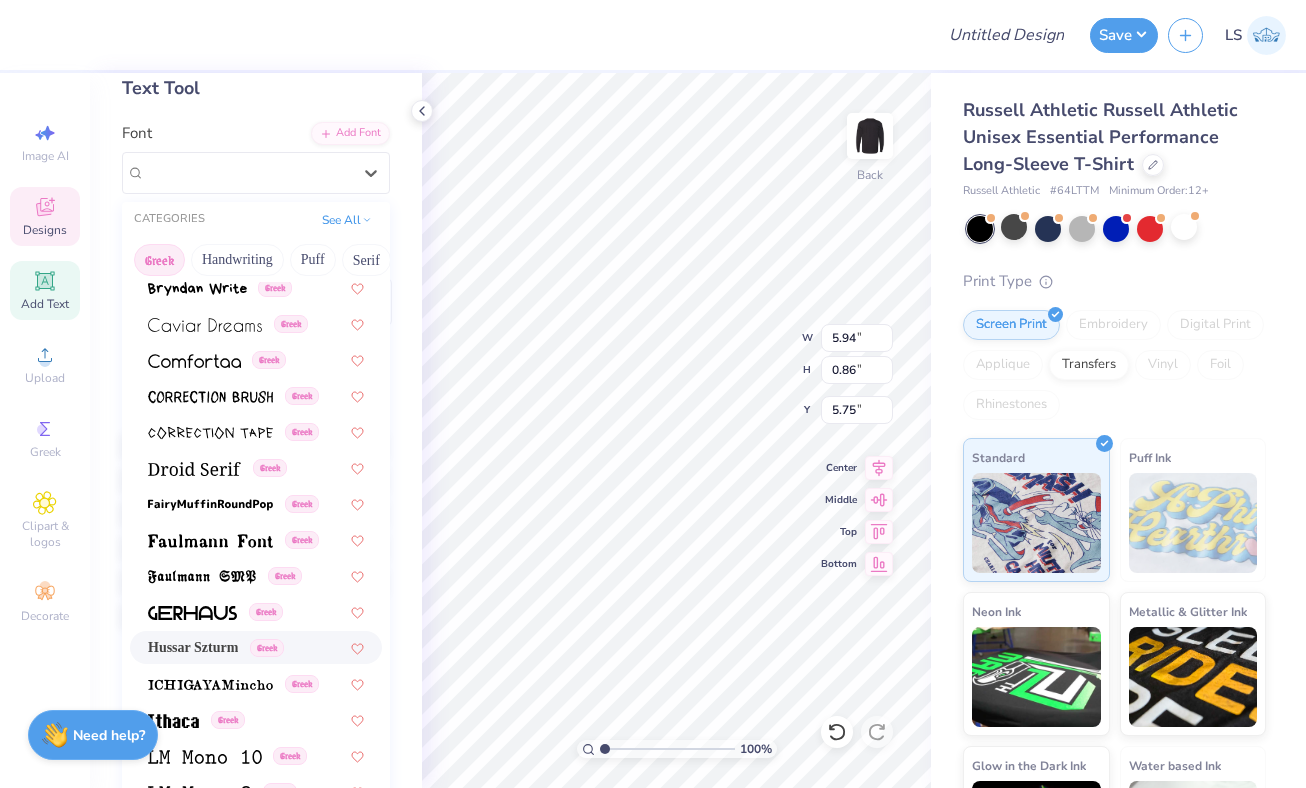 click on "Hussar Szturm" at bounding box center (193, 647) 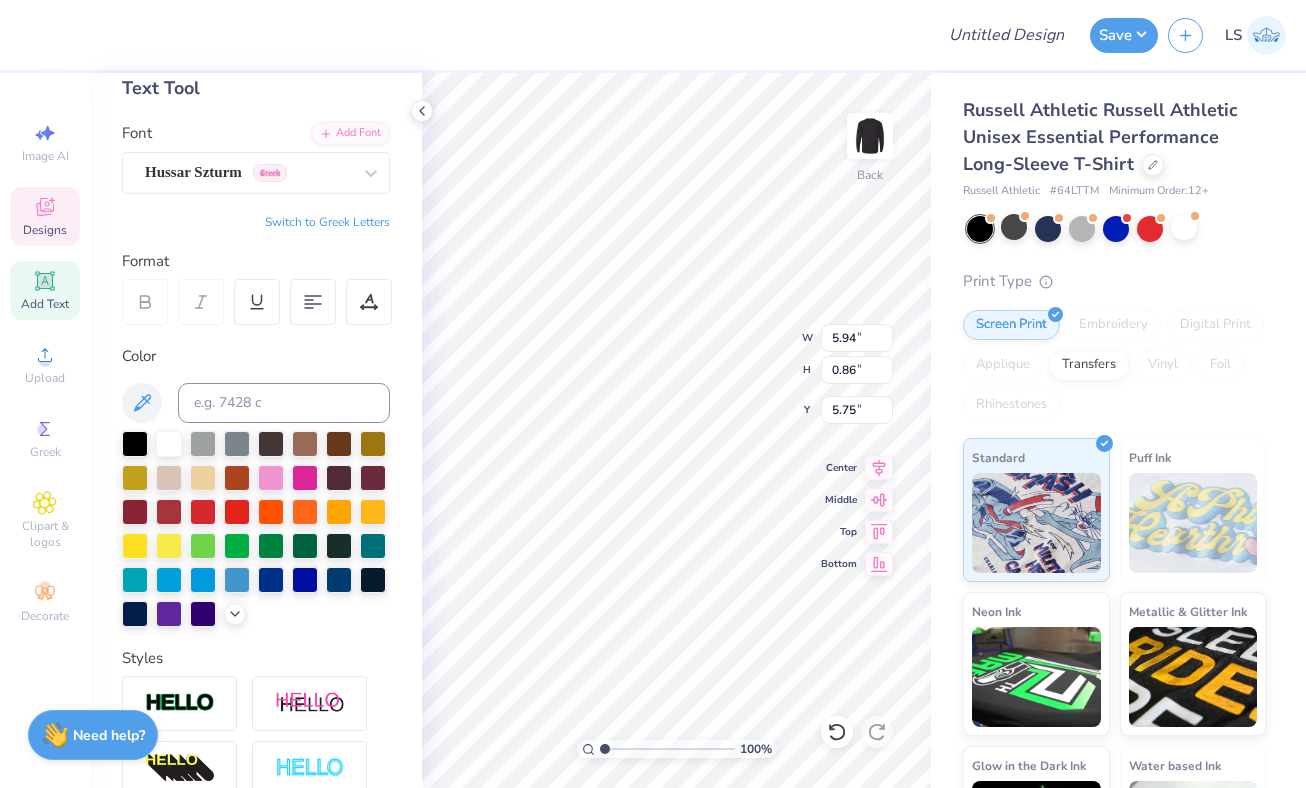 type on "6.53" 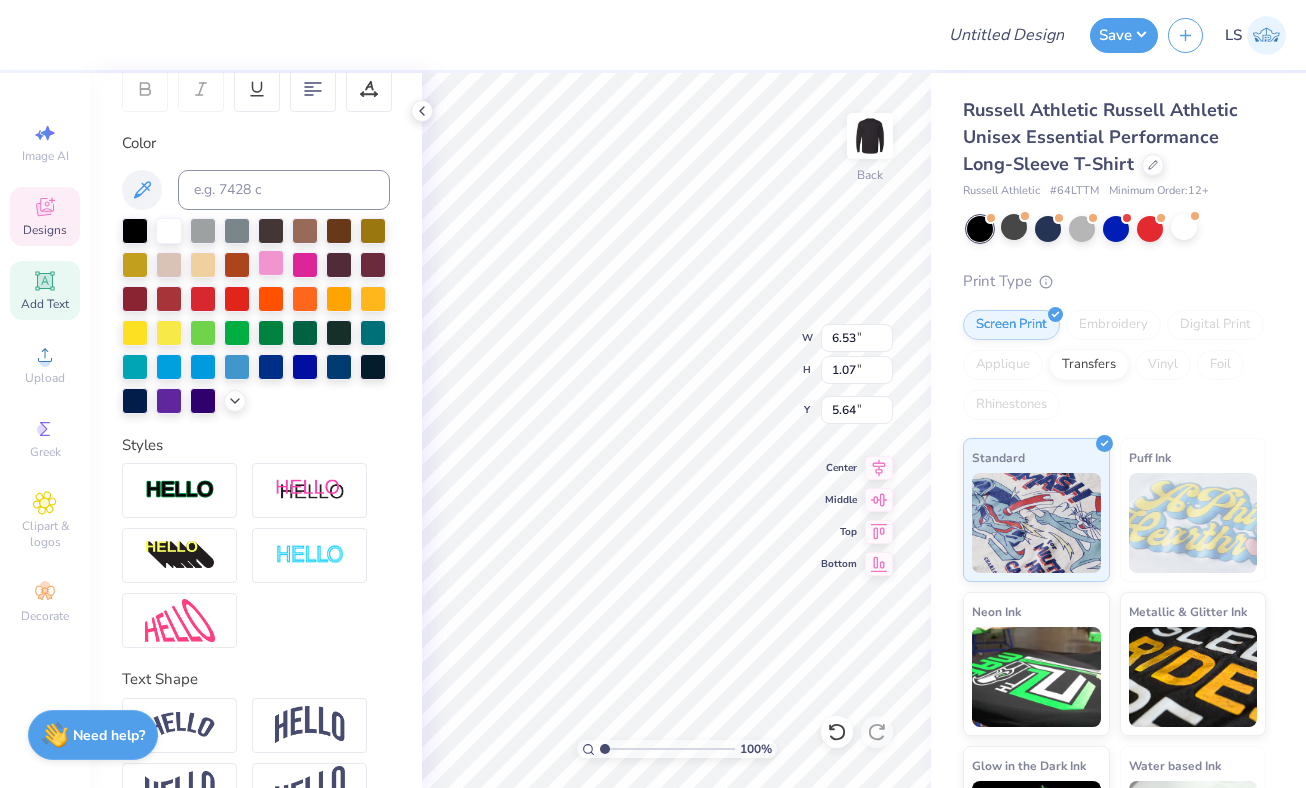 scroll, scrollTop: 331, scrollLeft: 0, axis: vertical 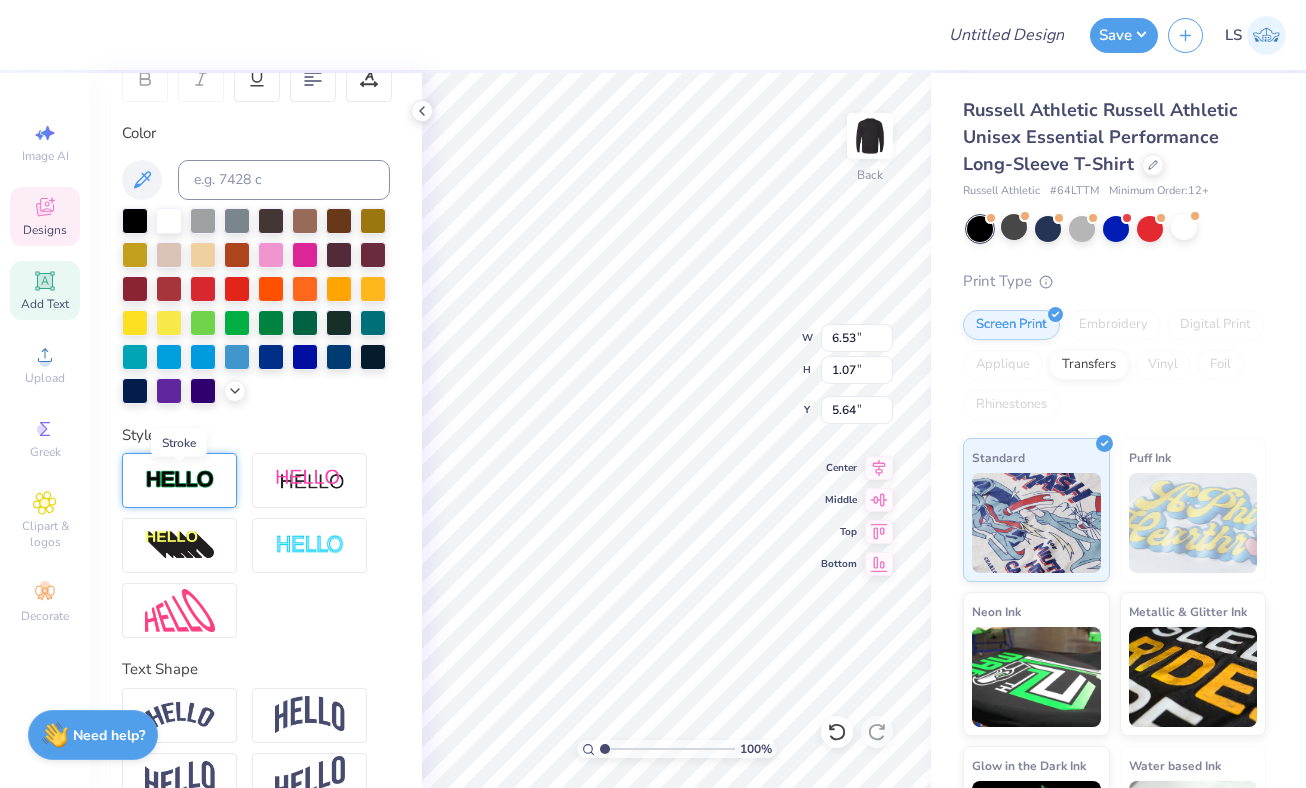 click at bounding box center (180, 480) 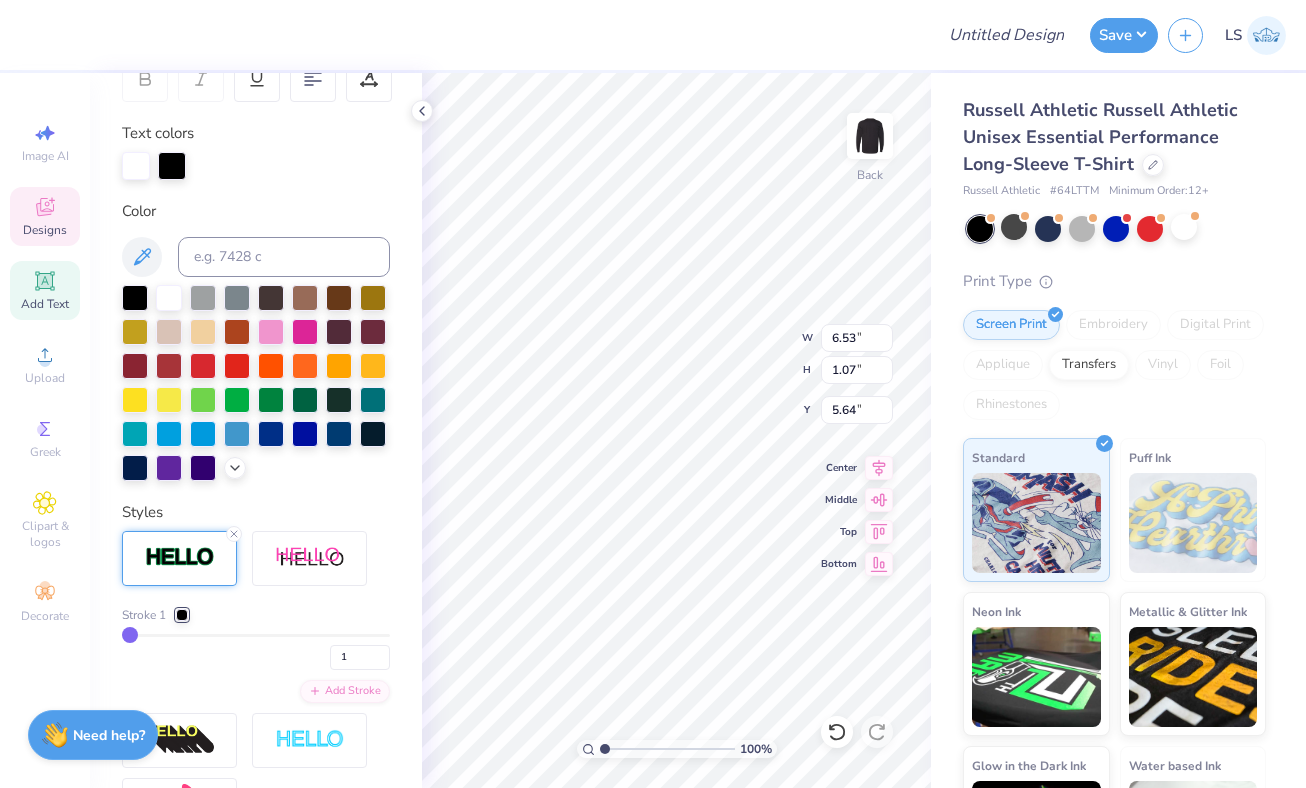 type on "6.54" 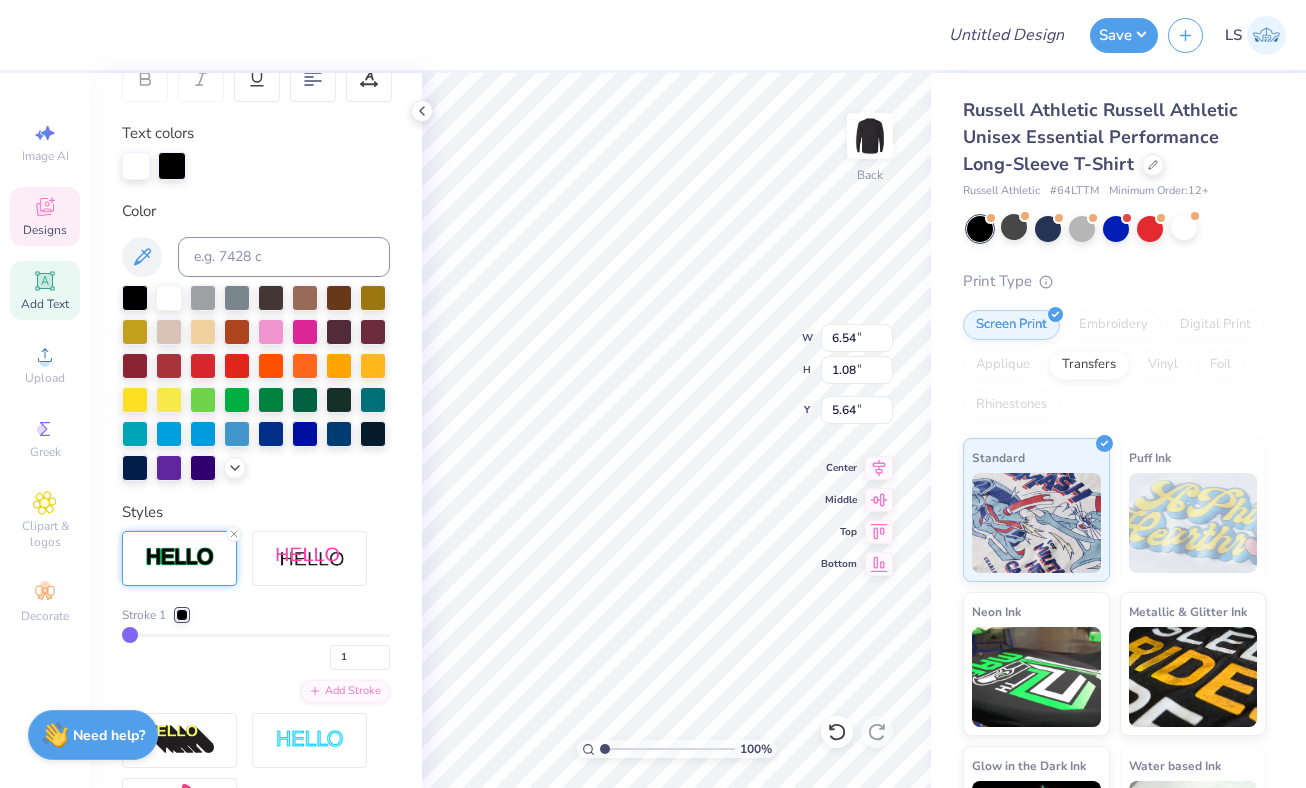 type on "16" 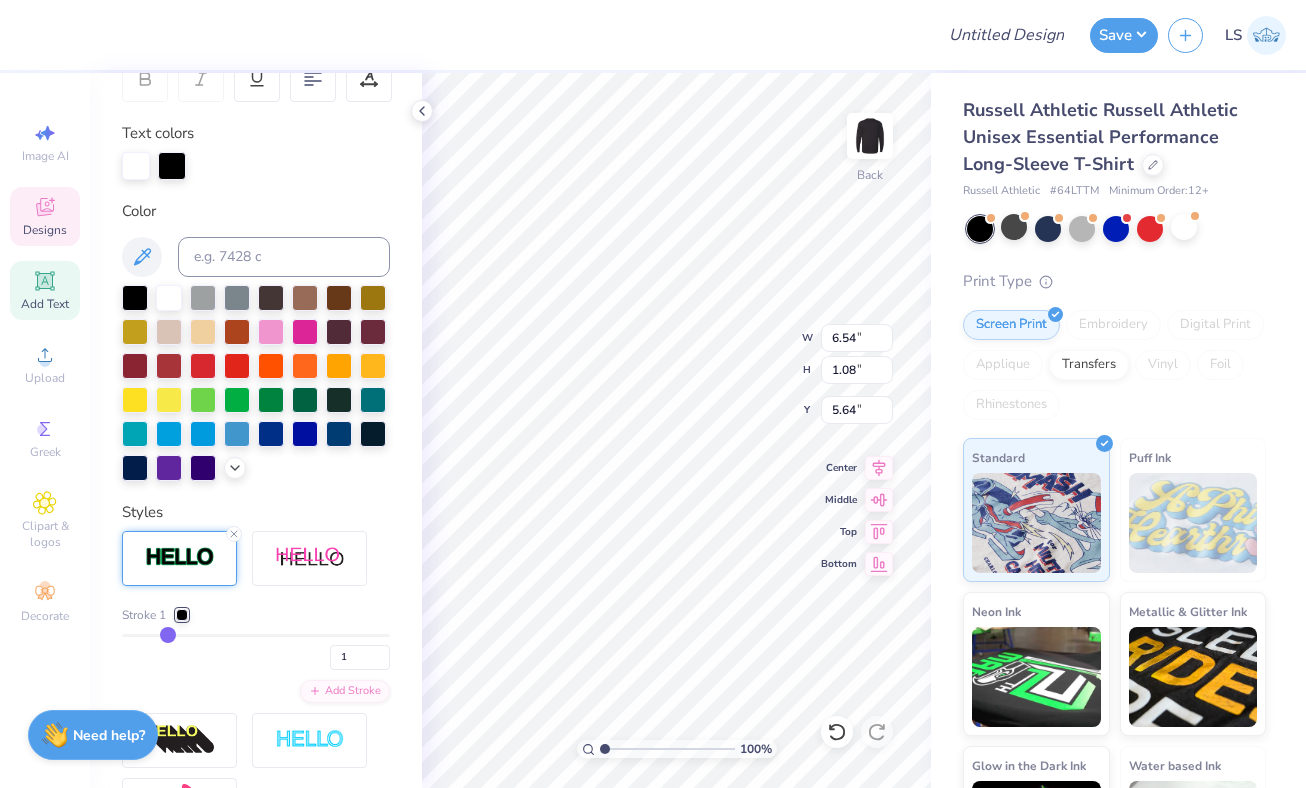 type on "16" 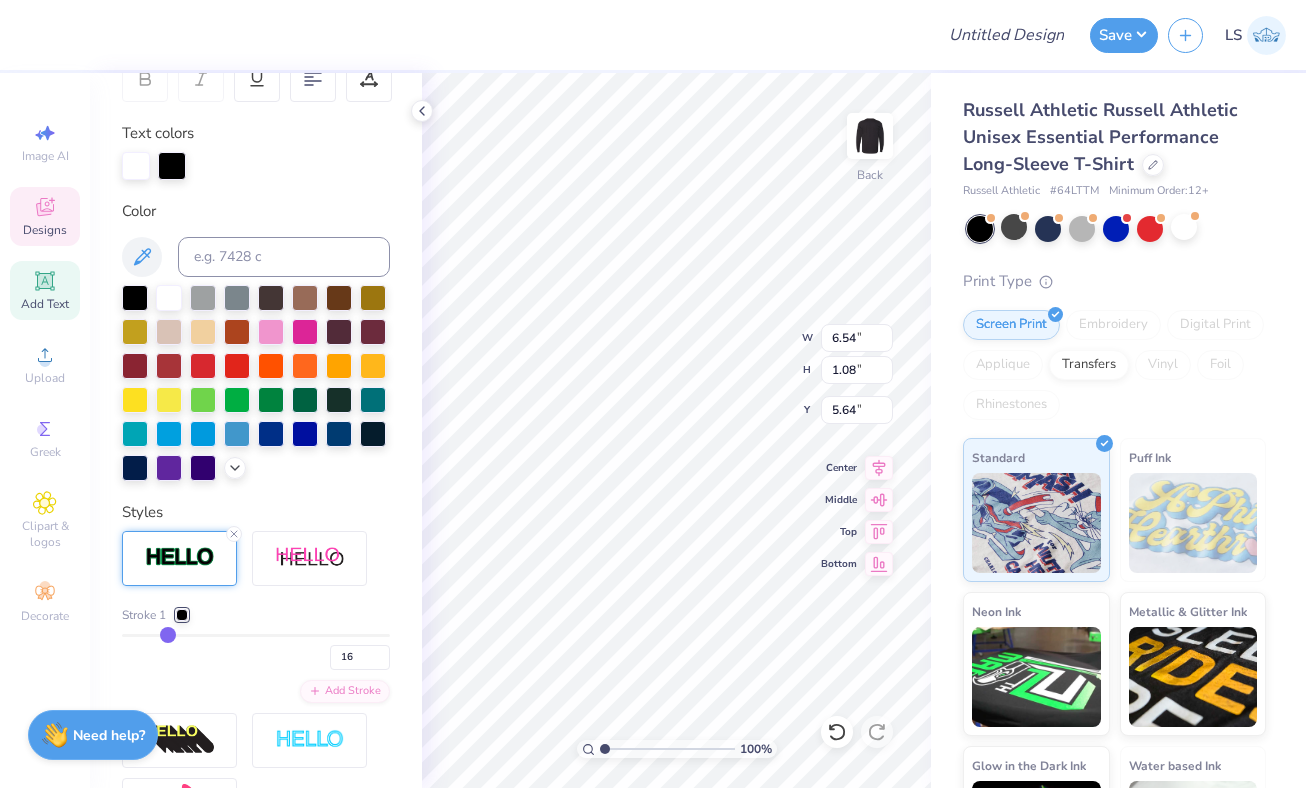 type on "16" 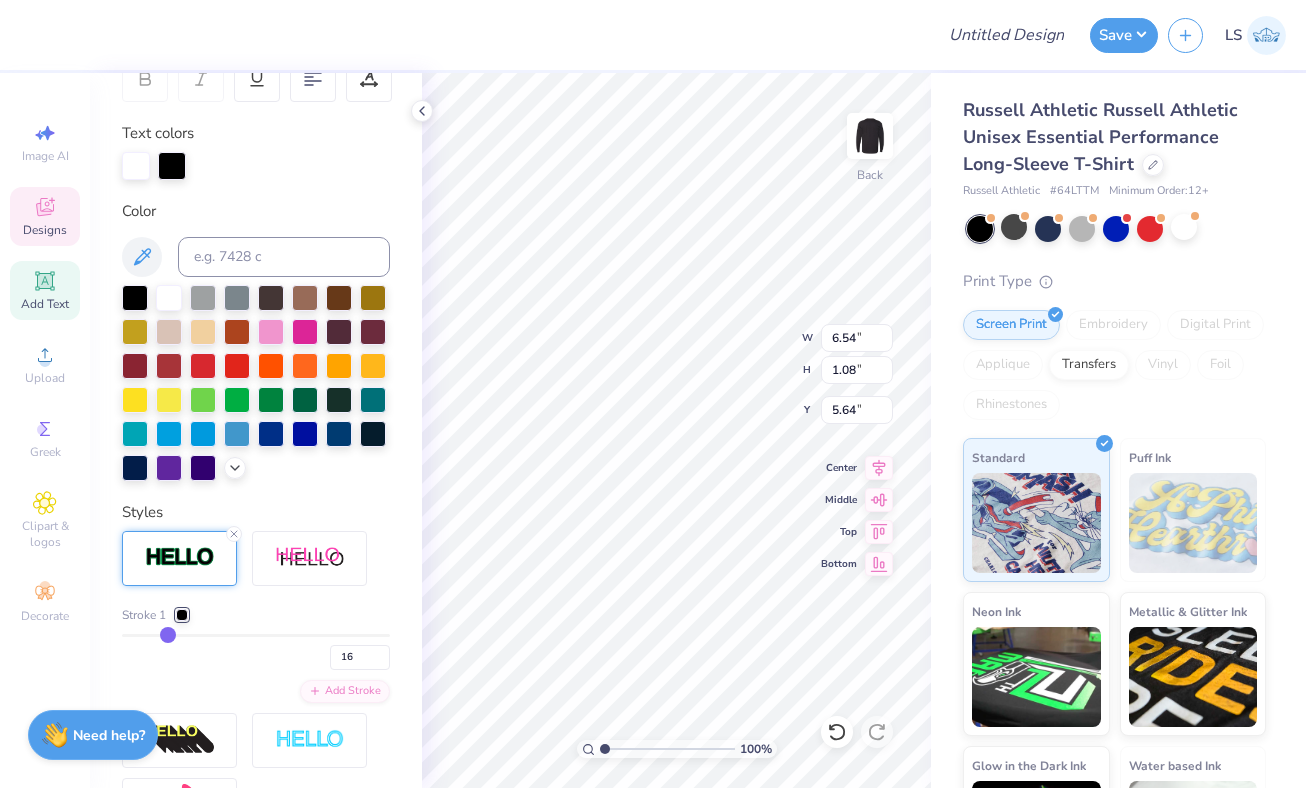 type on "6.69" 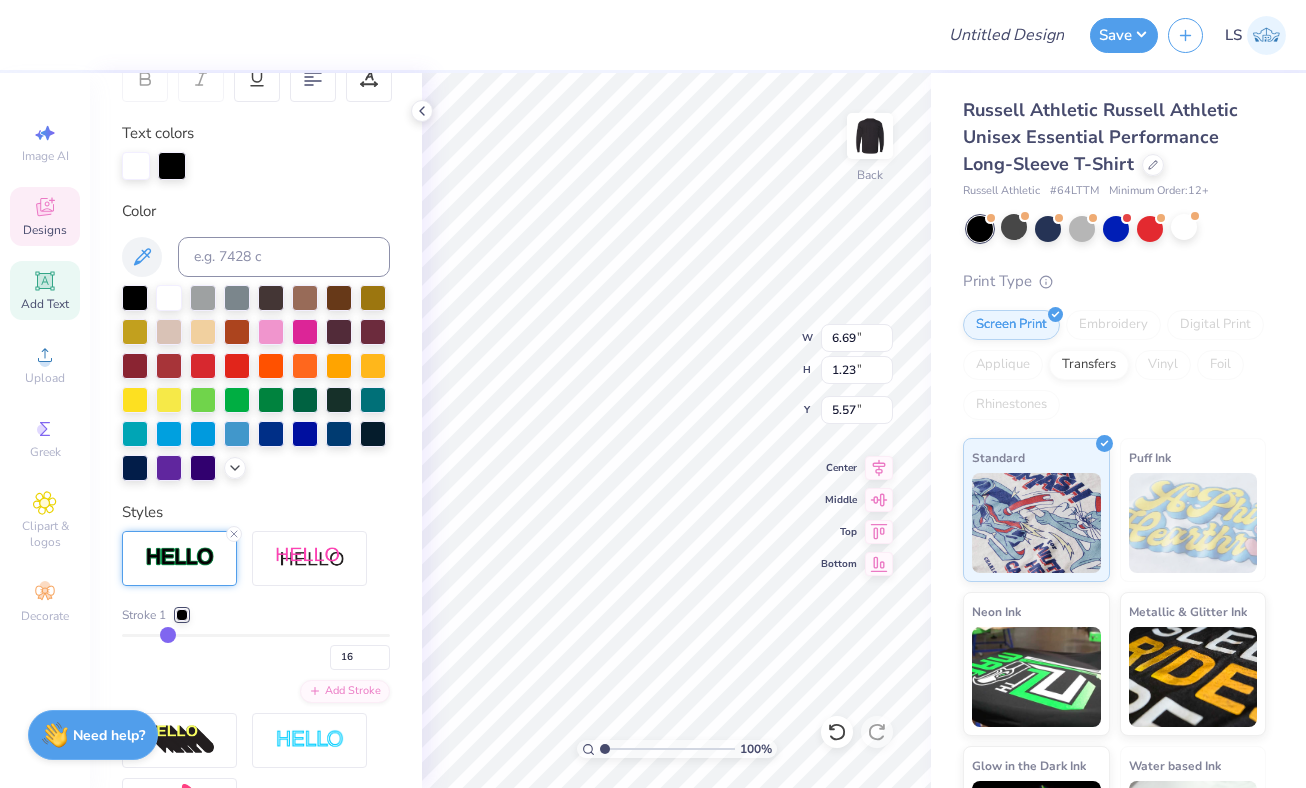 click at bounding box center (182, 615) 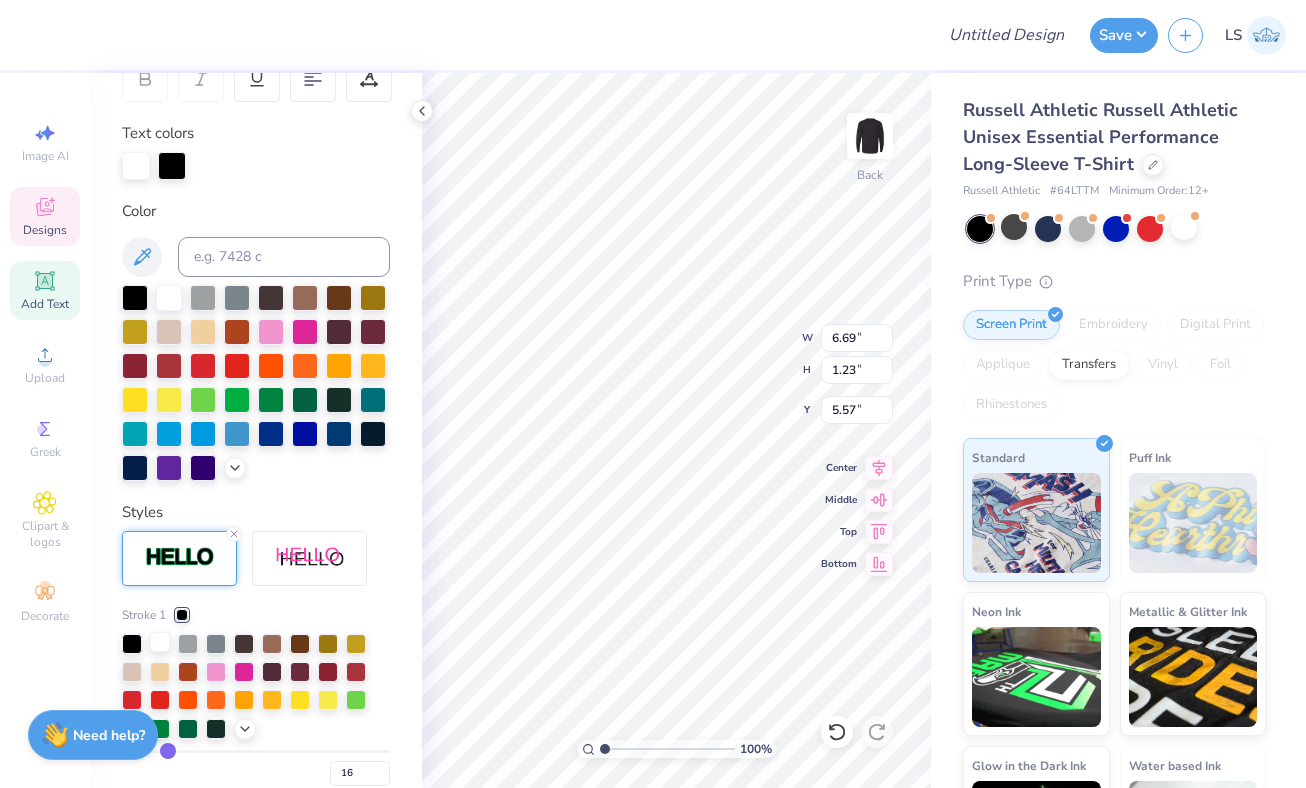 click at bounding box center [160, 642] 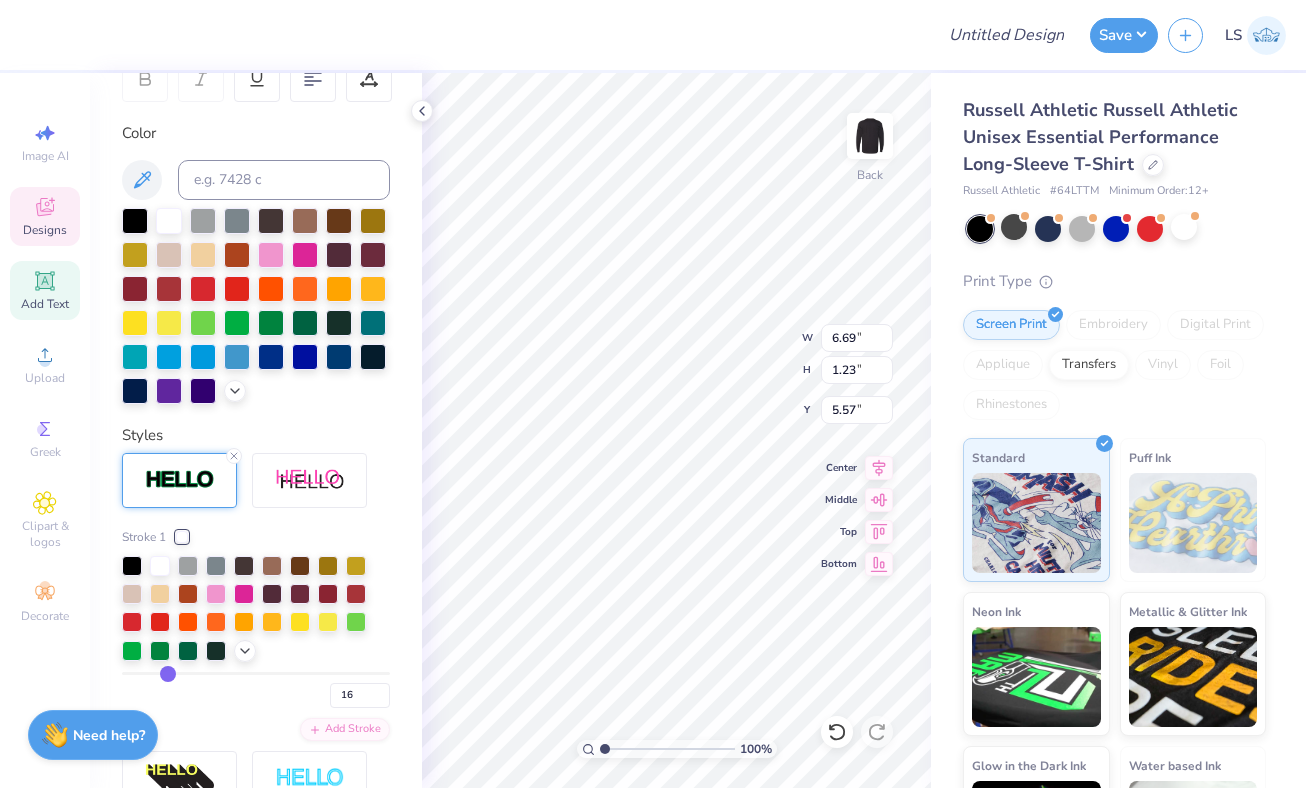 click on "16" at bounding box center (256, 690) 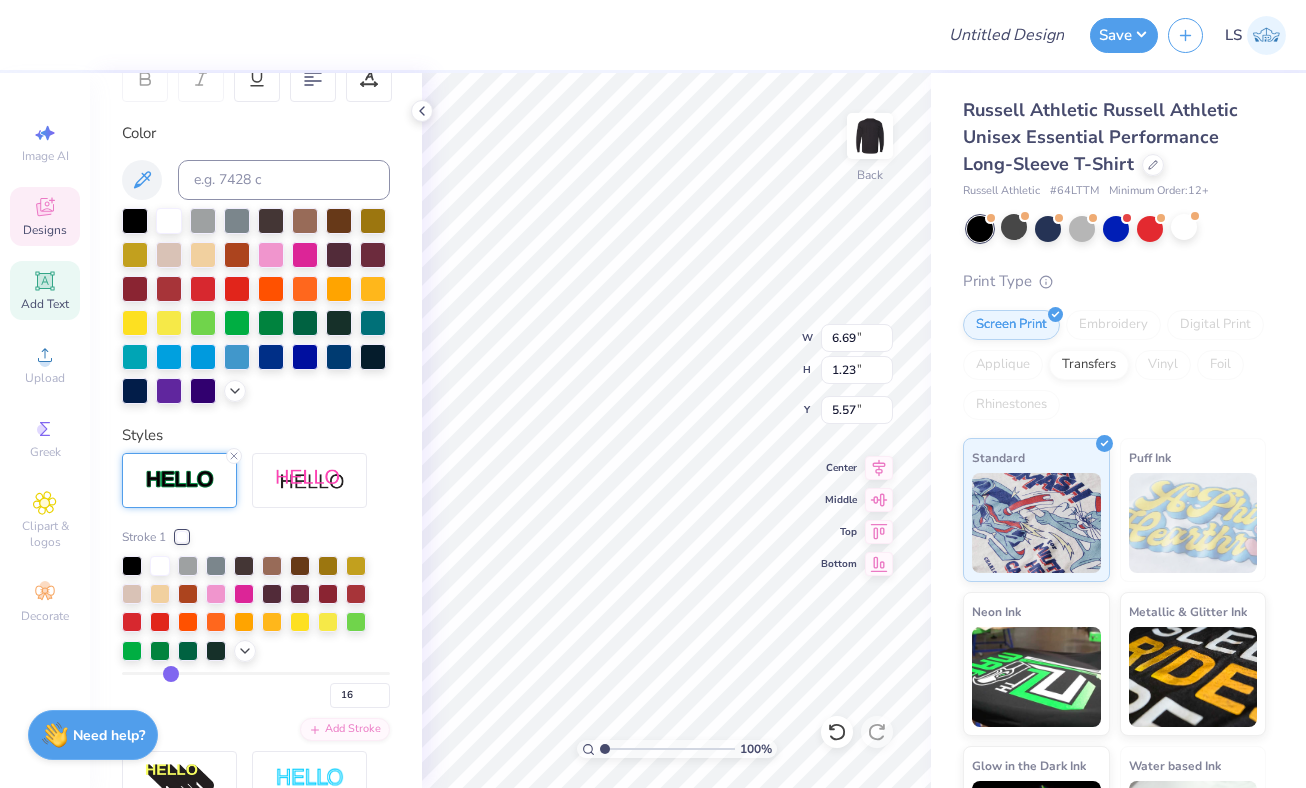 type on "17" 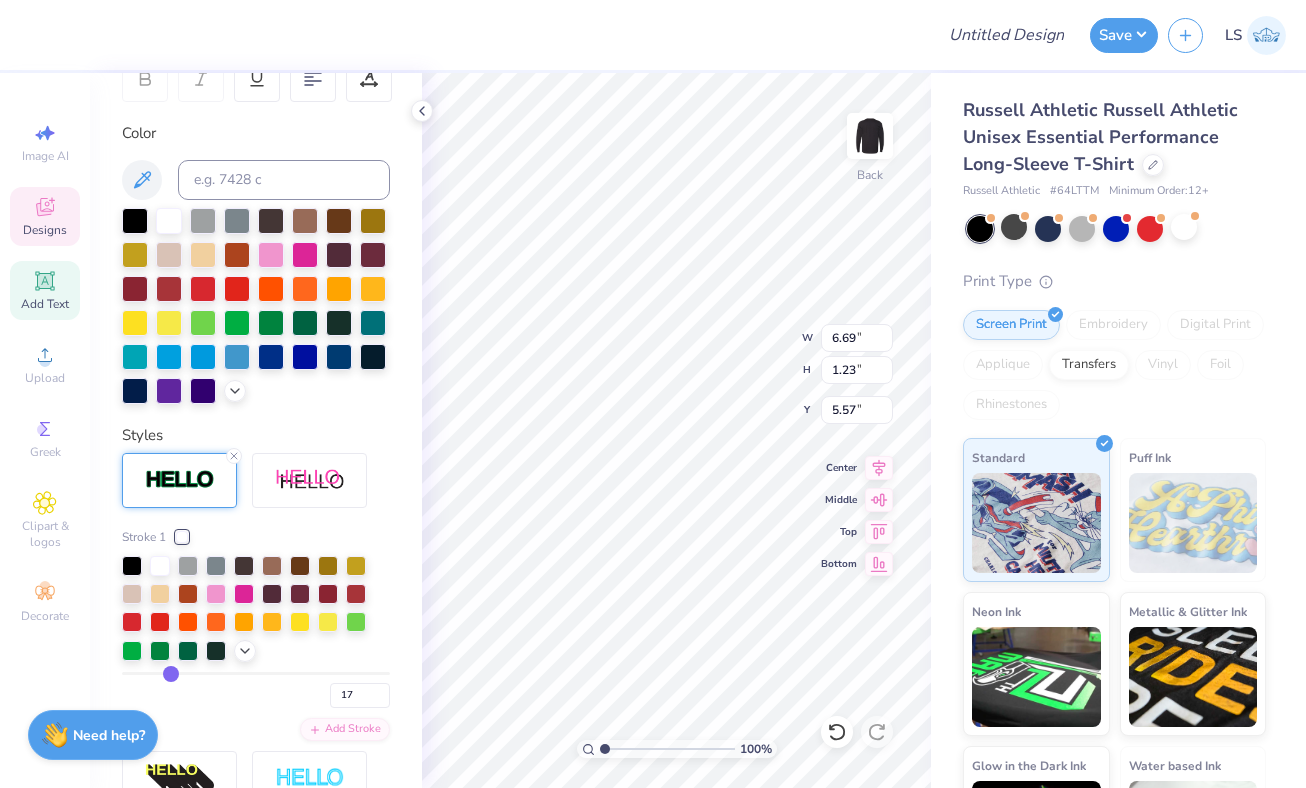 type on "16" 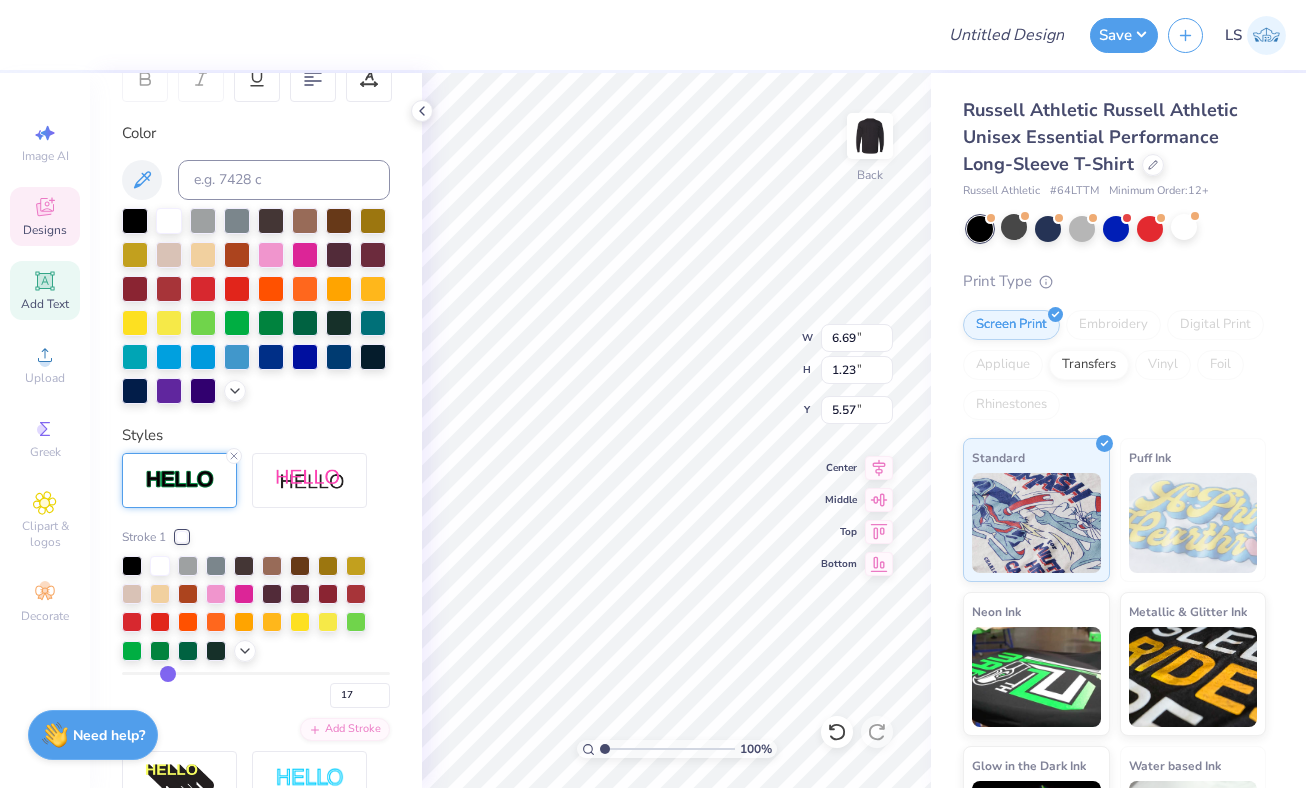 type on "16" 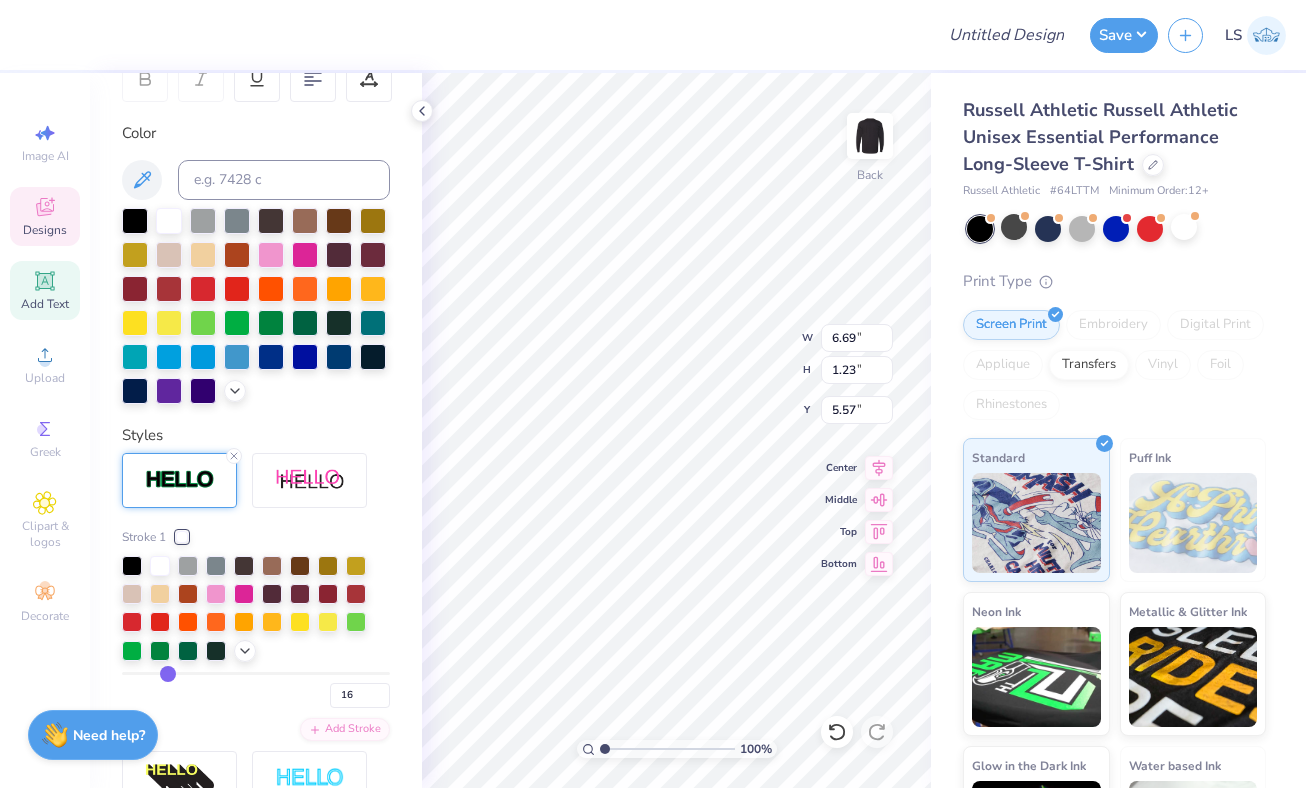 type on "15" 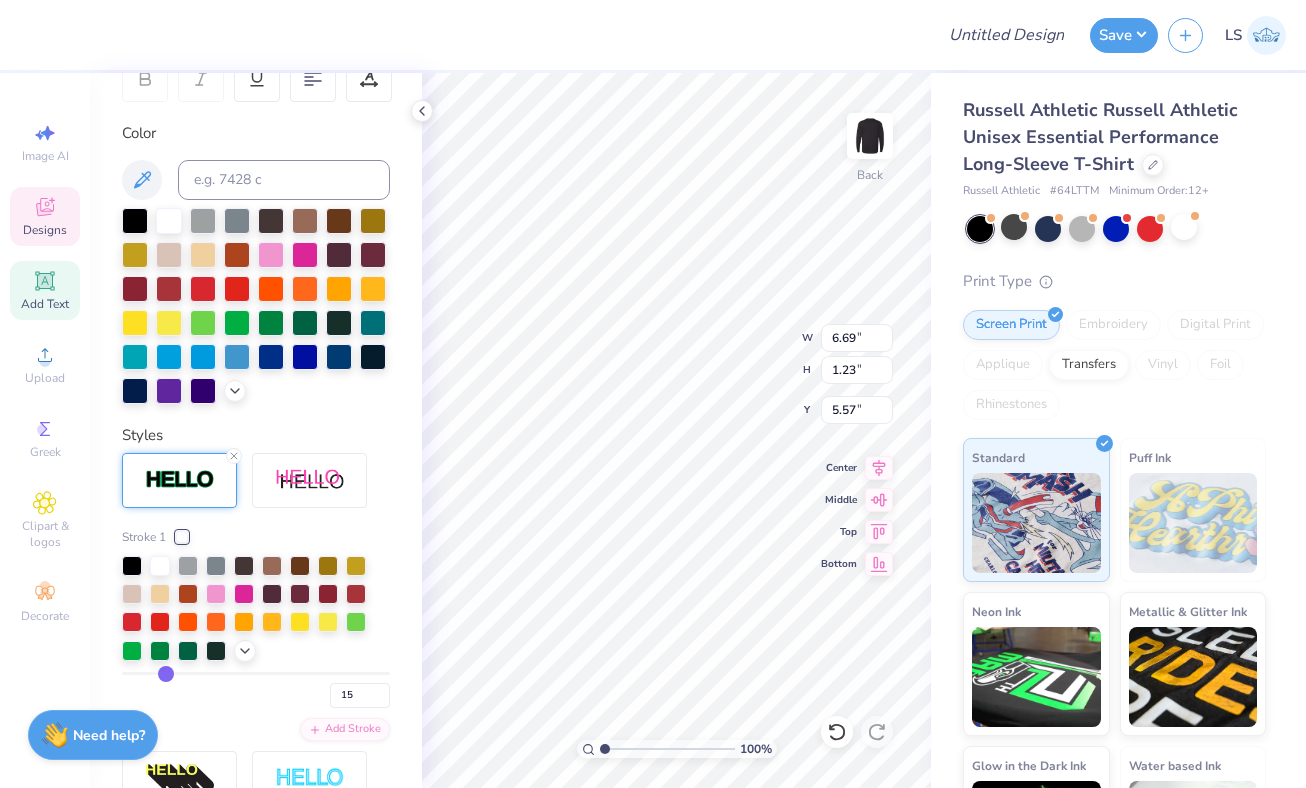 type on "14" 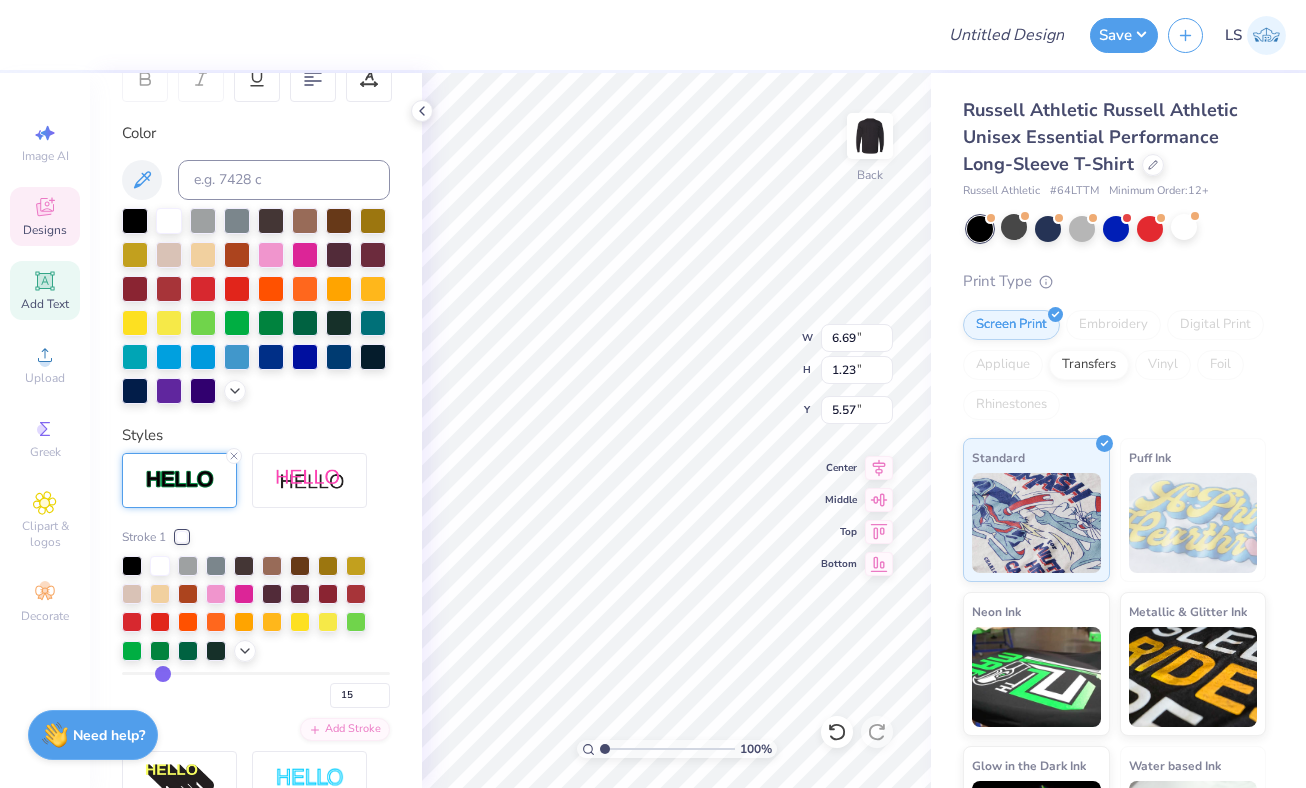 type on "14" 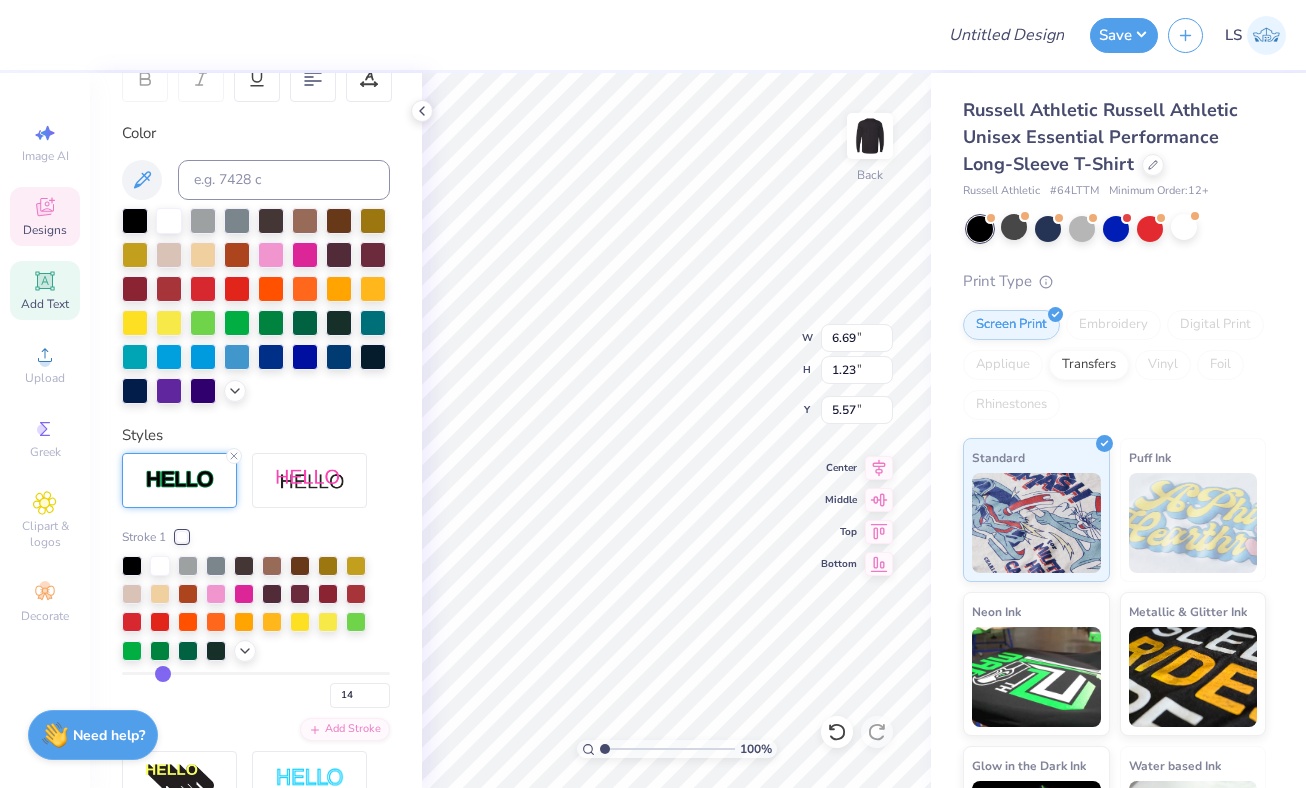 type on "13" 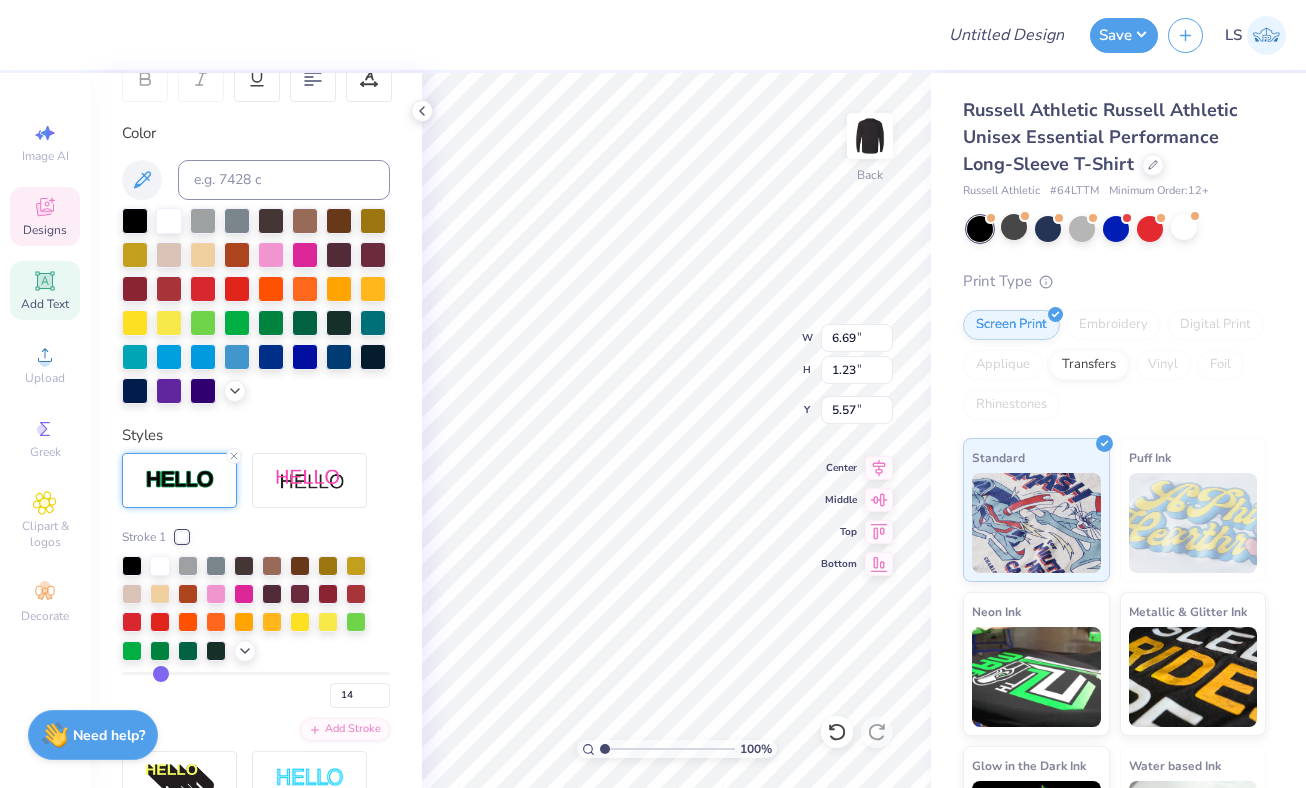 type on "13" 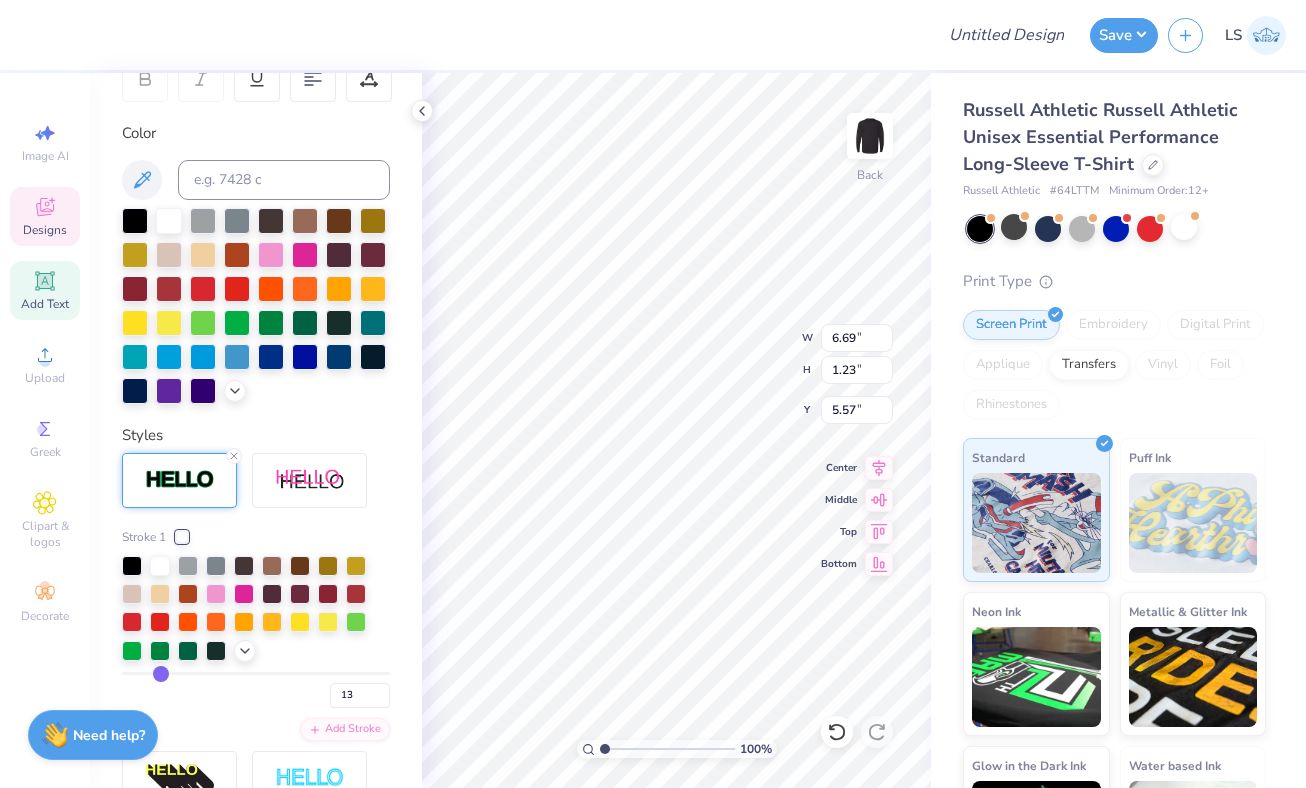 type on "12" 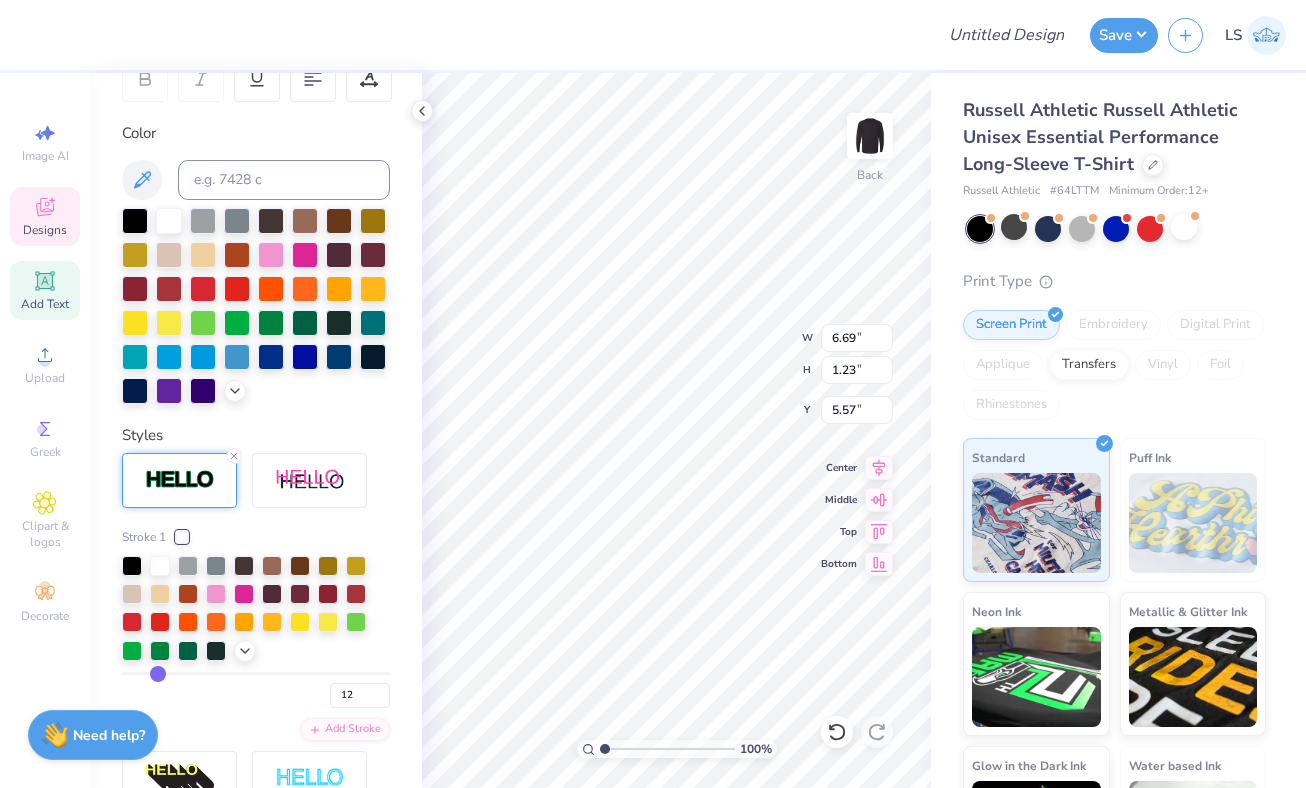 type on "11" 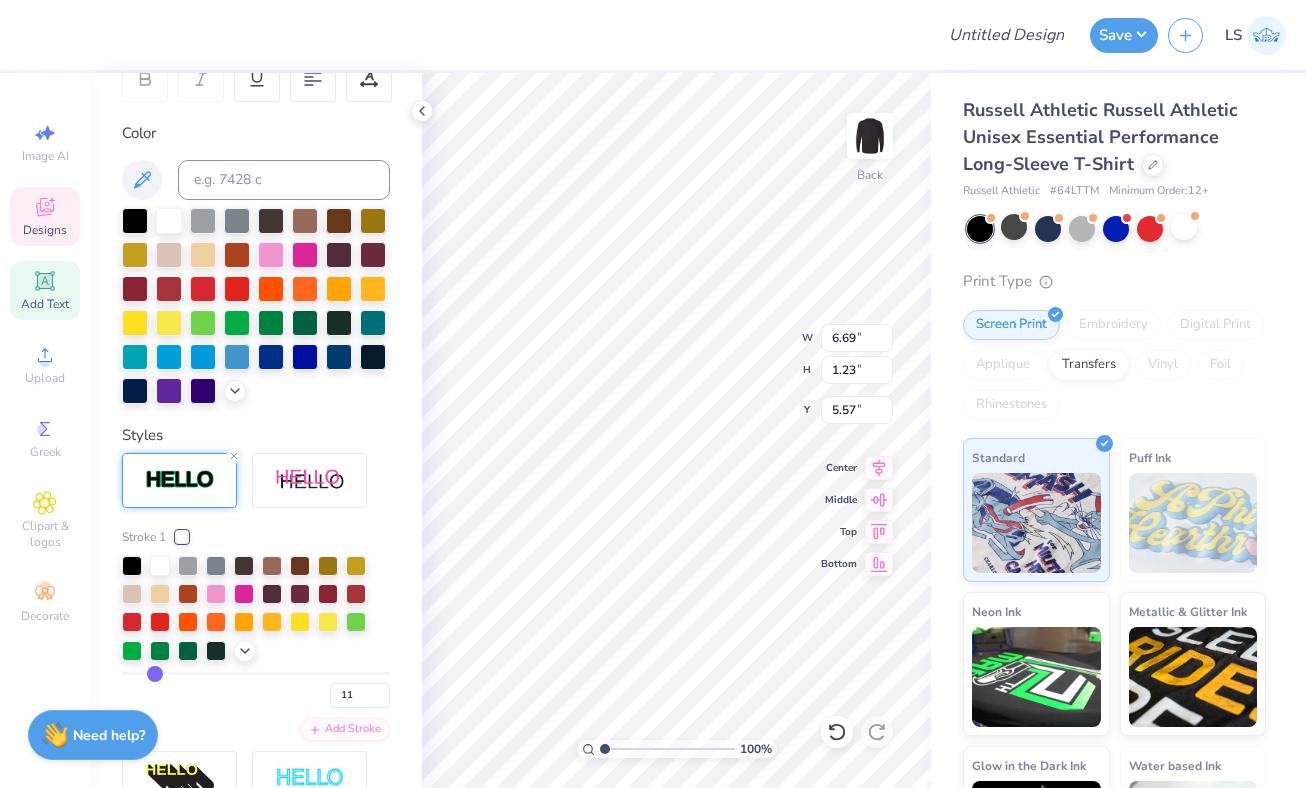 type on "10" 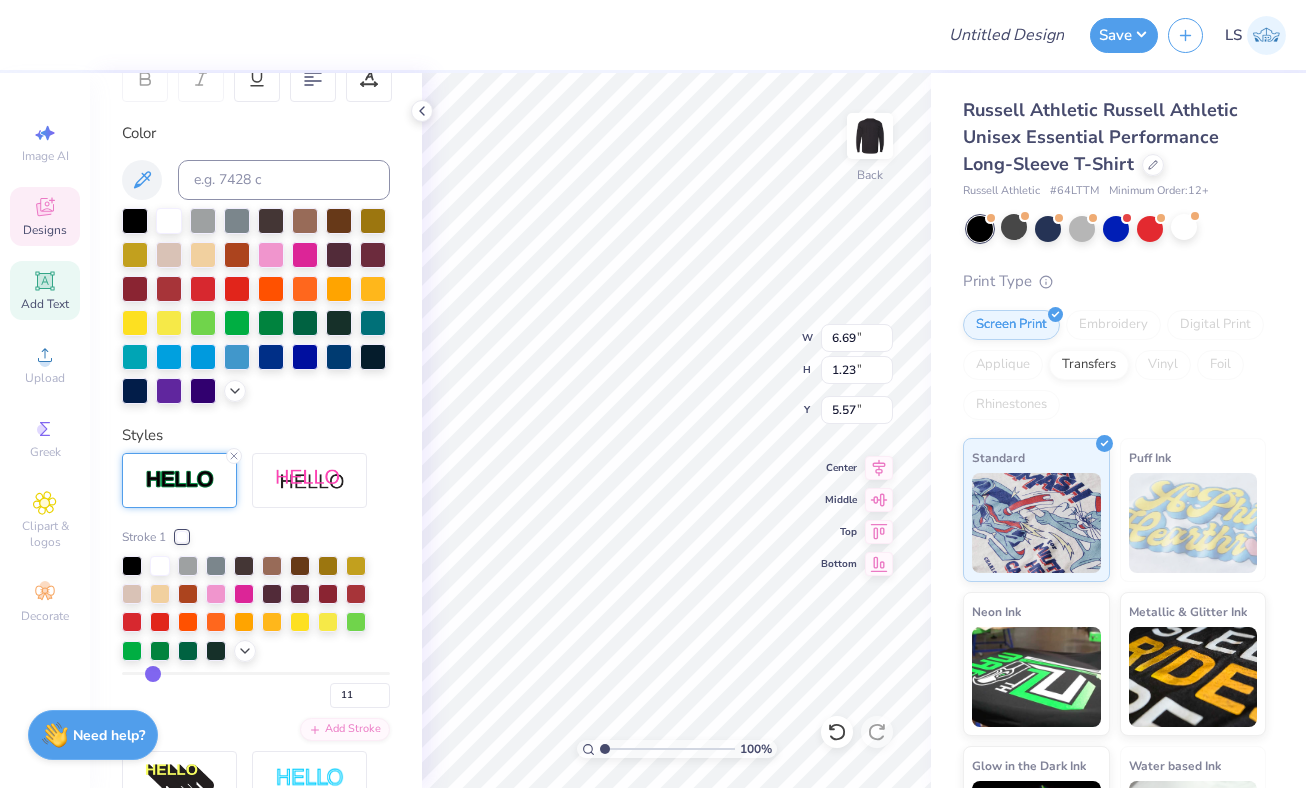 type on "10" 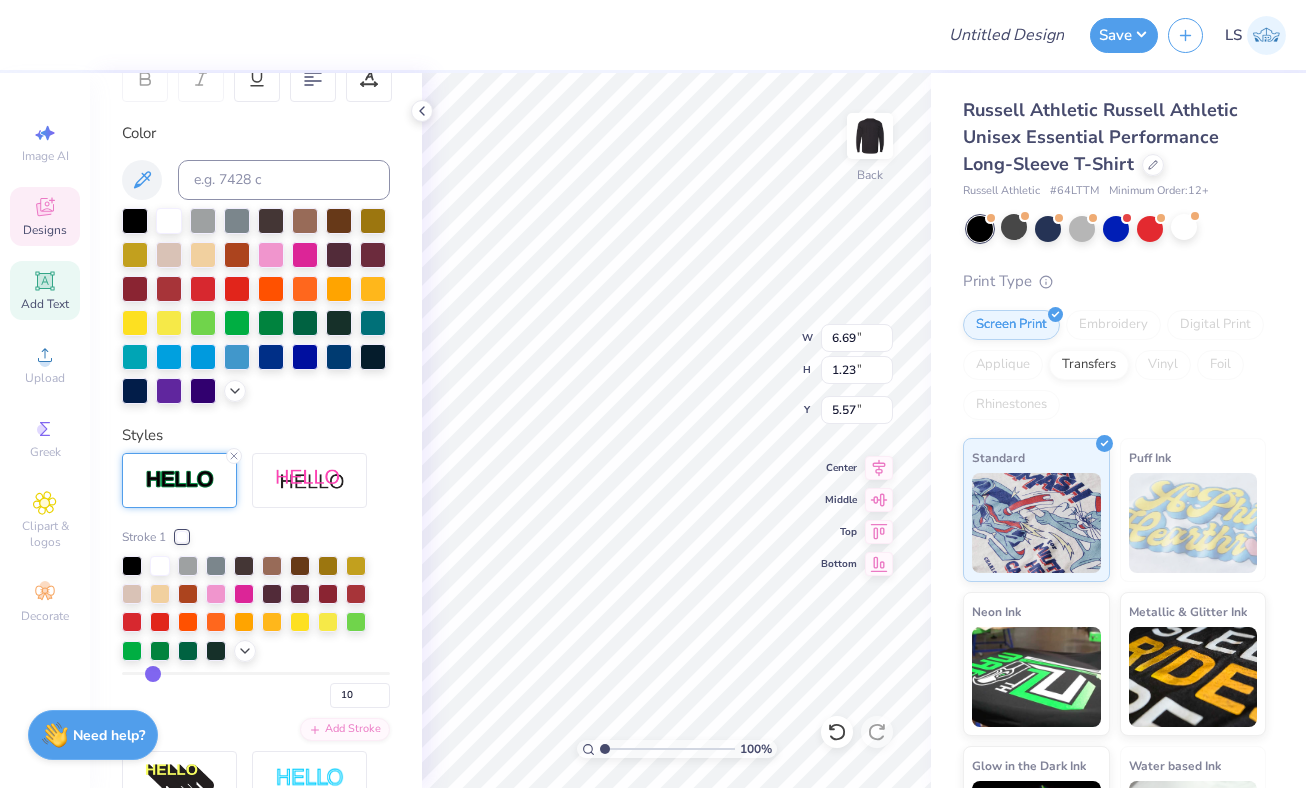 type on "11" 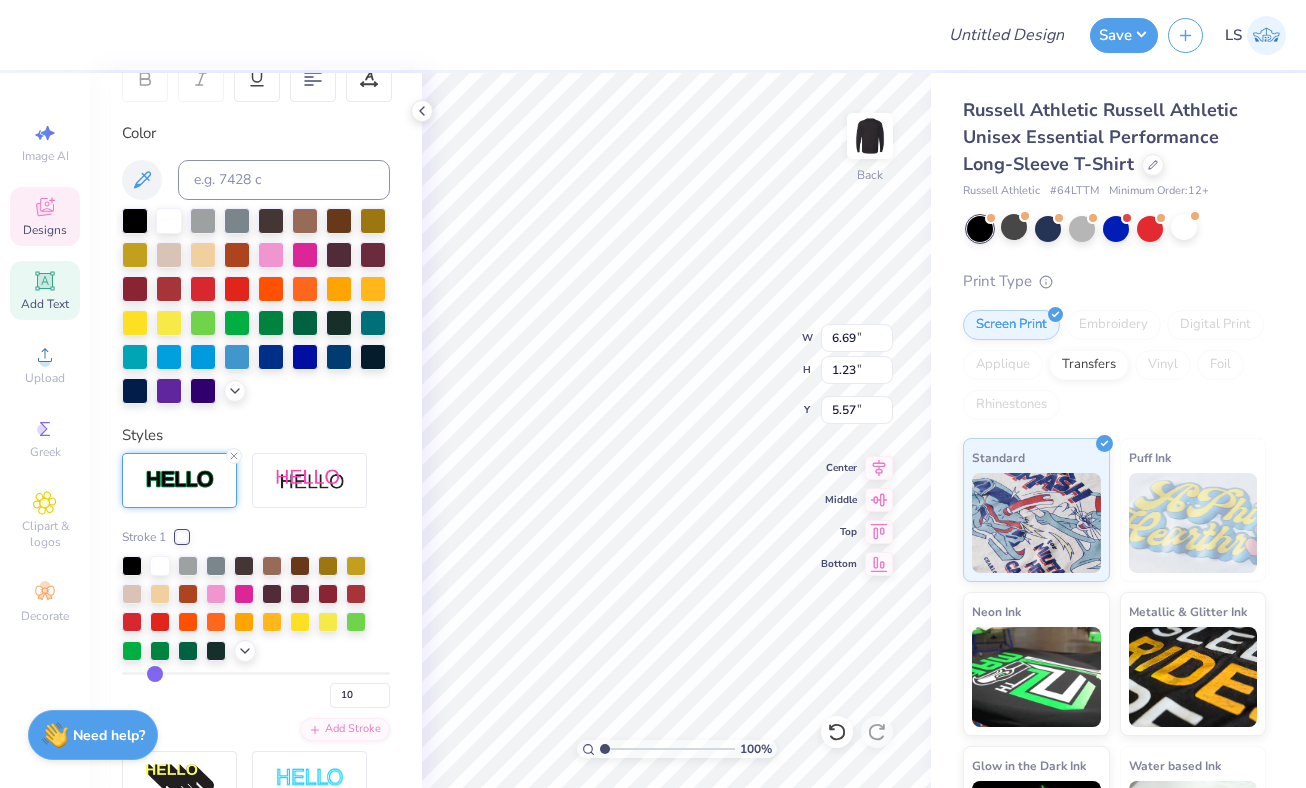 type on "11" 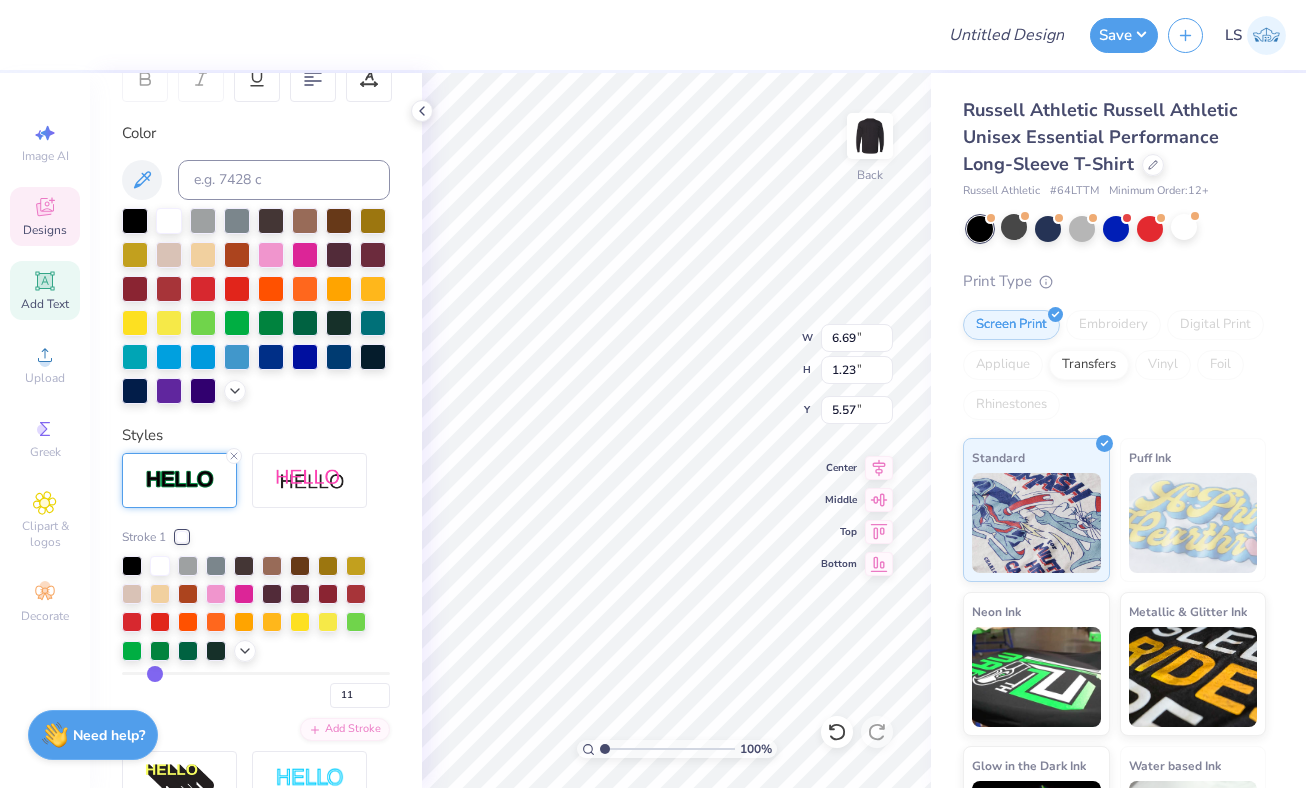 drag, startPoint x: 170, startPoint y: 671, endPoint x: 154, endPoint y: 671, distance: 16 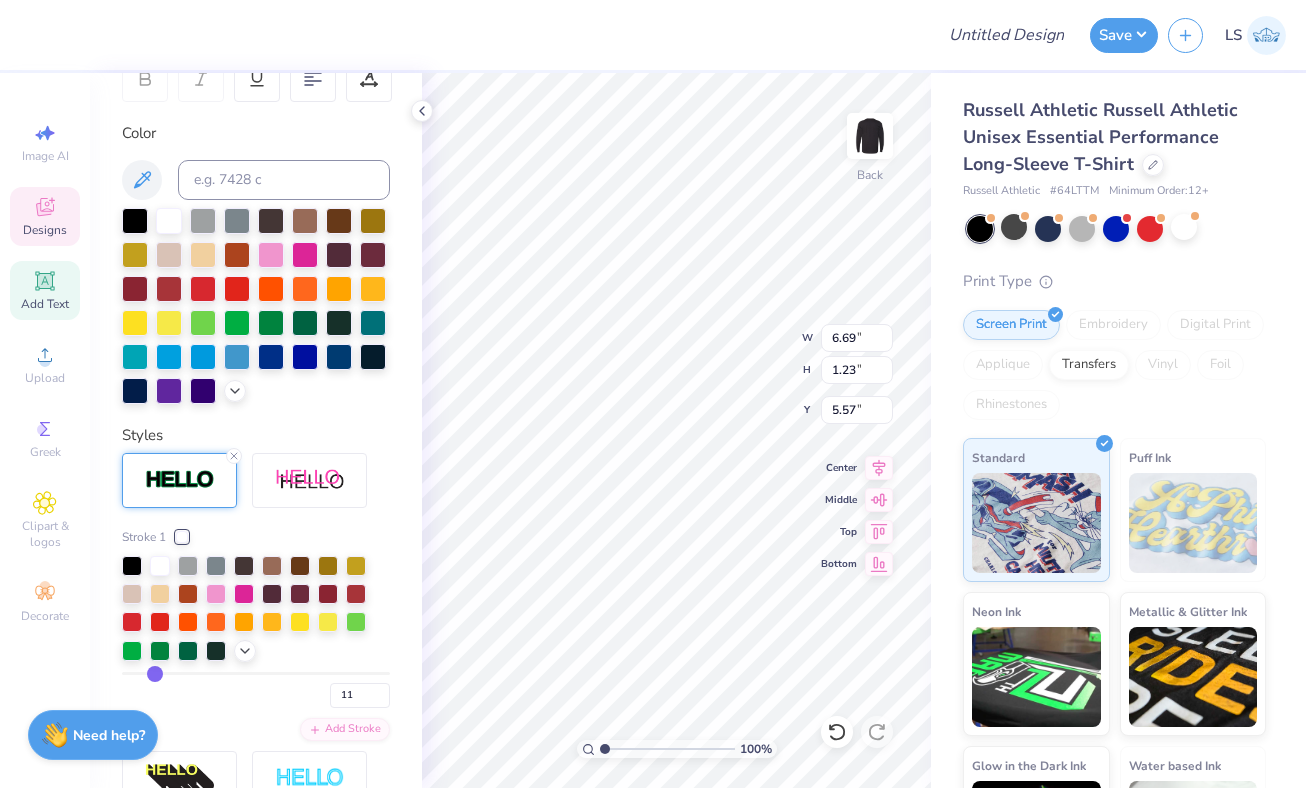 type on "6.64" 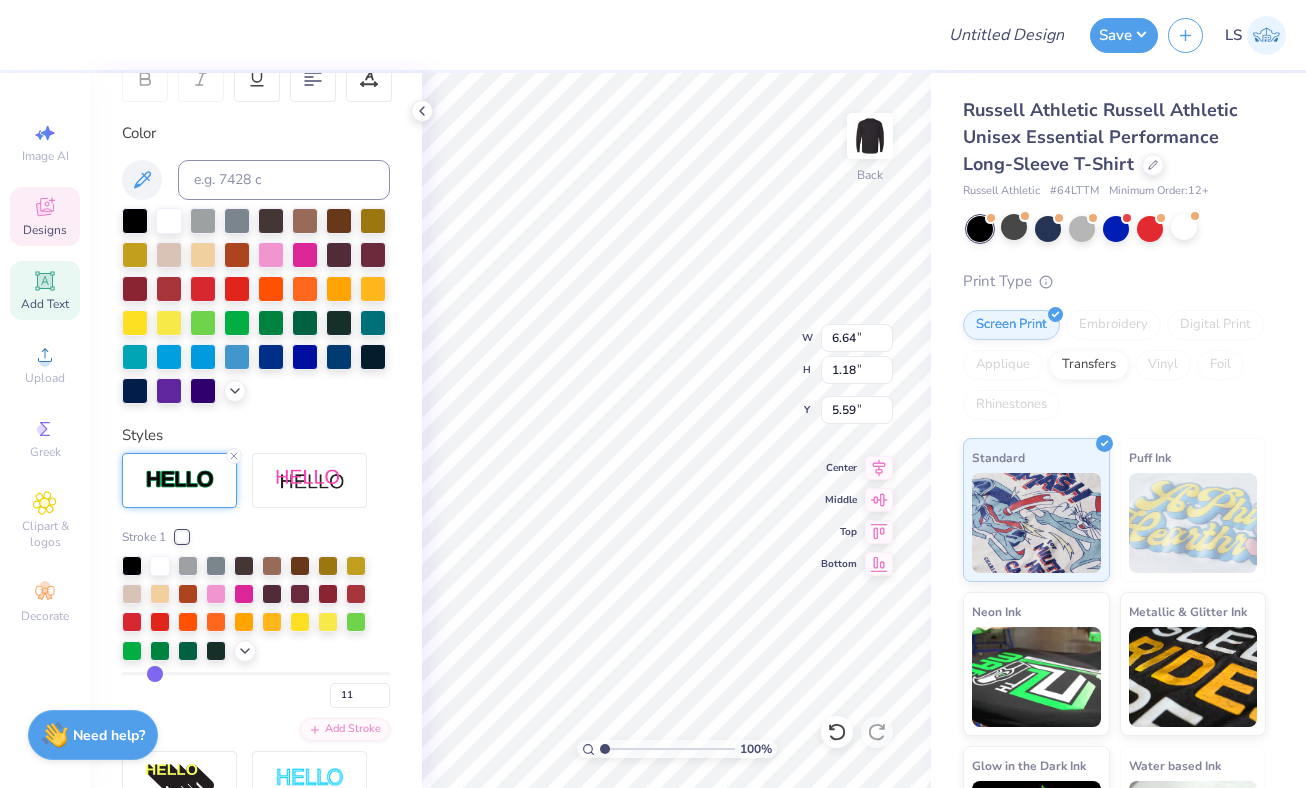 type on "10" 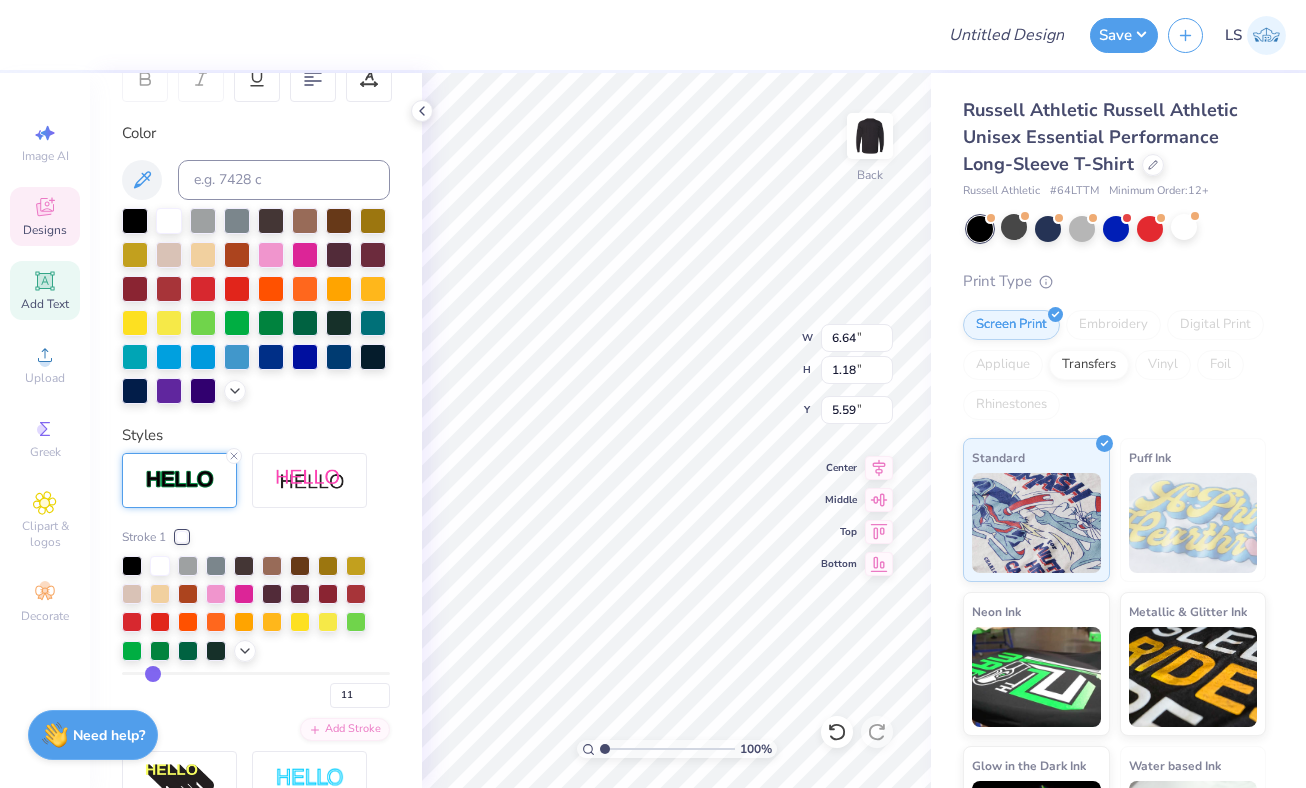 type on "10" 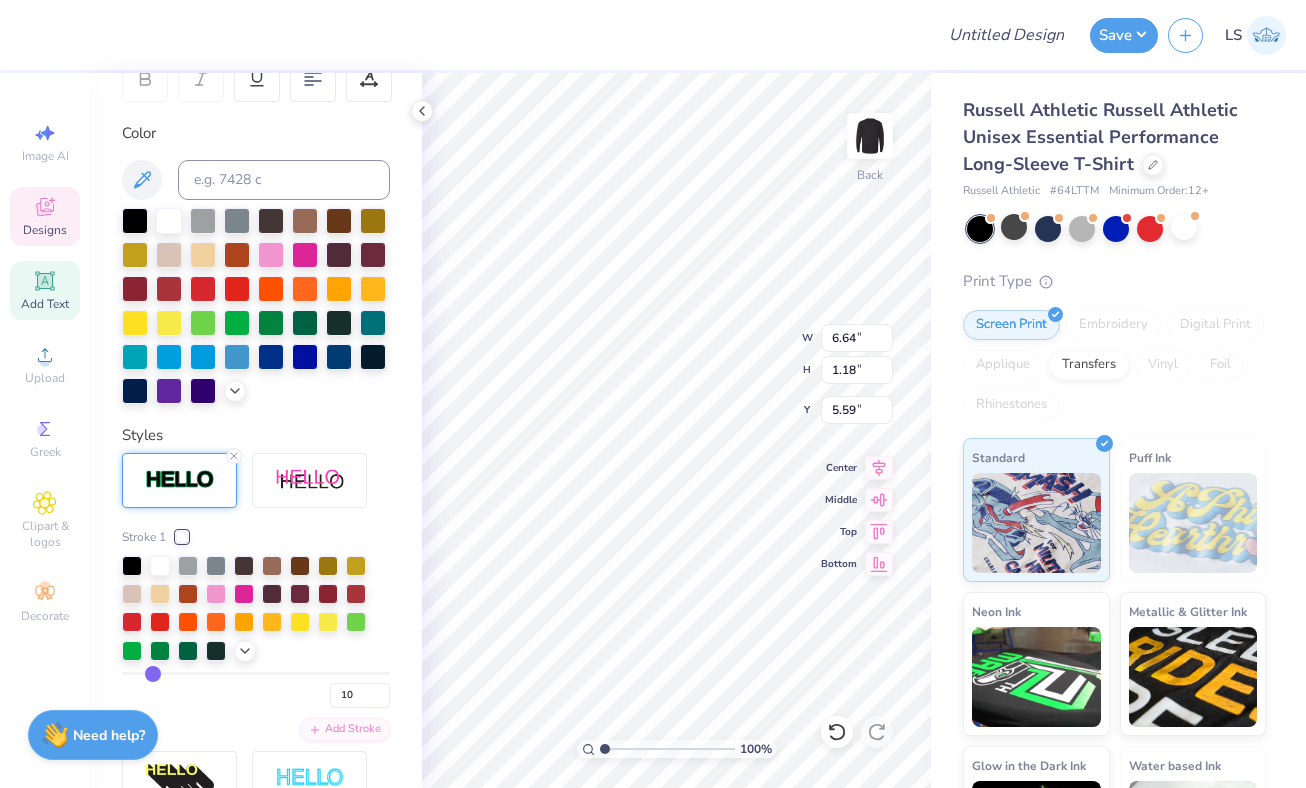 type on "9" 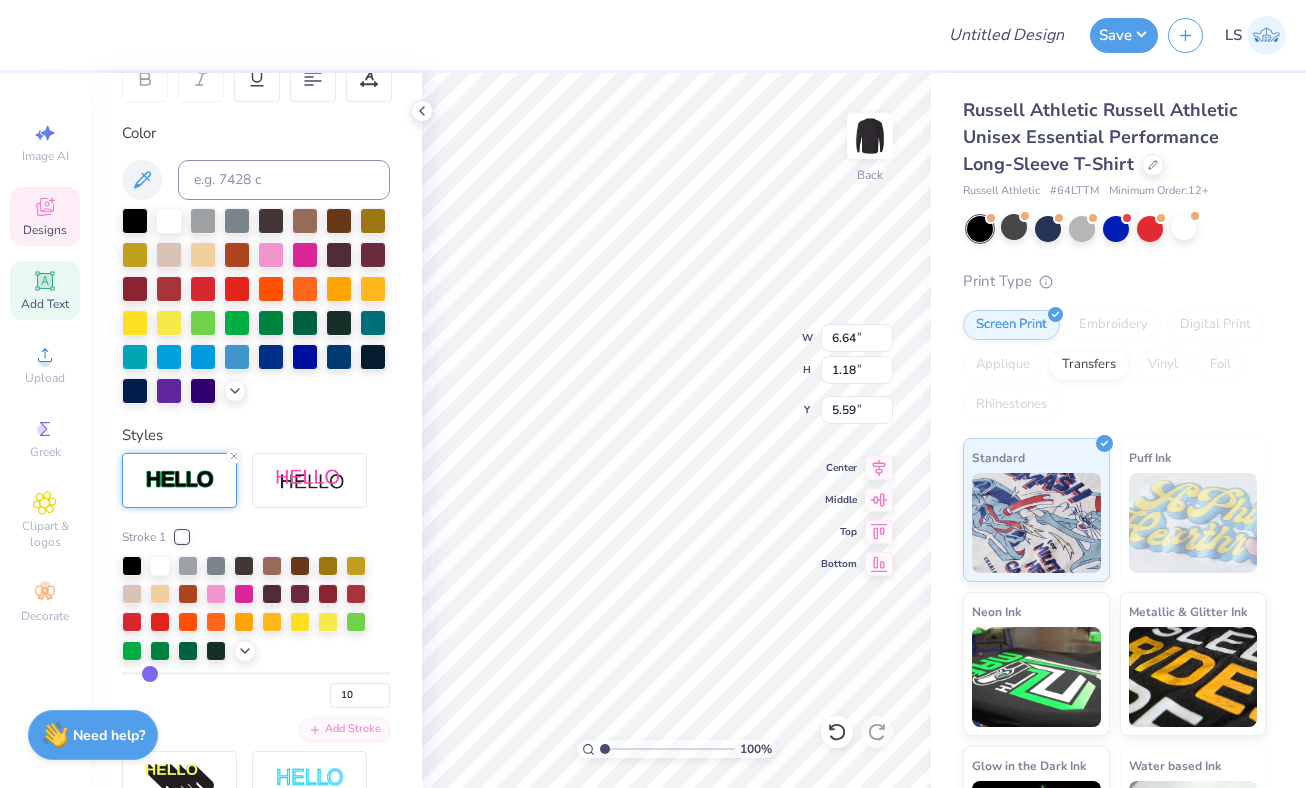 type on "9" 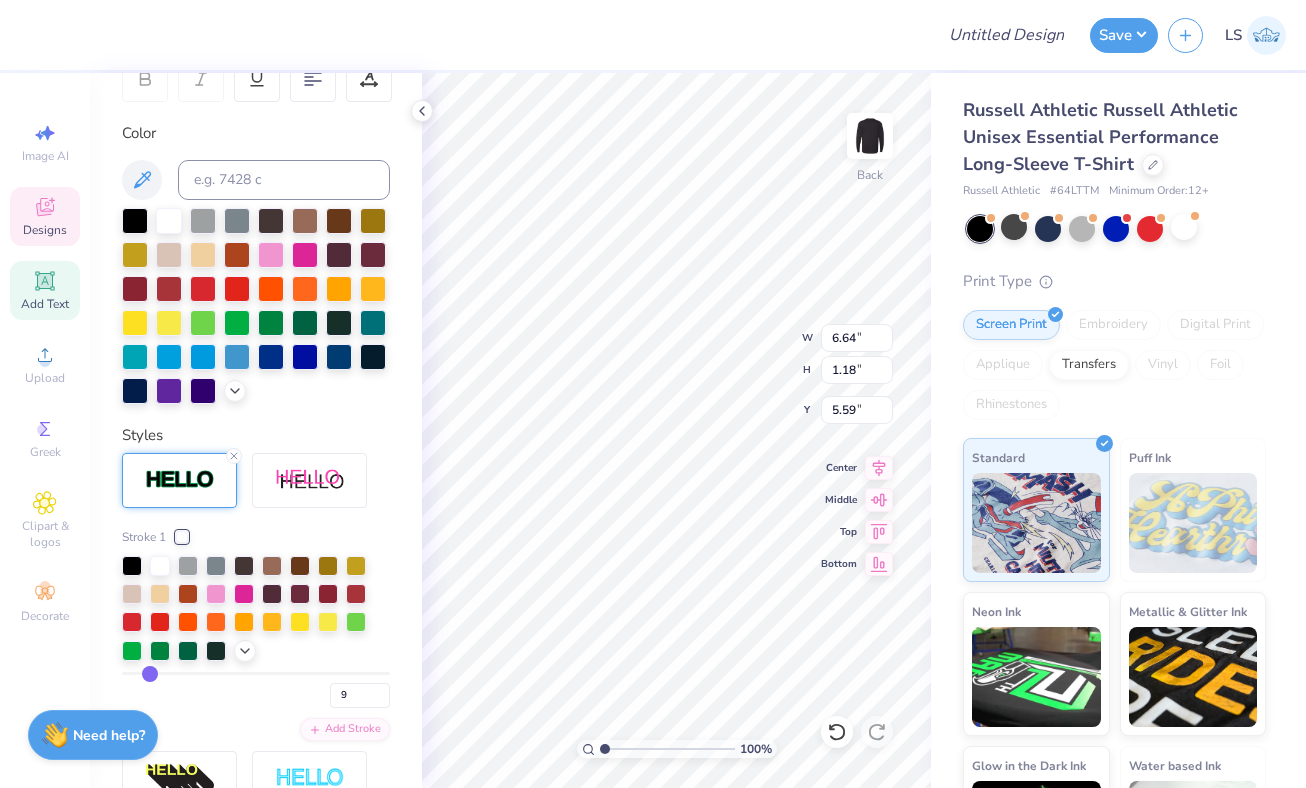 type on "7" 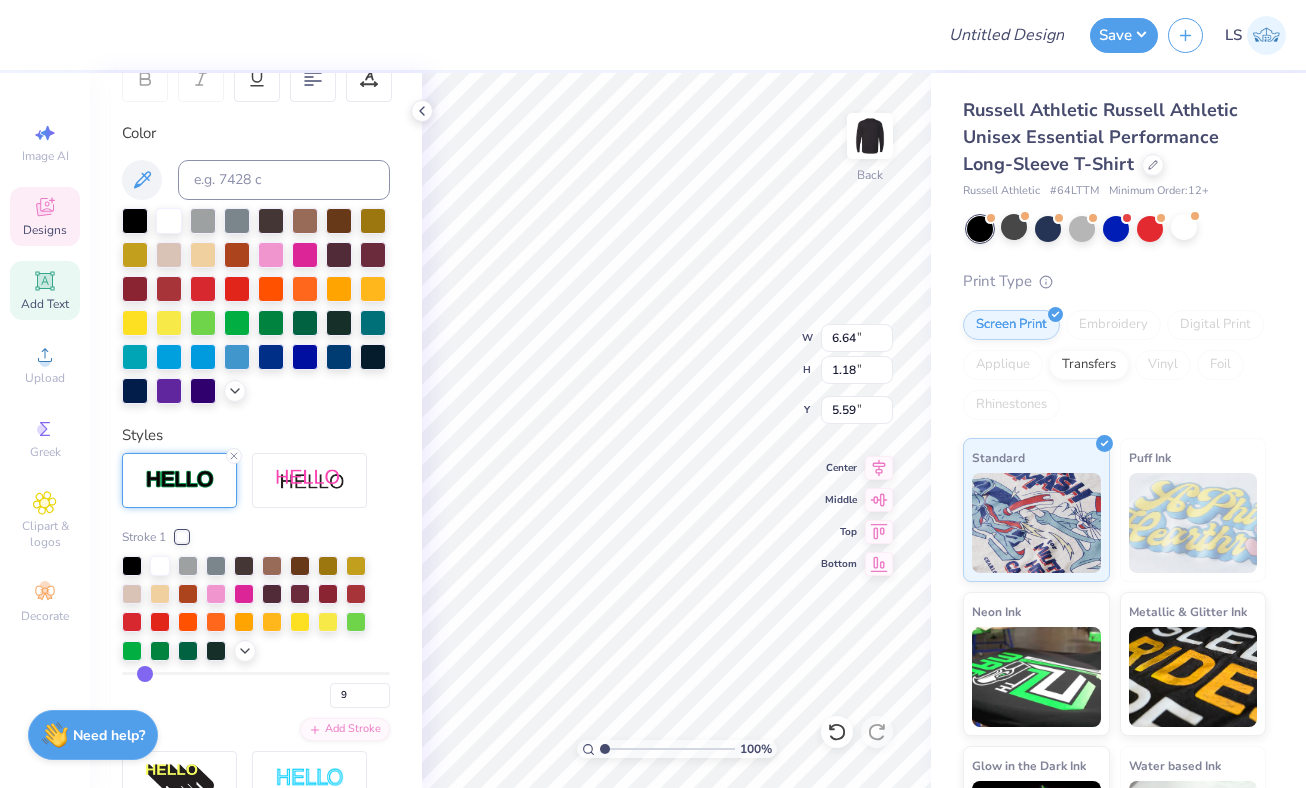 type on "7" 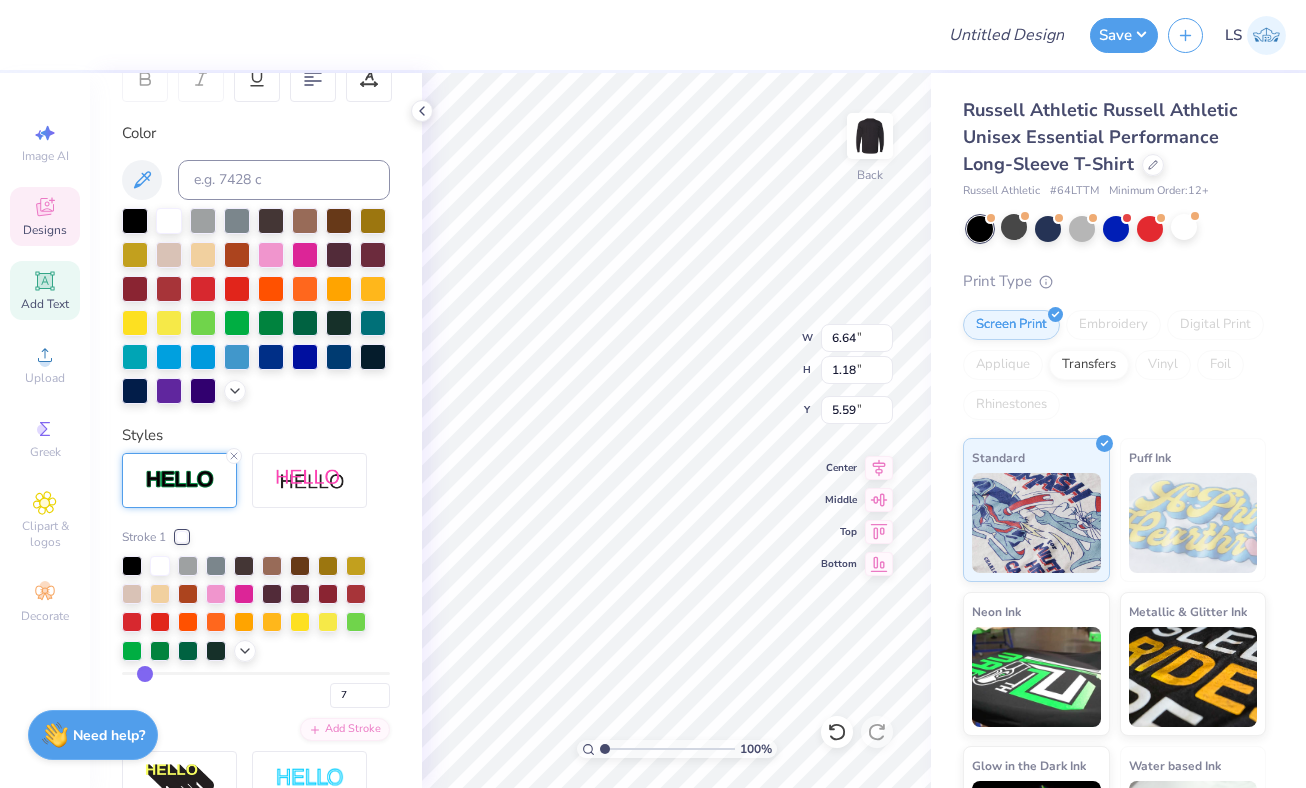 type on "6" 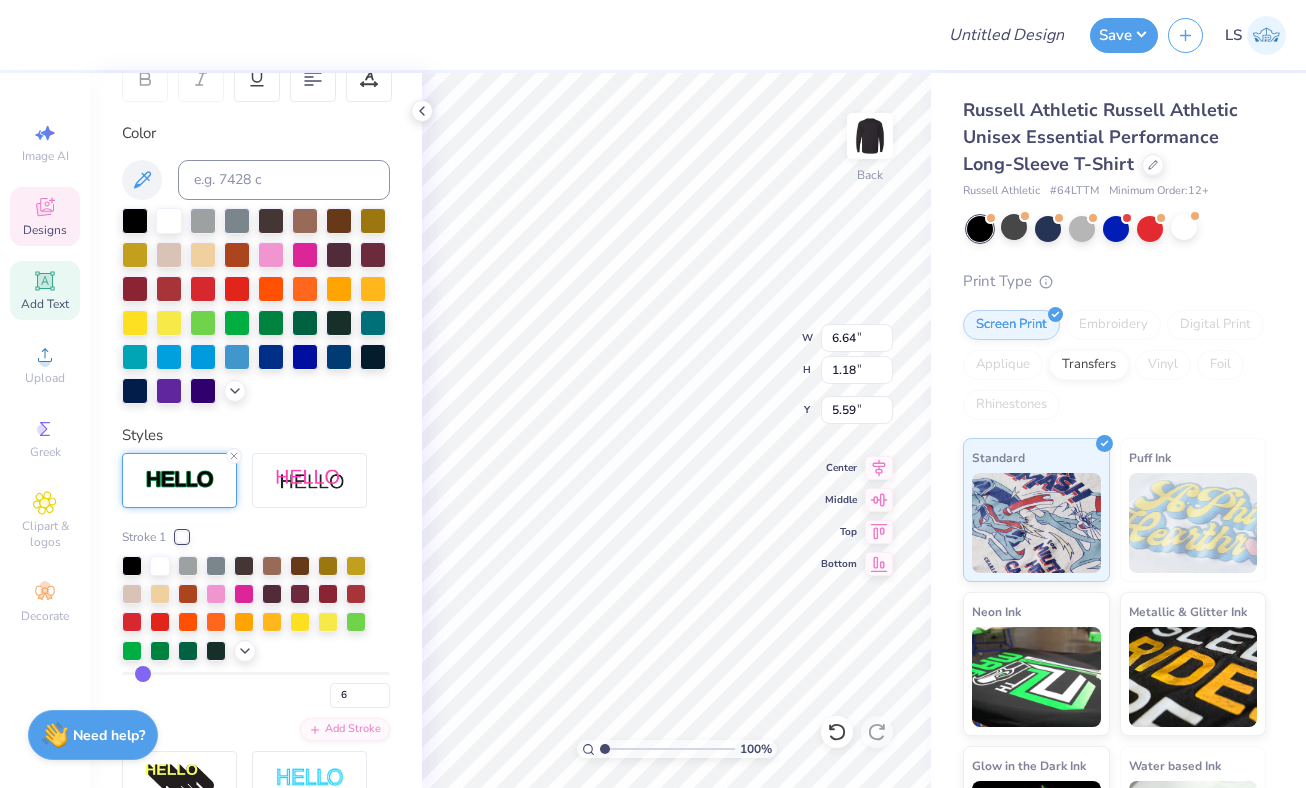 drag, startPoint x: 154, startPoint y: 671, endPoint x: 141, endPoint y: 669, distance: 13.152946 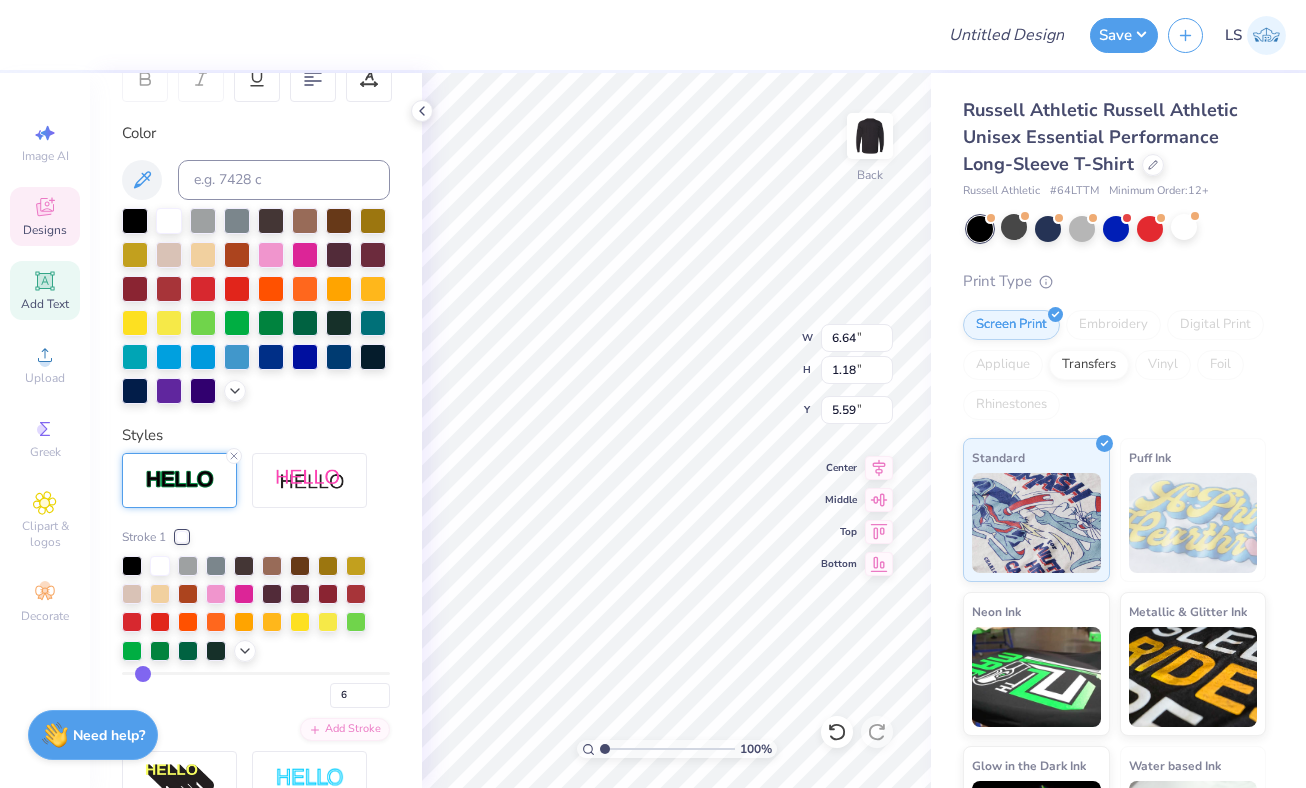 type on "6.59" 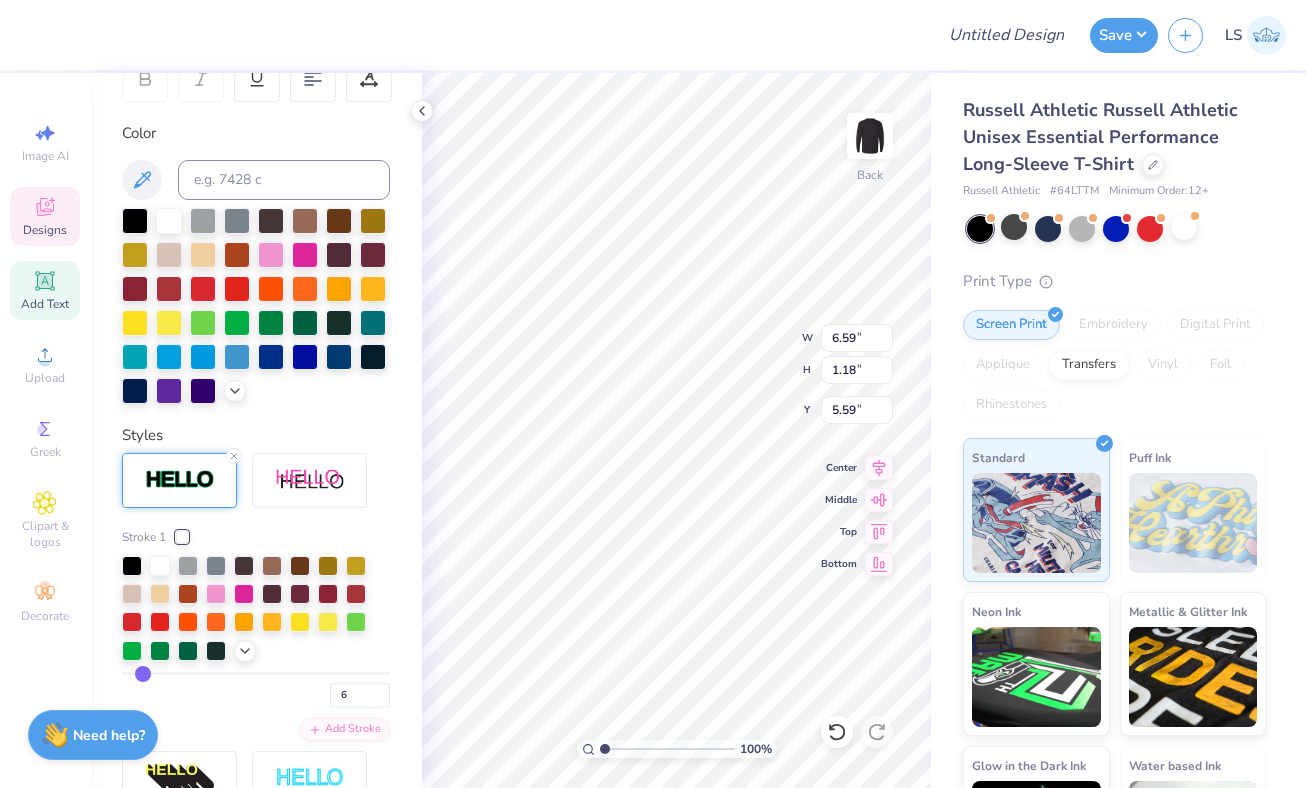 type on "1.13" 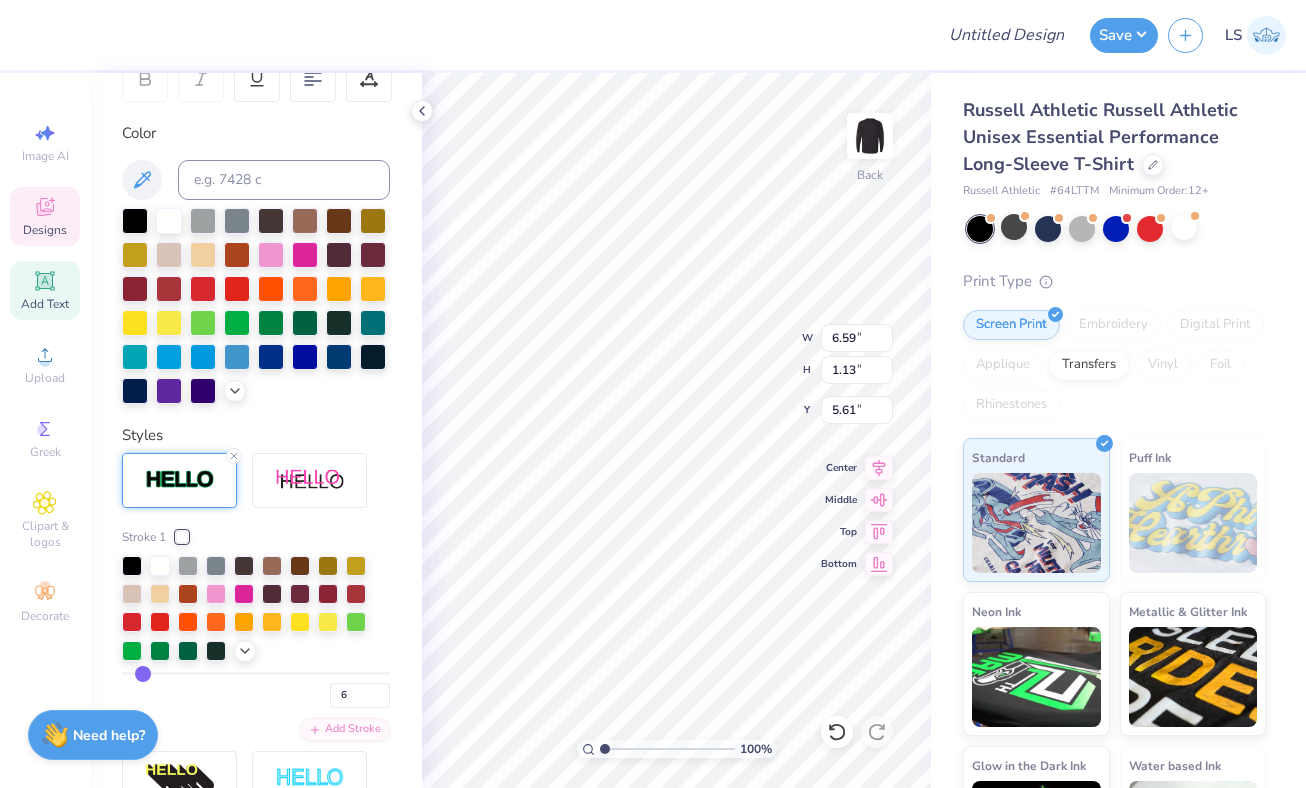 type on "8.61" 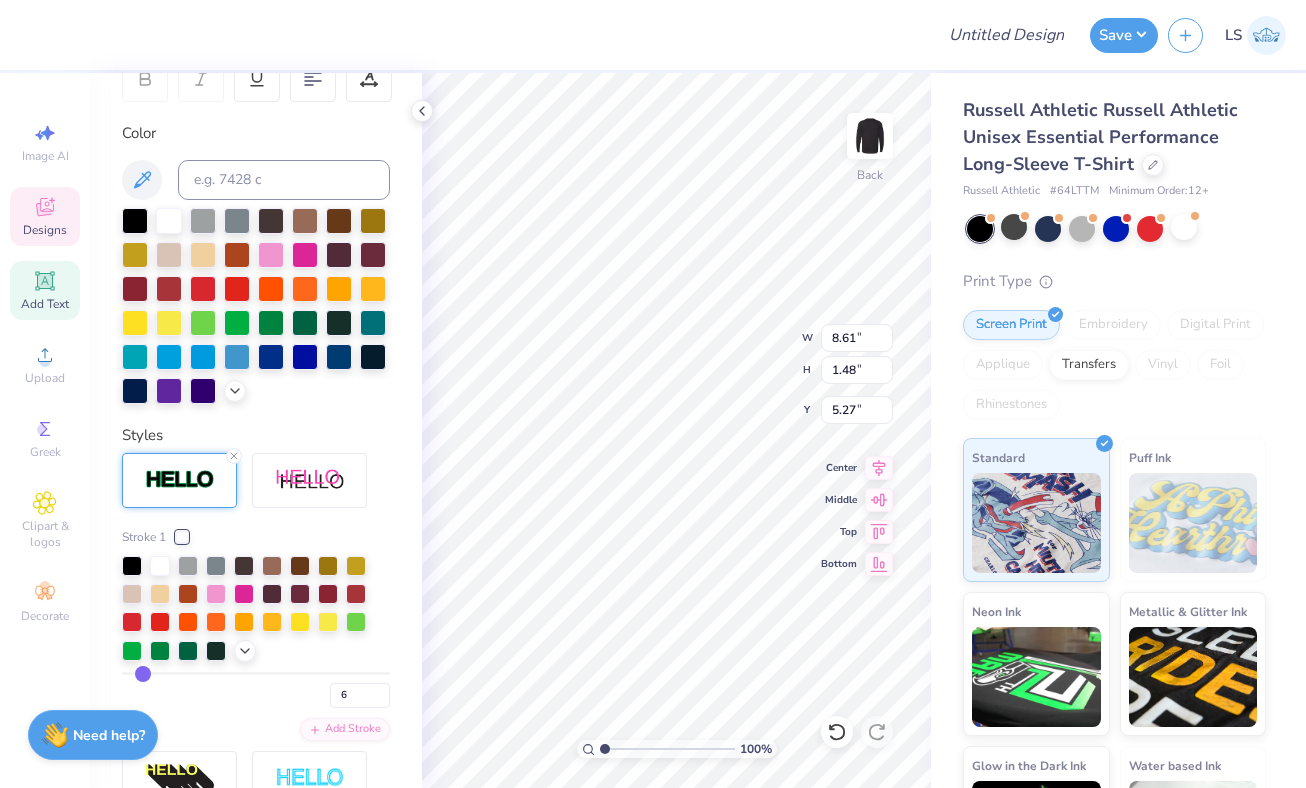 type on "5.26" 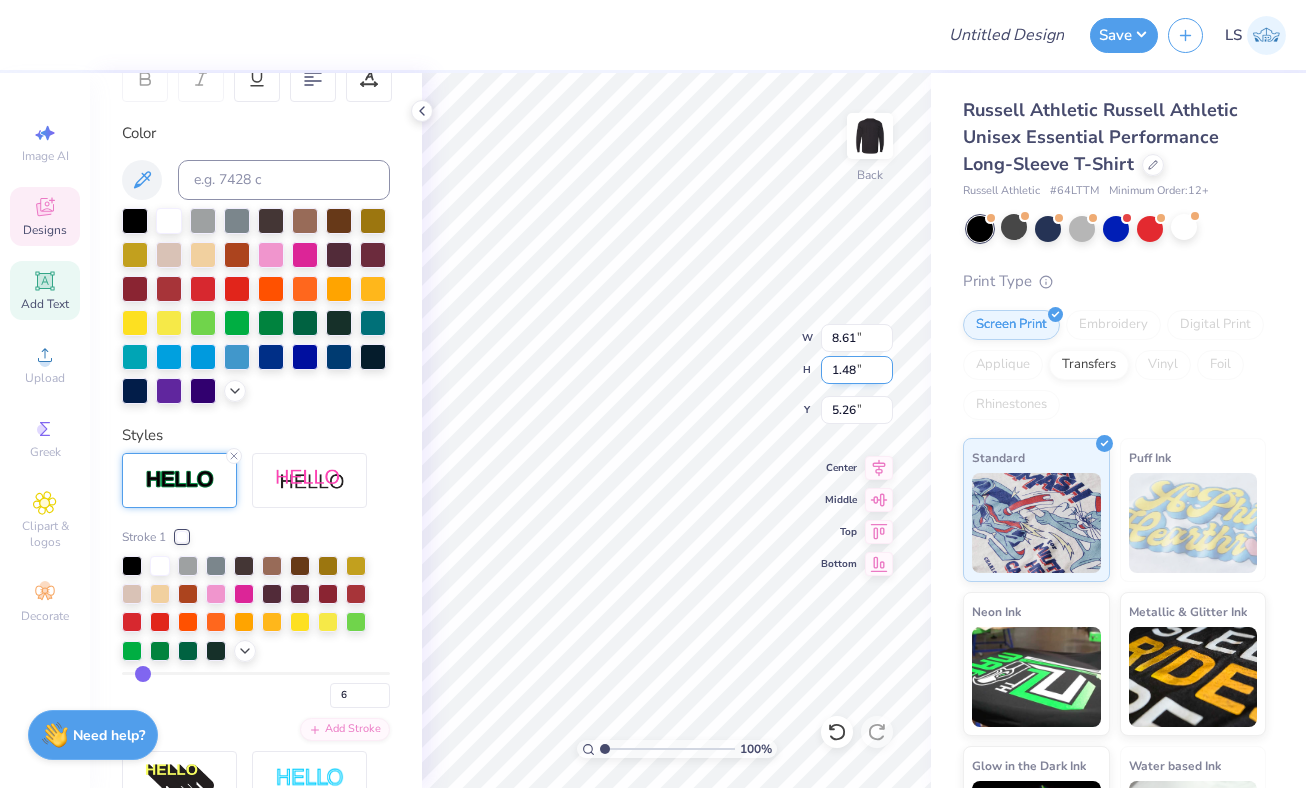 click on "100  % Back W 8.61 8.61 " H 1.48 1.48 " Y 5.26 5.26 " Center Middle Top Bottom" at bounding box center [676, 430] 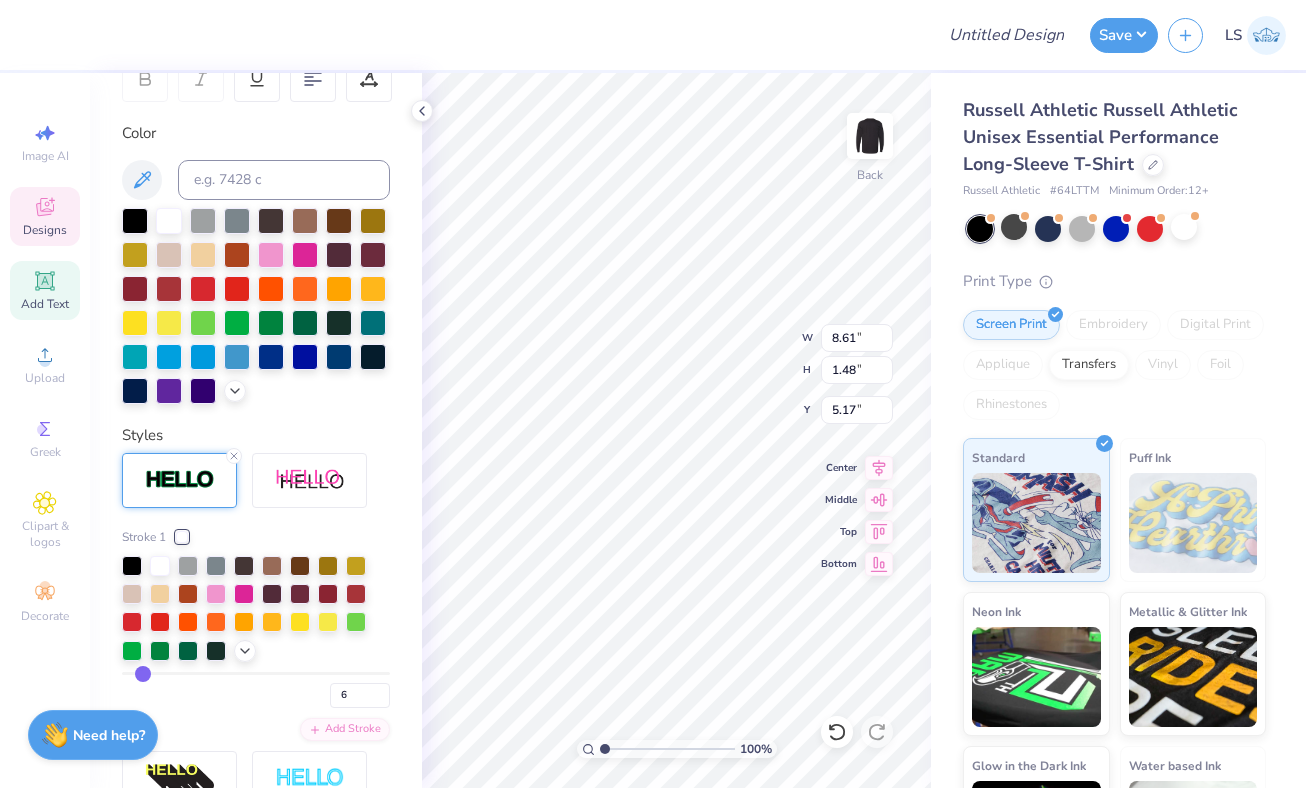 type on "5.17" 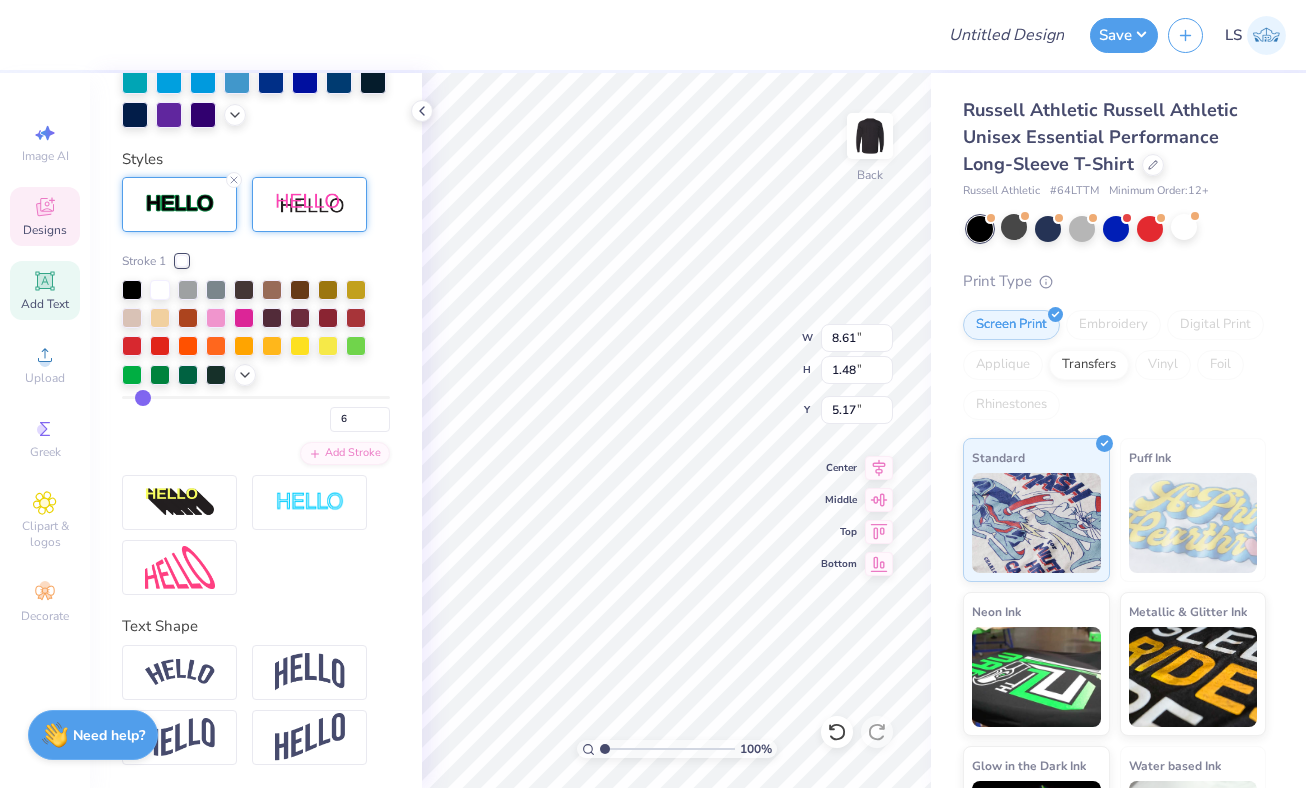 scroll, scrollTop: 606, scrollLeft: 0, axis: vertical 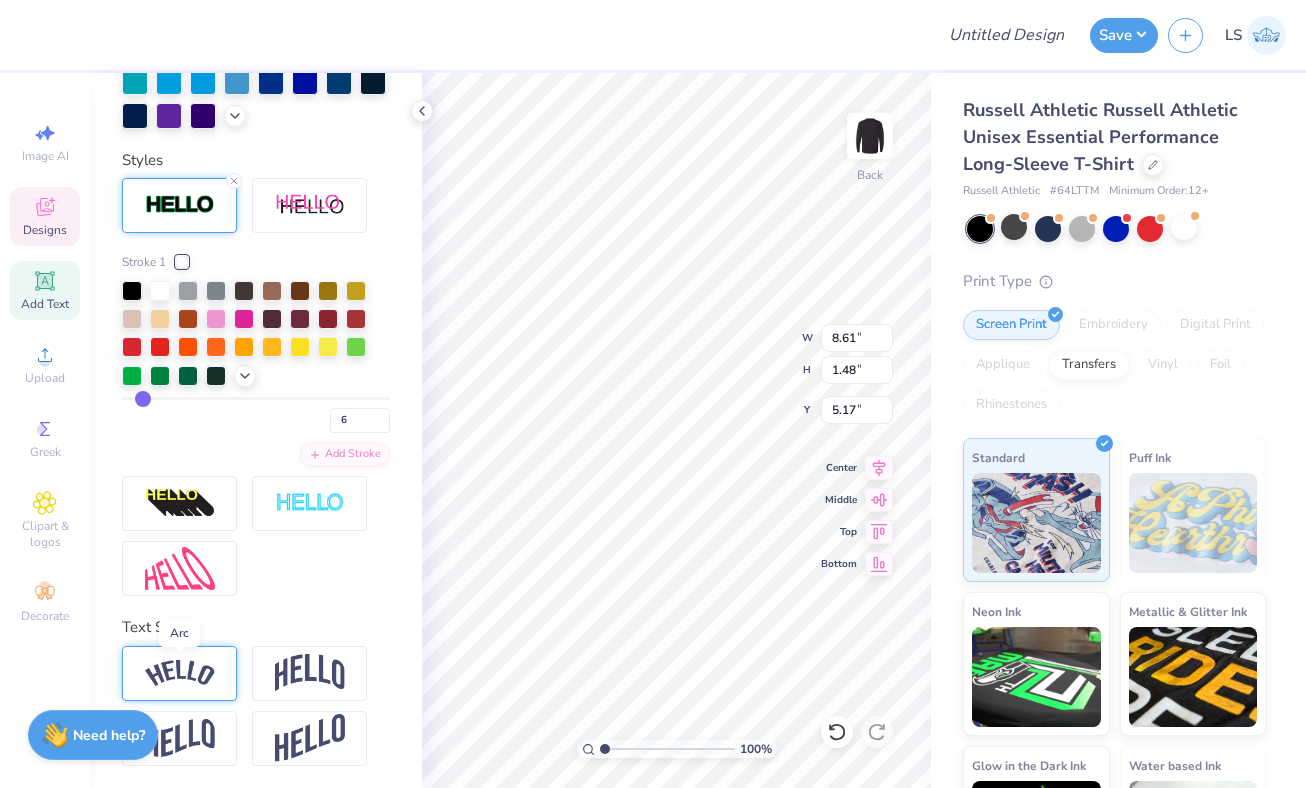click at bounding box center [180, 673] 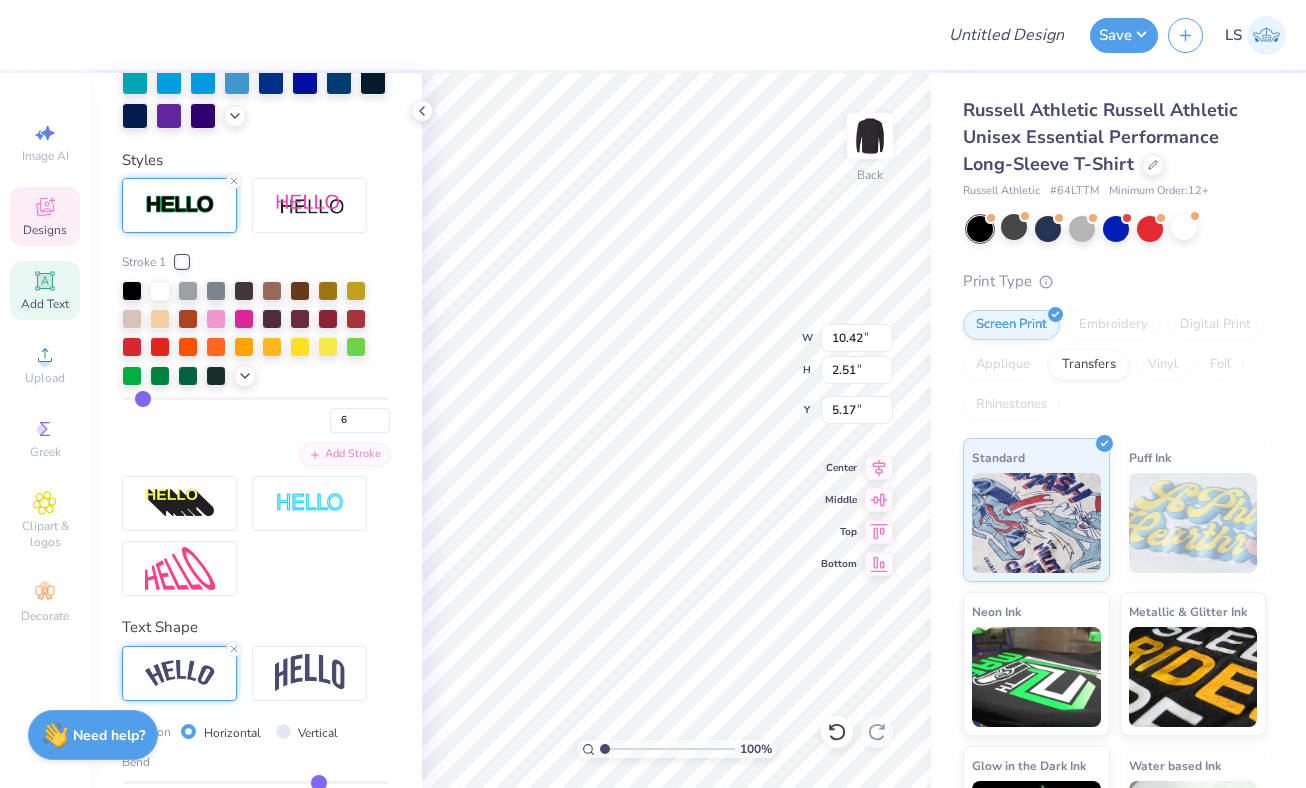 type on "10.42" 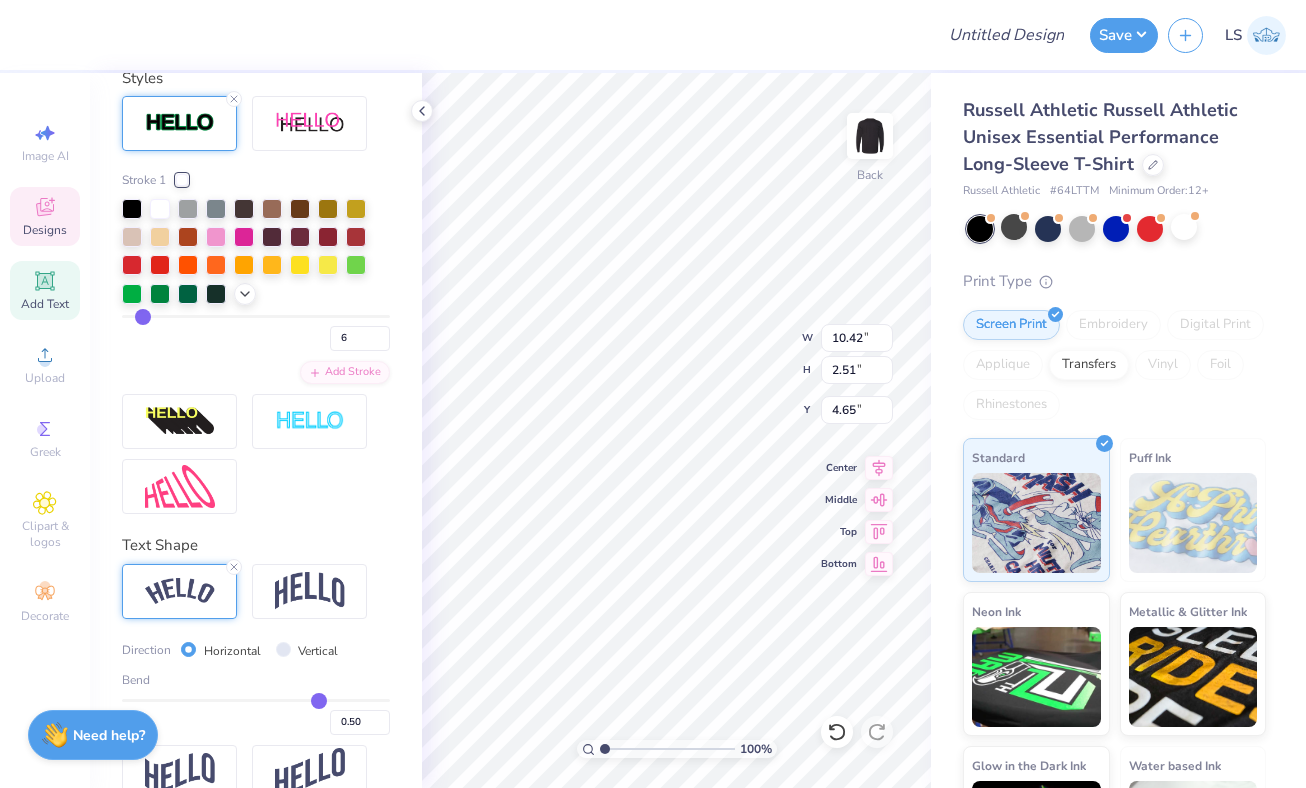 scroll, scrollTop: 724, scrollLeft: 0, axis: vertical 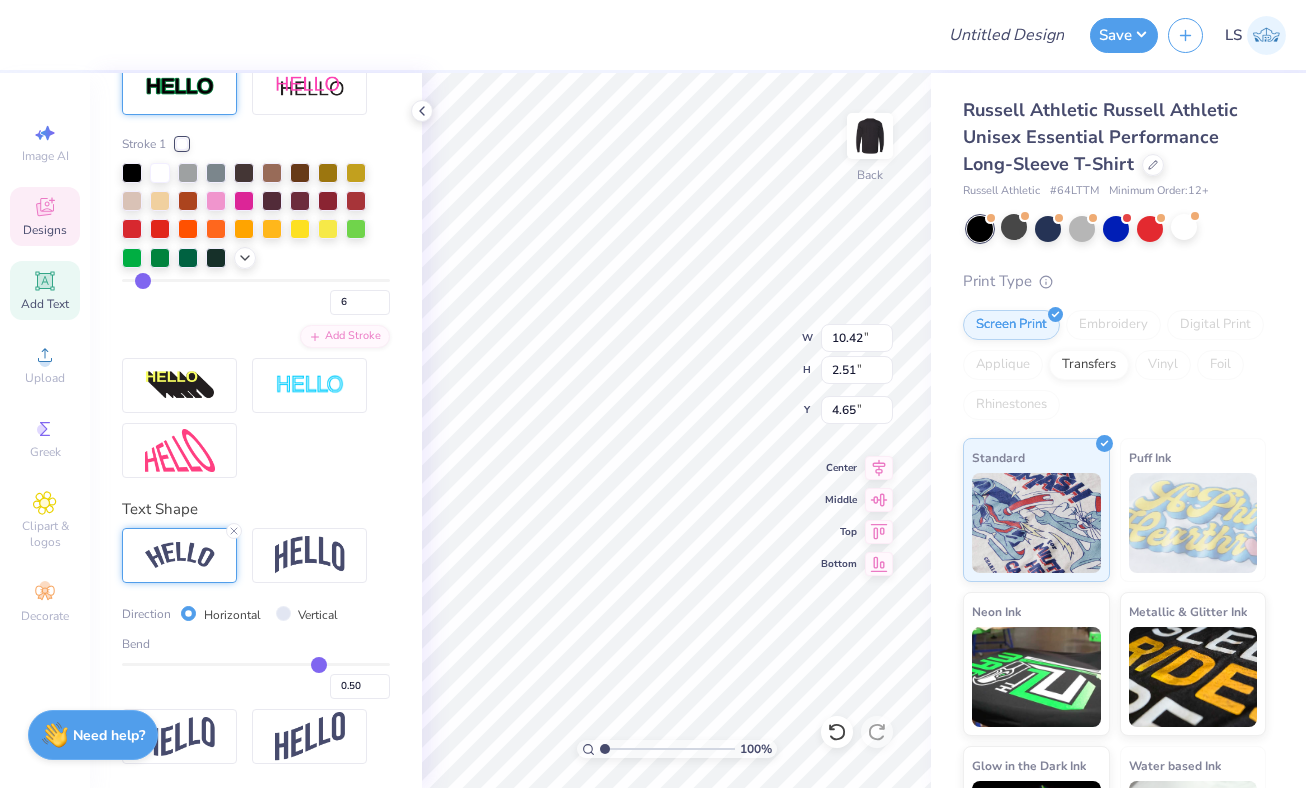 type on "0.49" 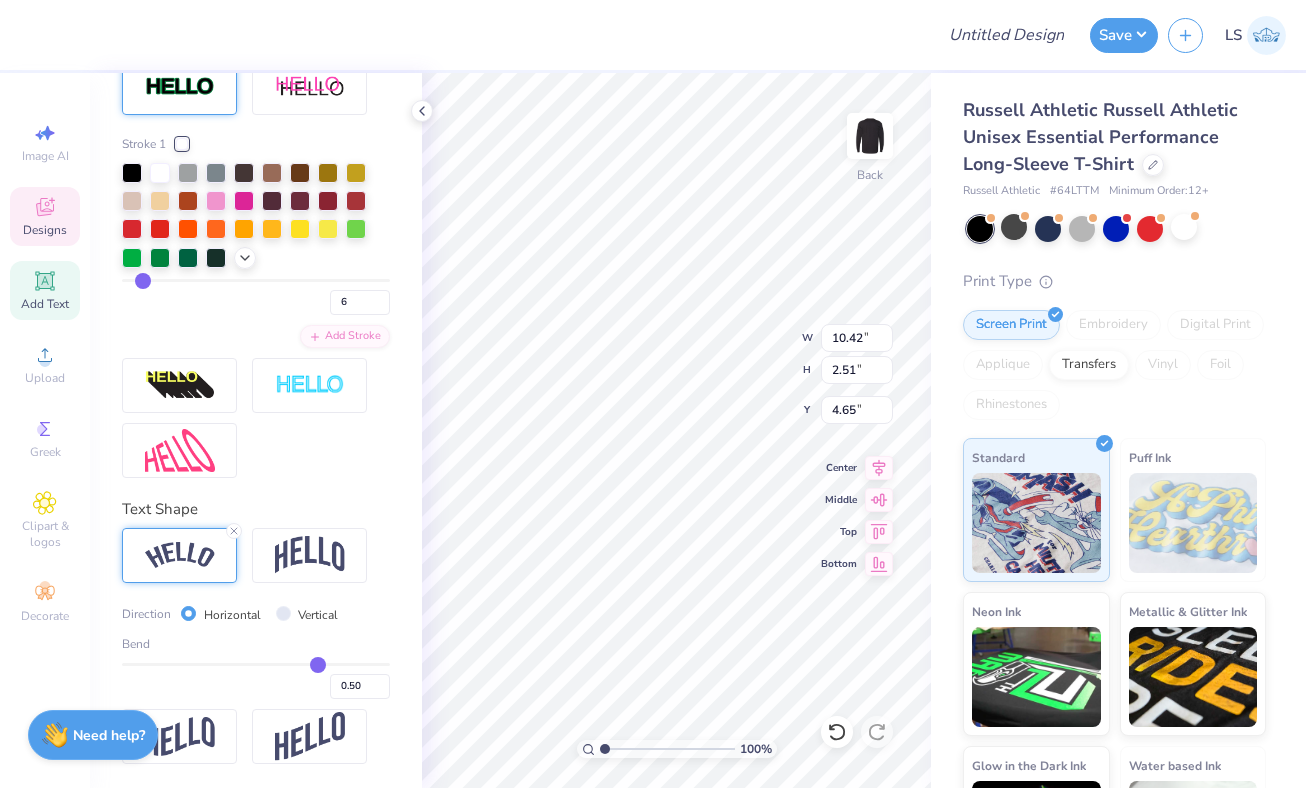 type on "0.49" 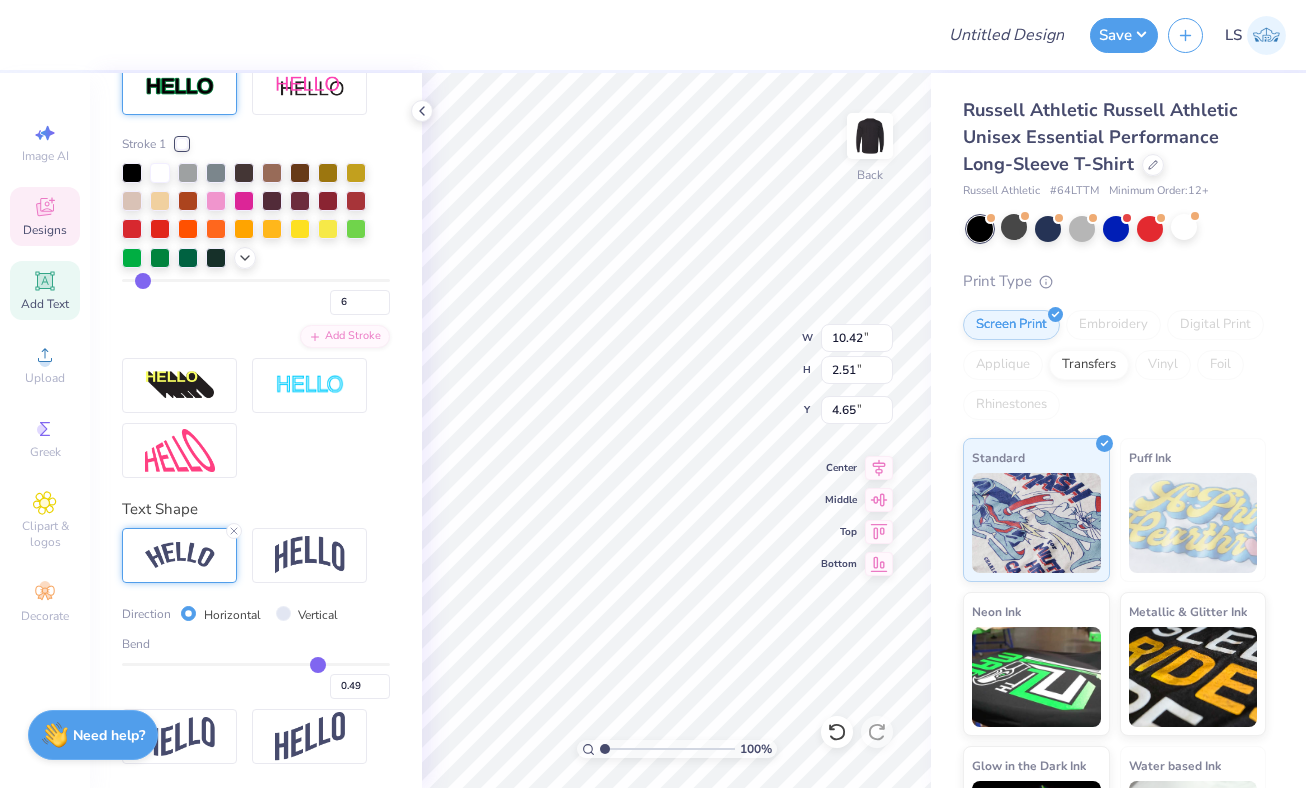 type on "0.48" 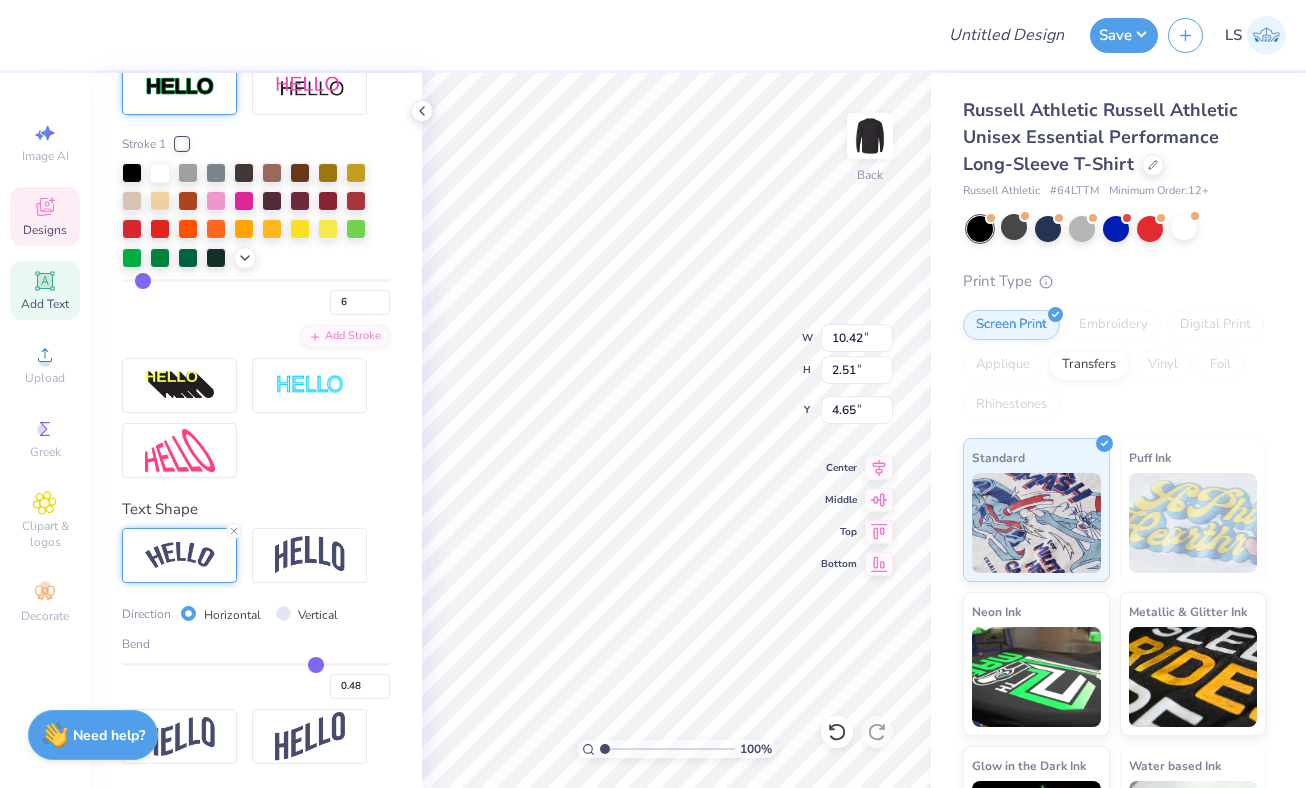 type on "0.47" 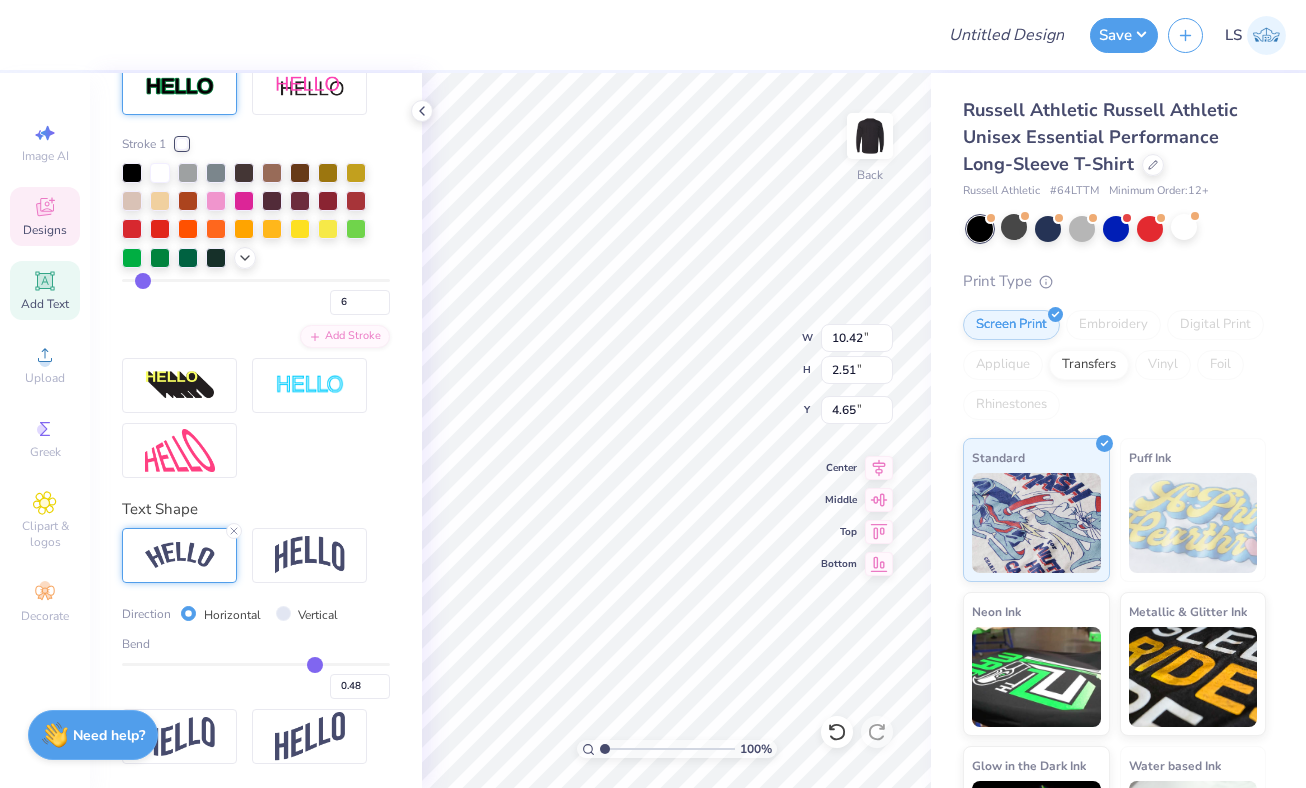 type on "0.47" 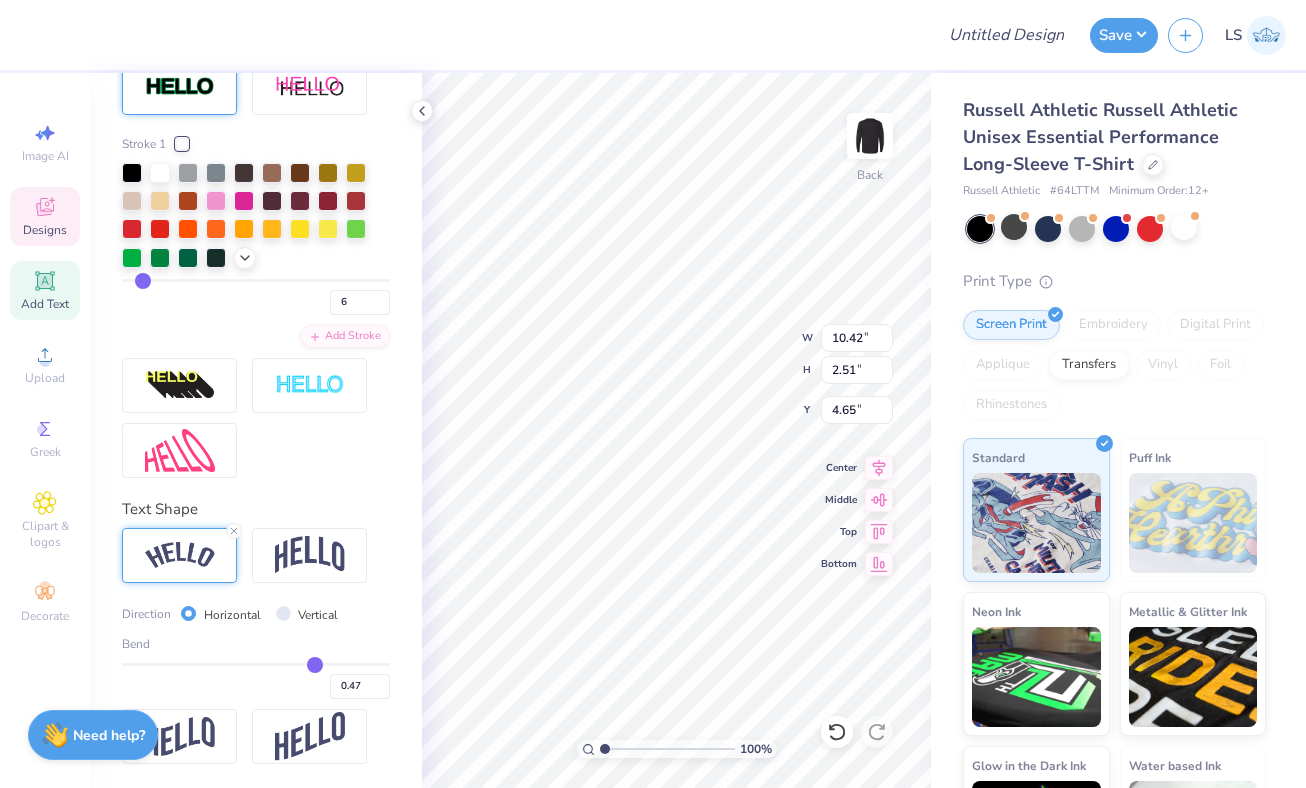 type on "0.41" 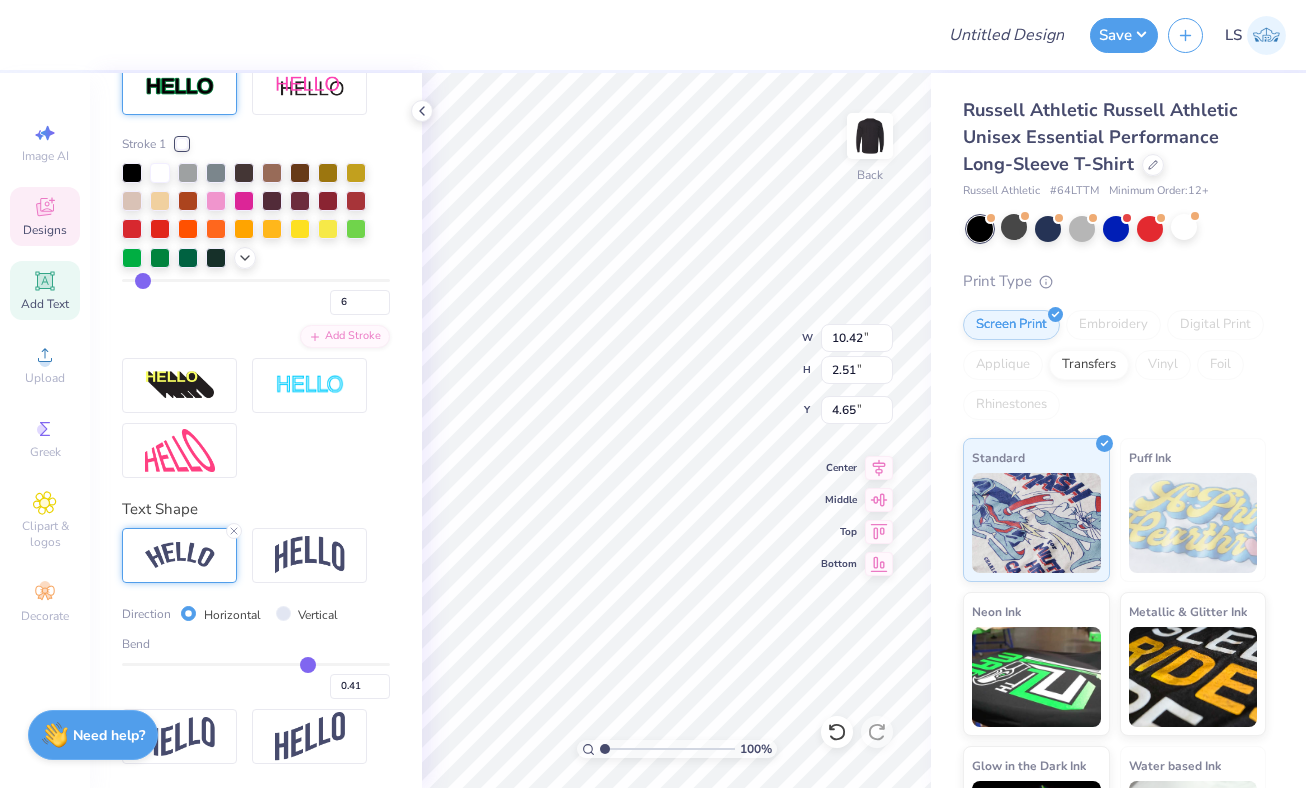 type on "0.36" 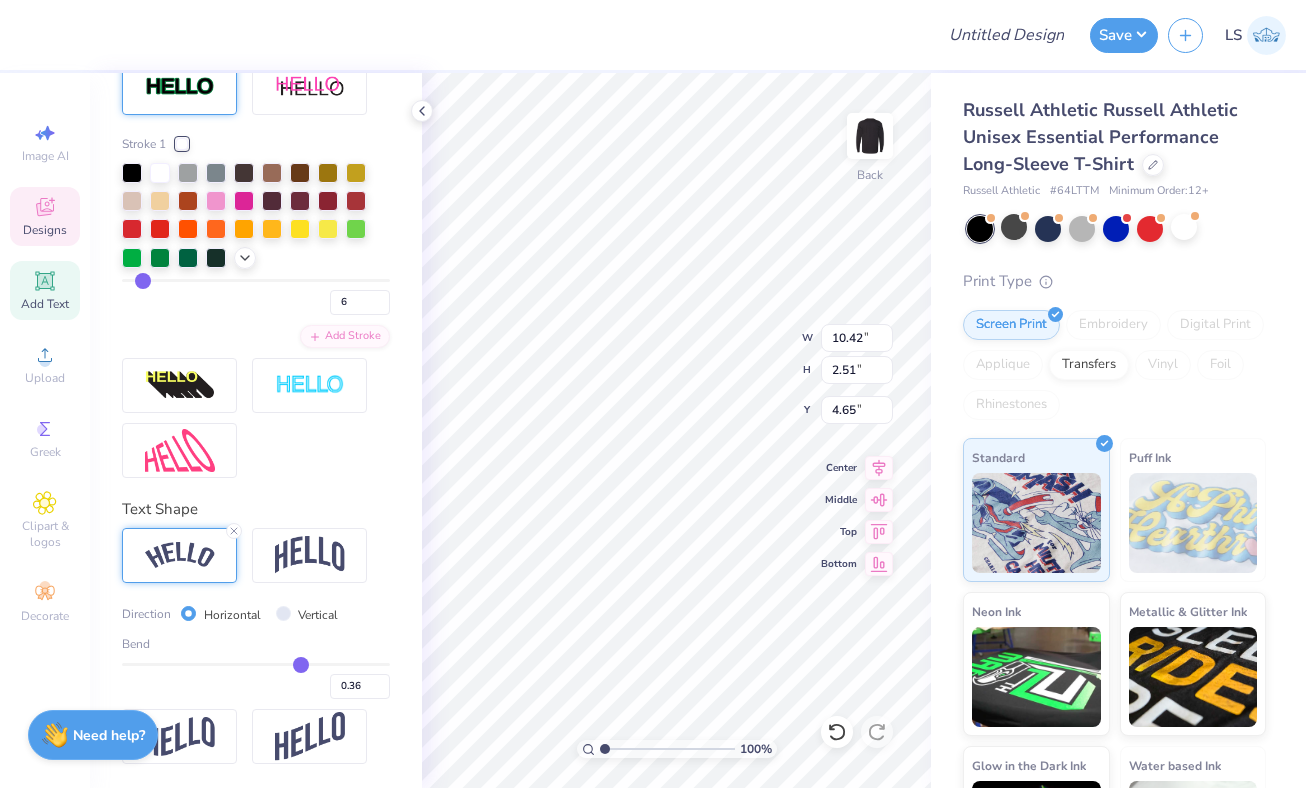 type on "0.3" 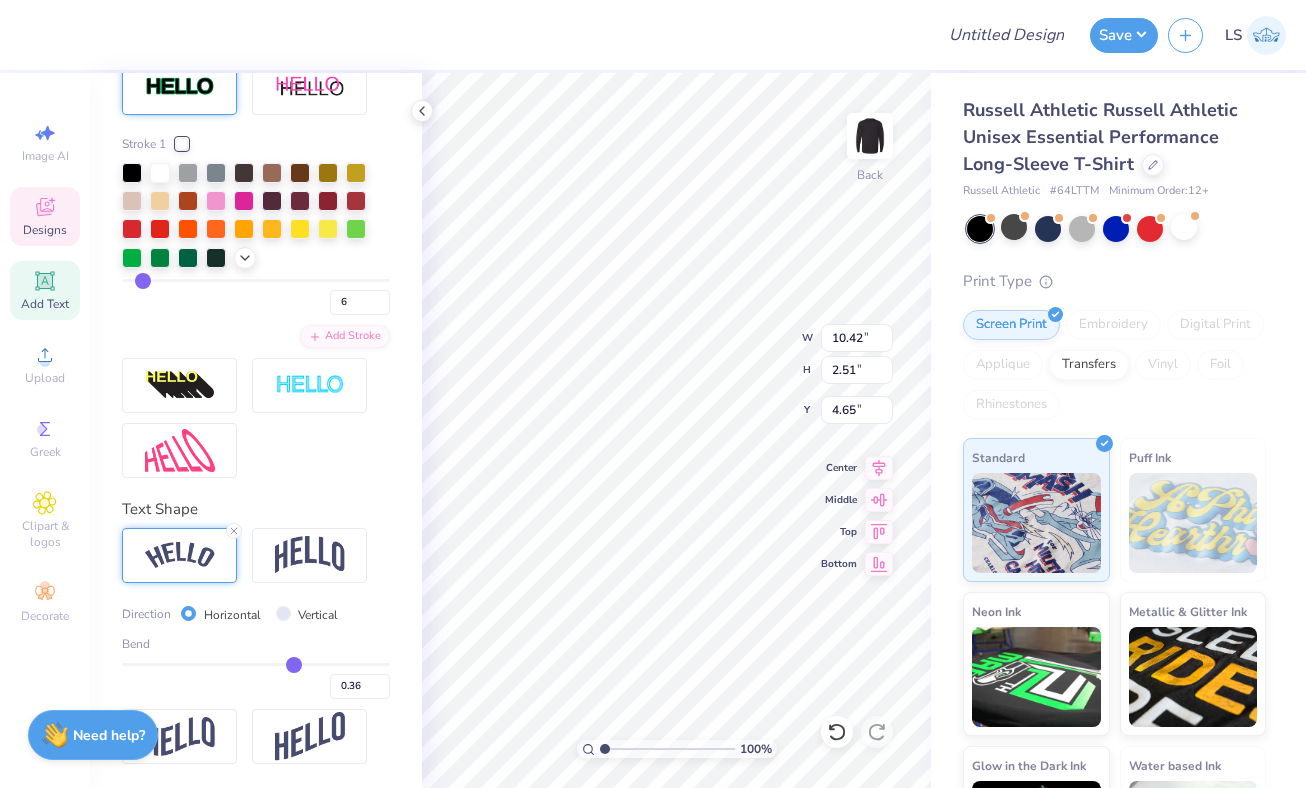 type on "0.30" 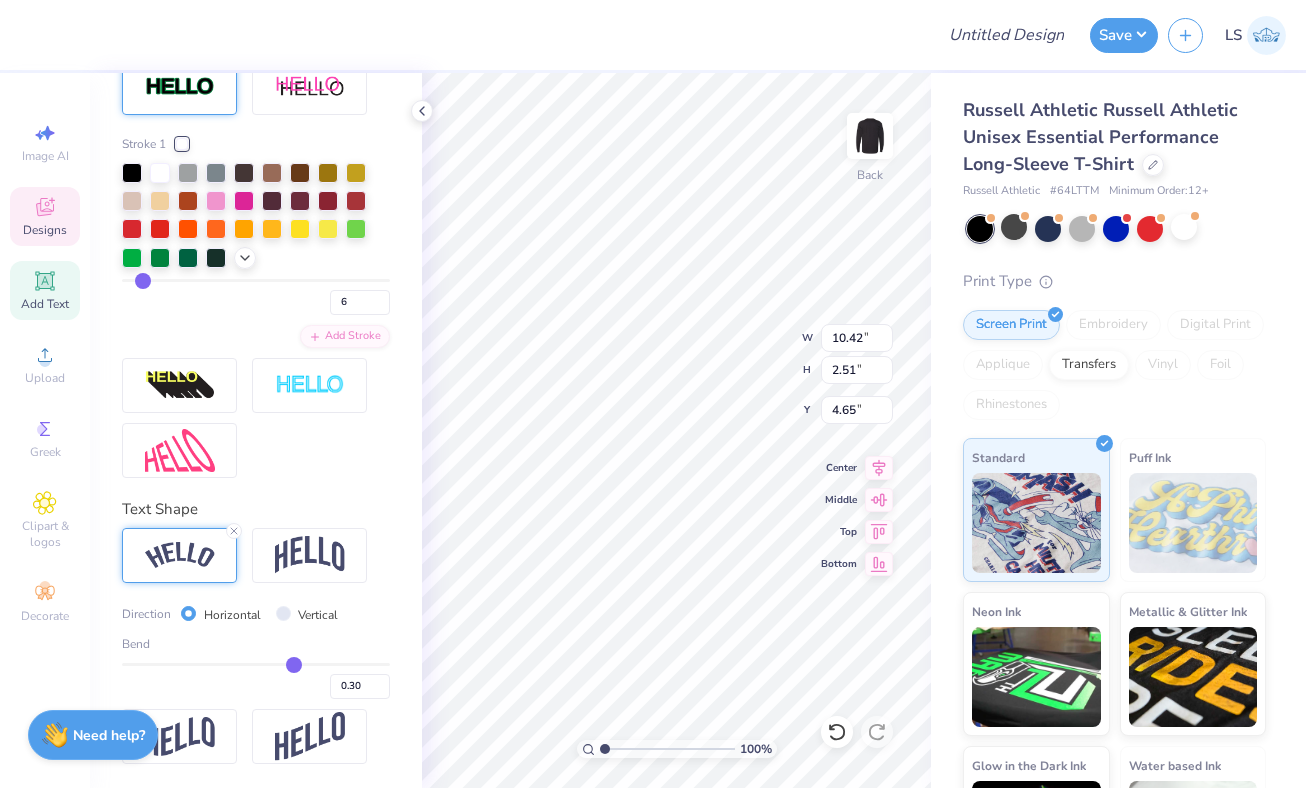 type on "0.27" 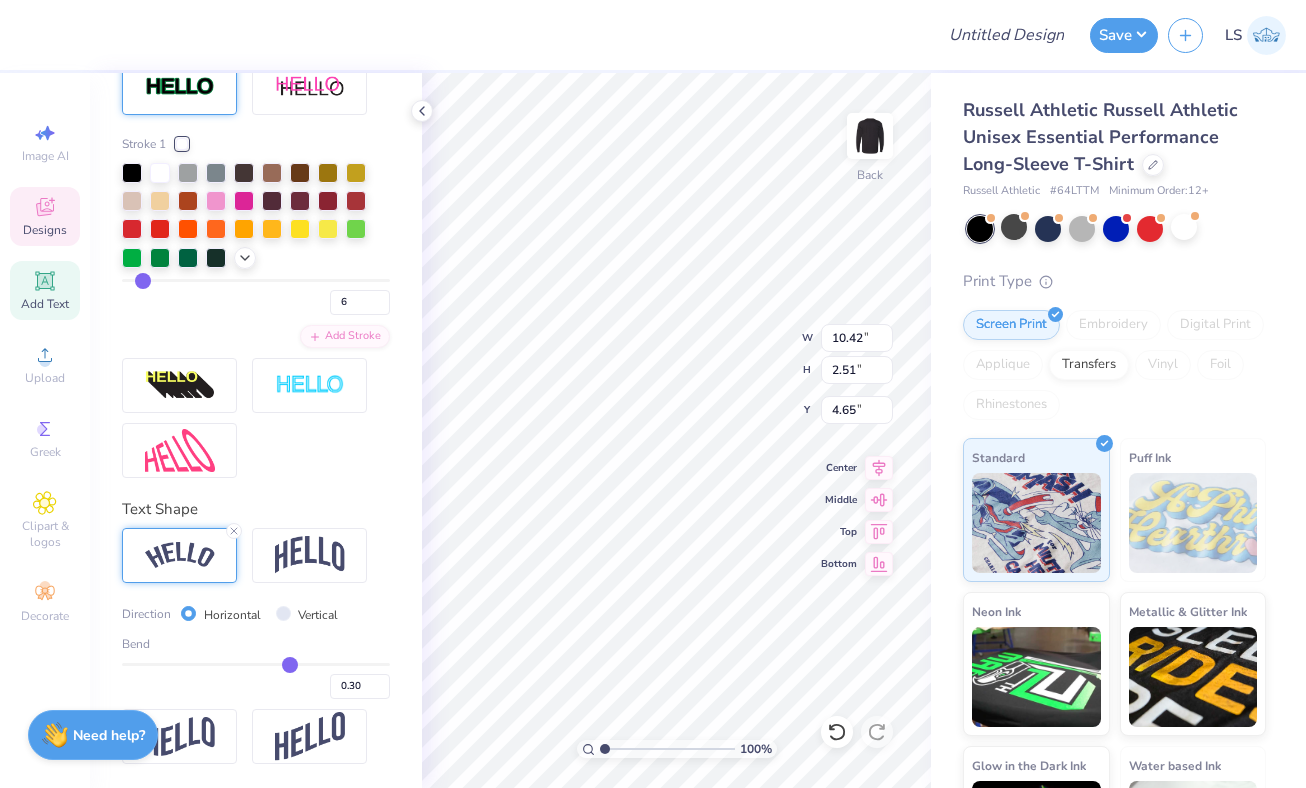 type on "0.27" 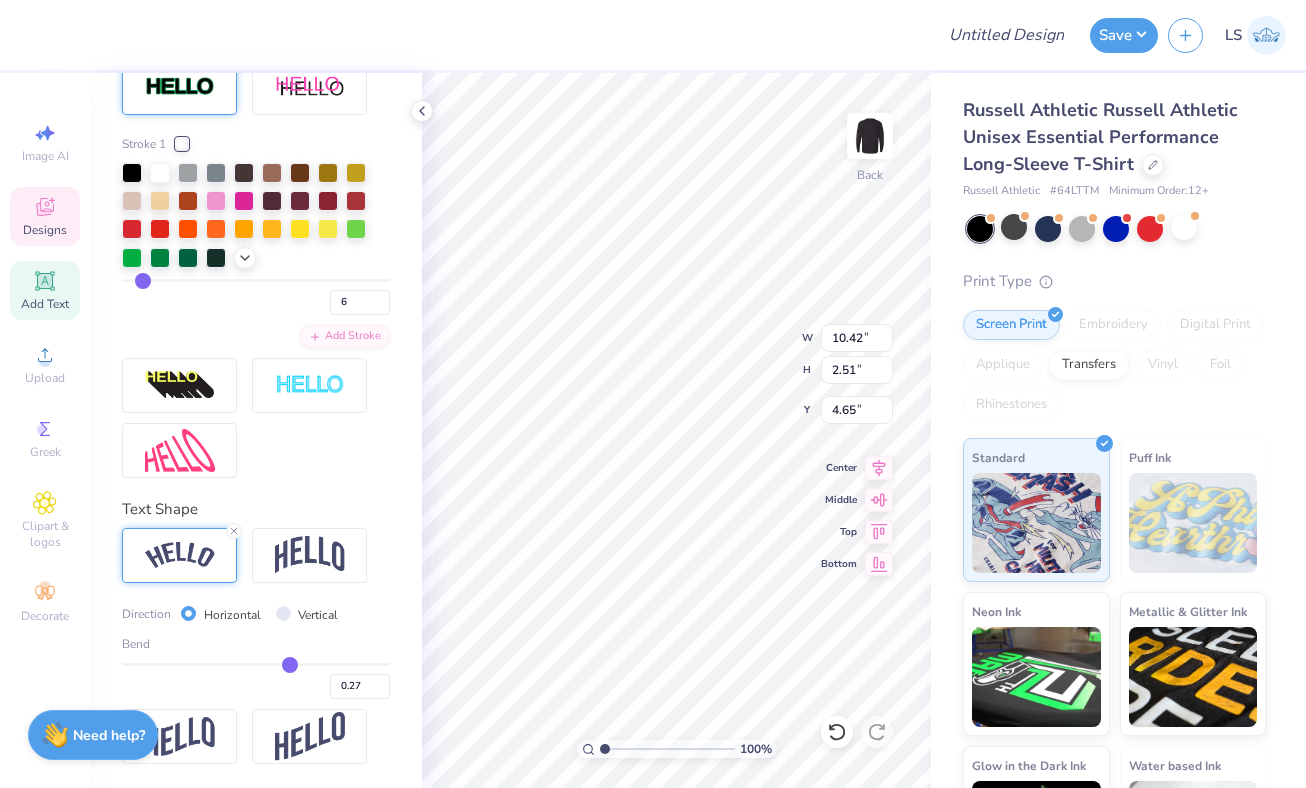 type on "0.24" 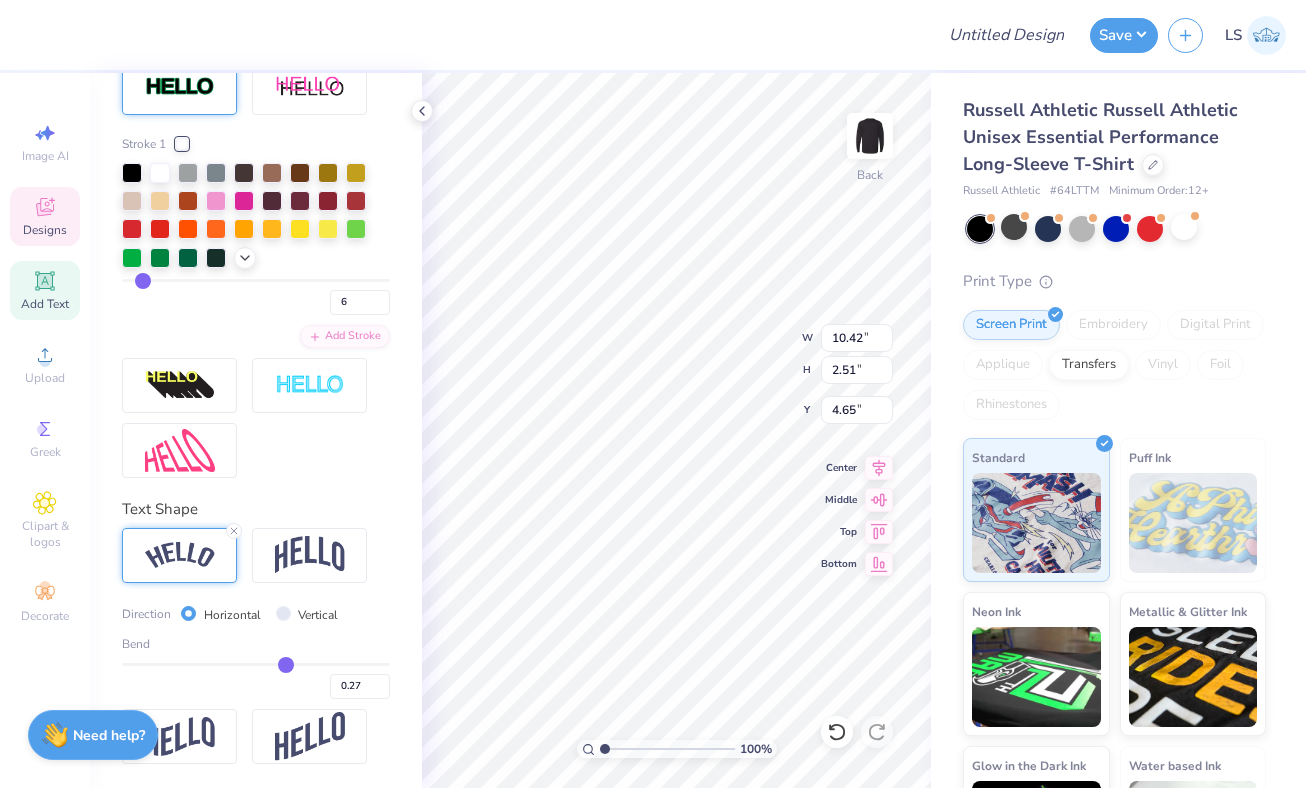 type on "0.24" 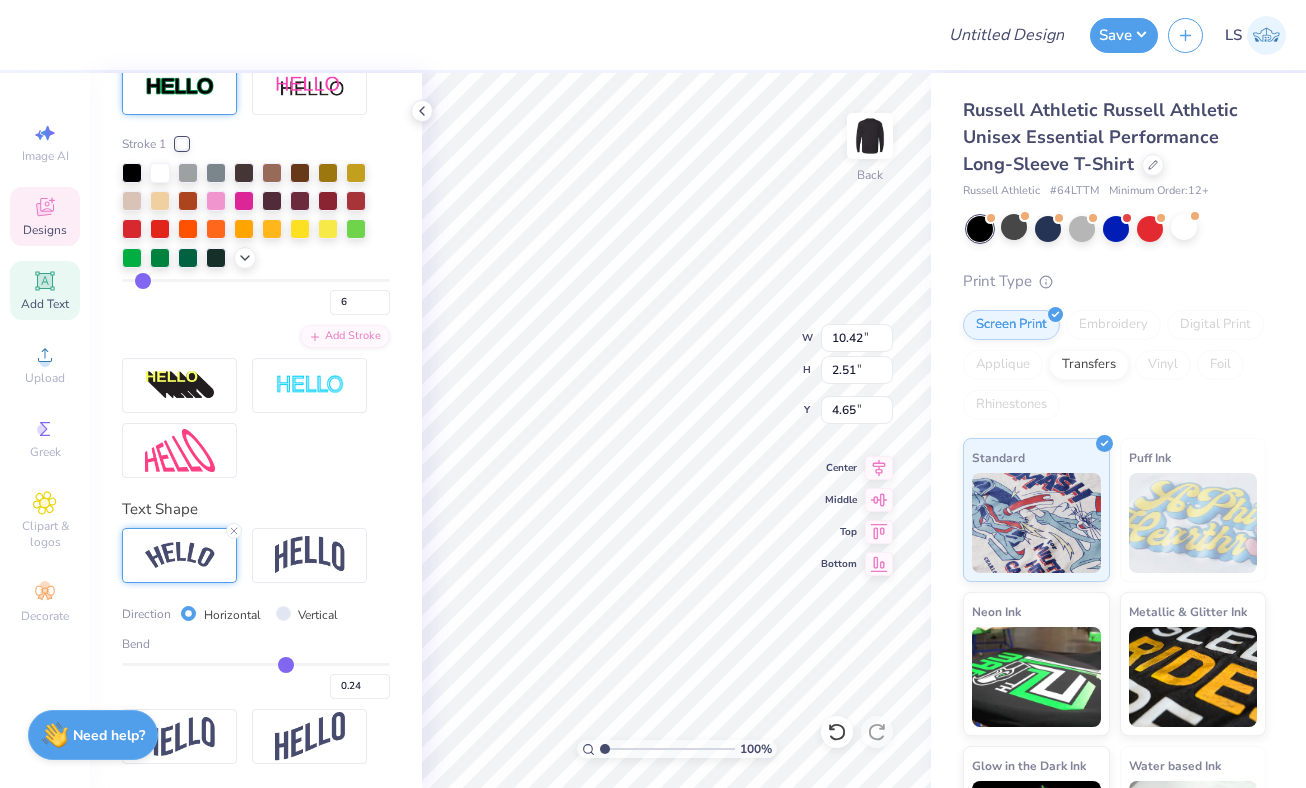 type on "0.22" 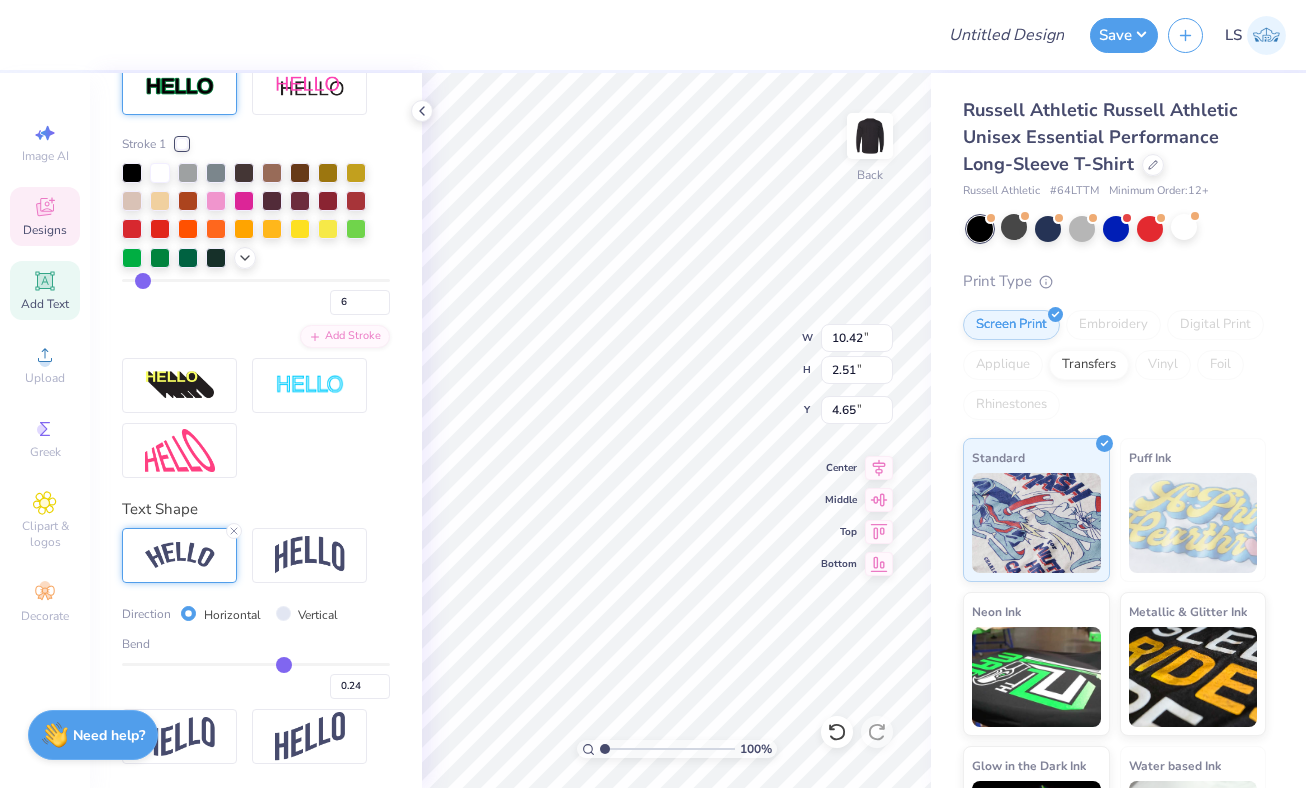 type on "0.22" 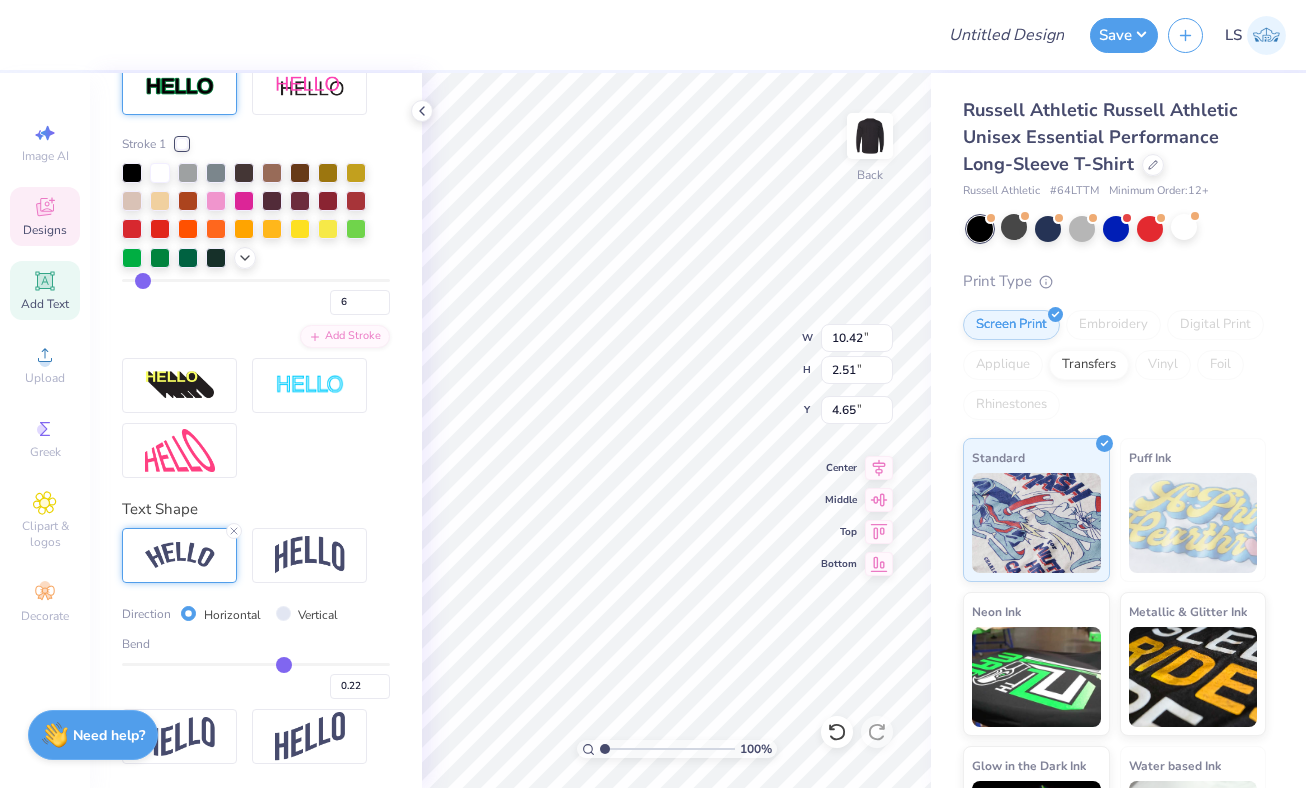 type on "0.21" 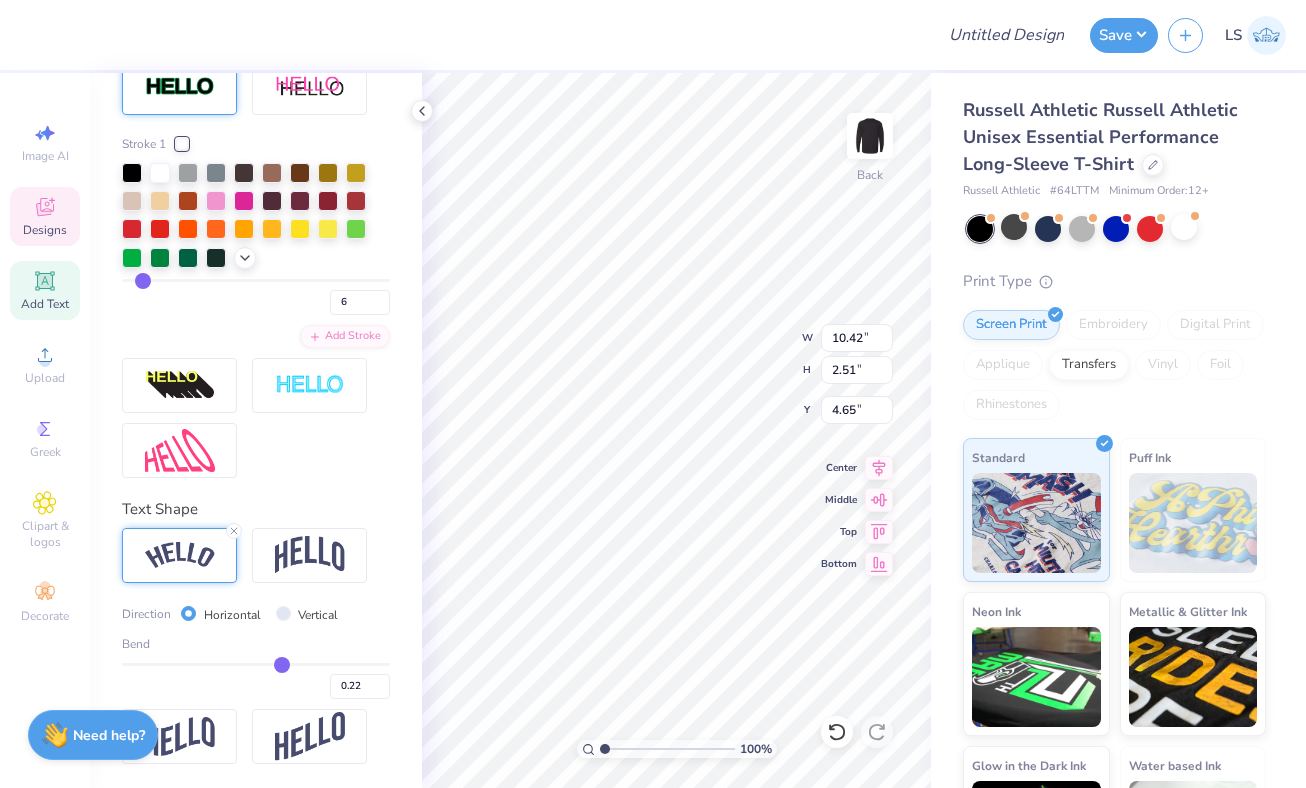 type on "0.21" 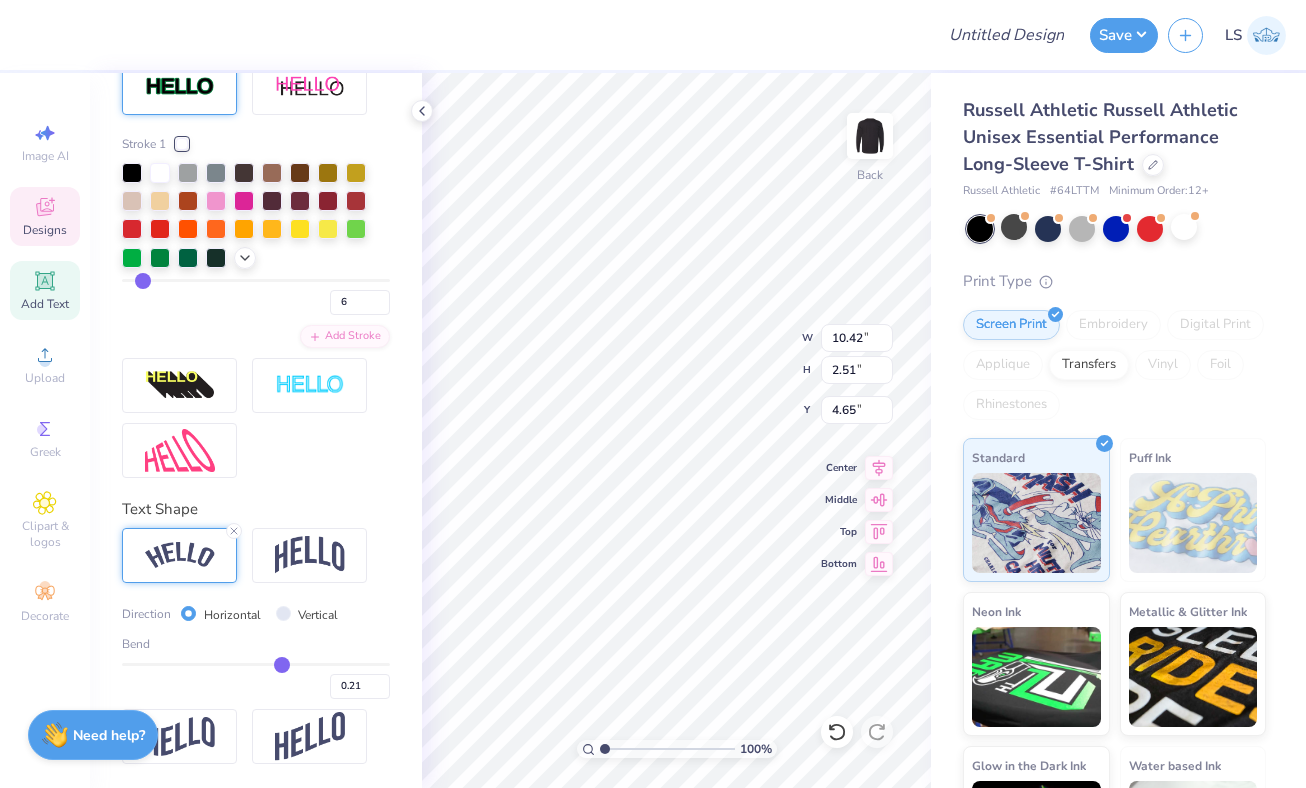 type on "0.19" 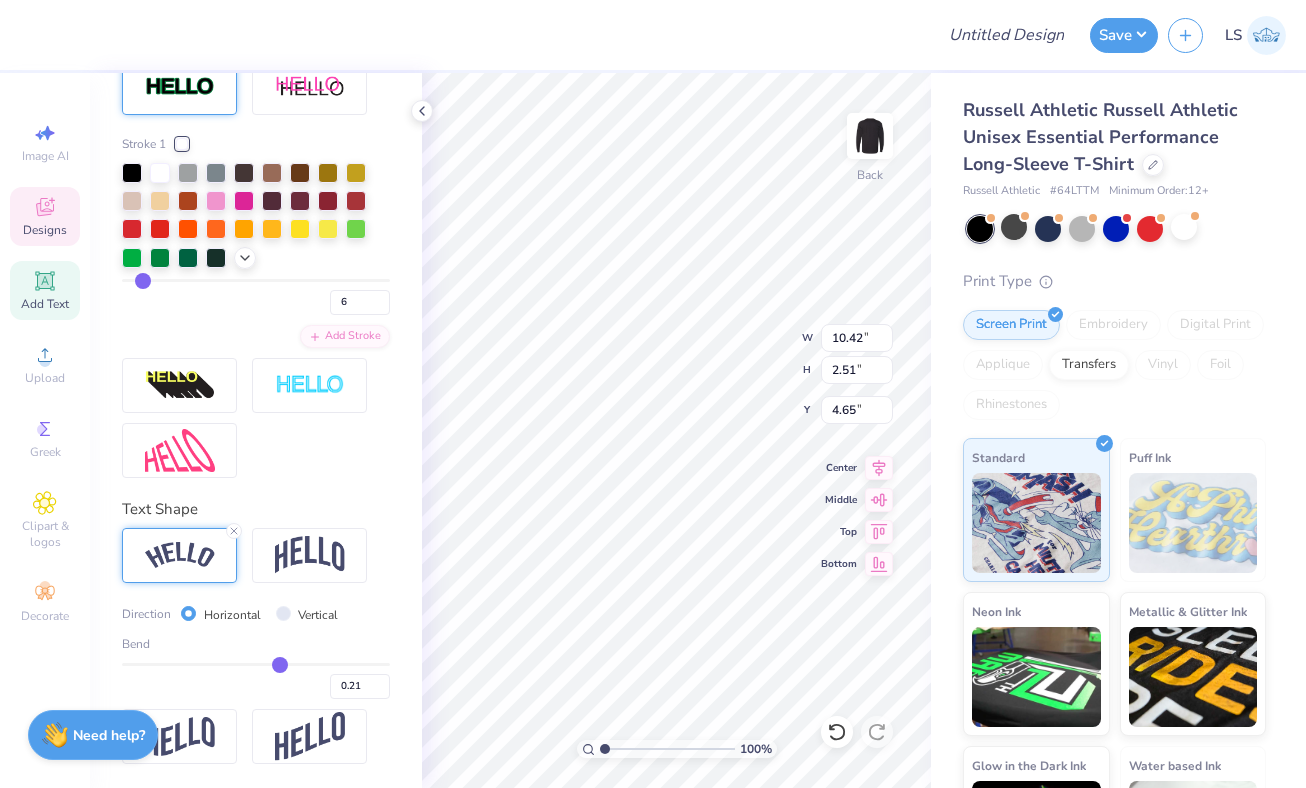 type on "0.19" 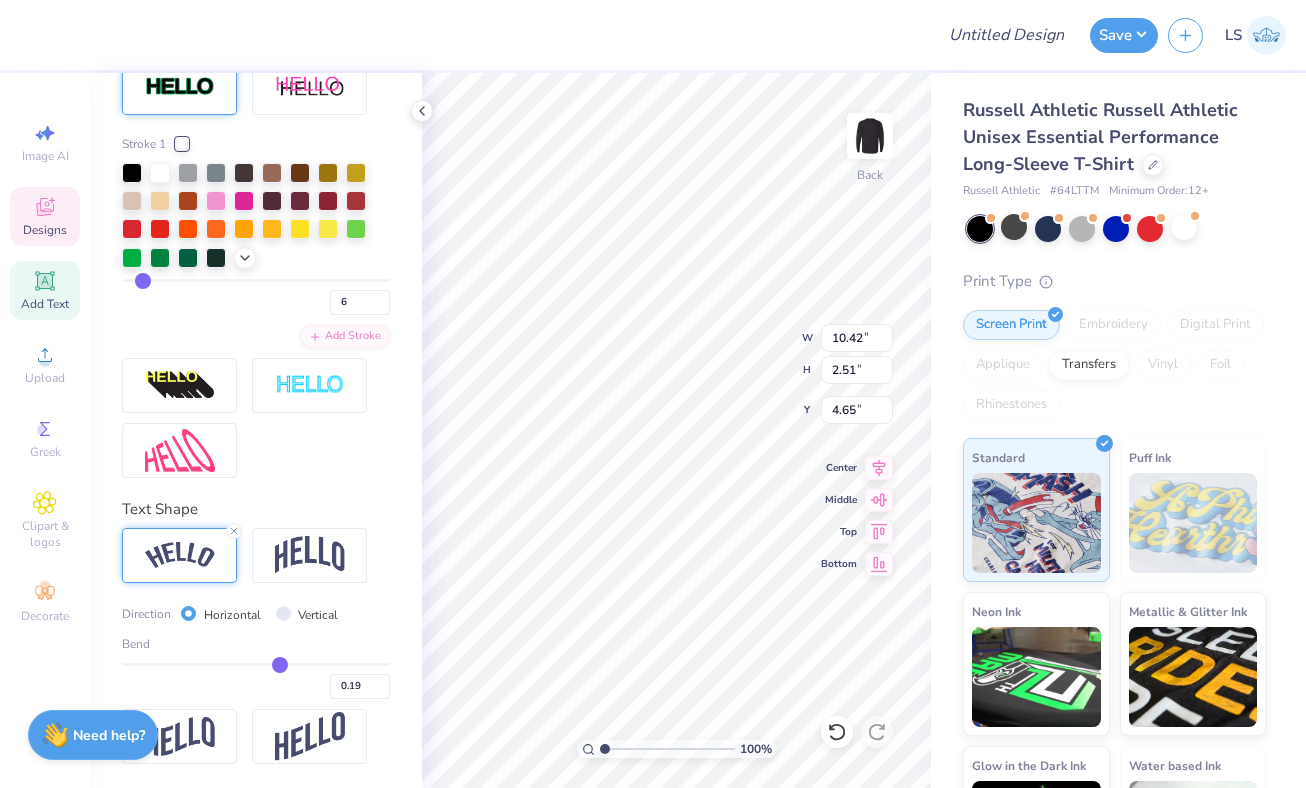 type on "0.17" 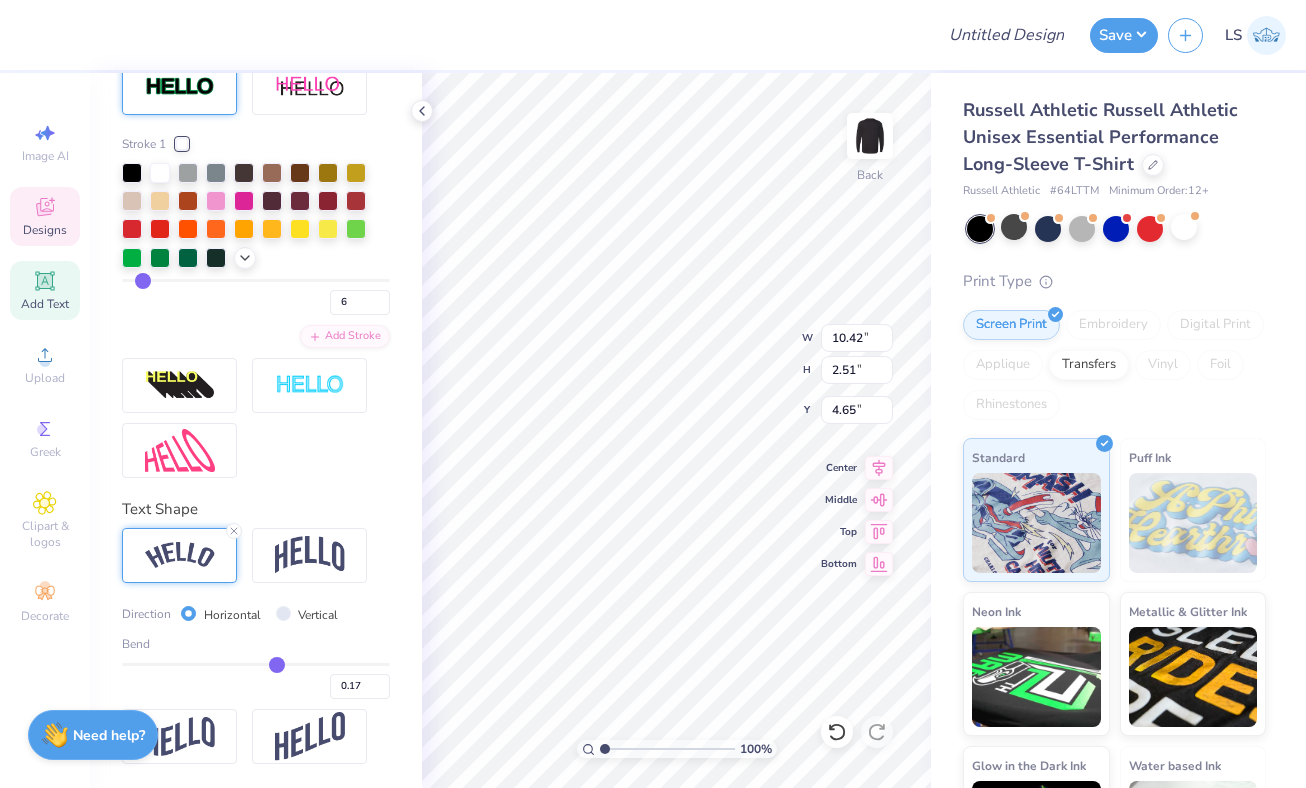 type on "0.16" 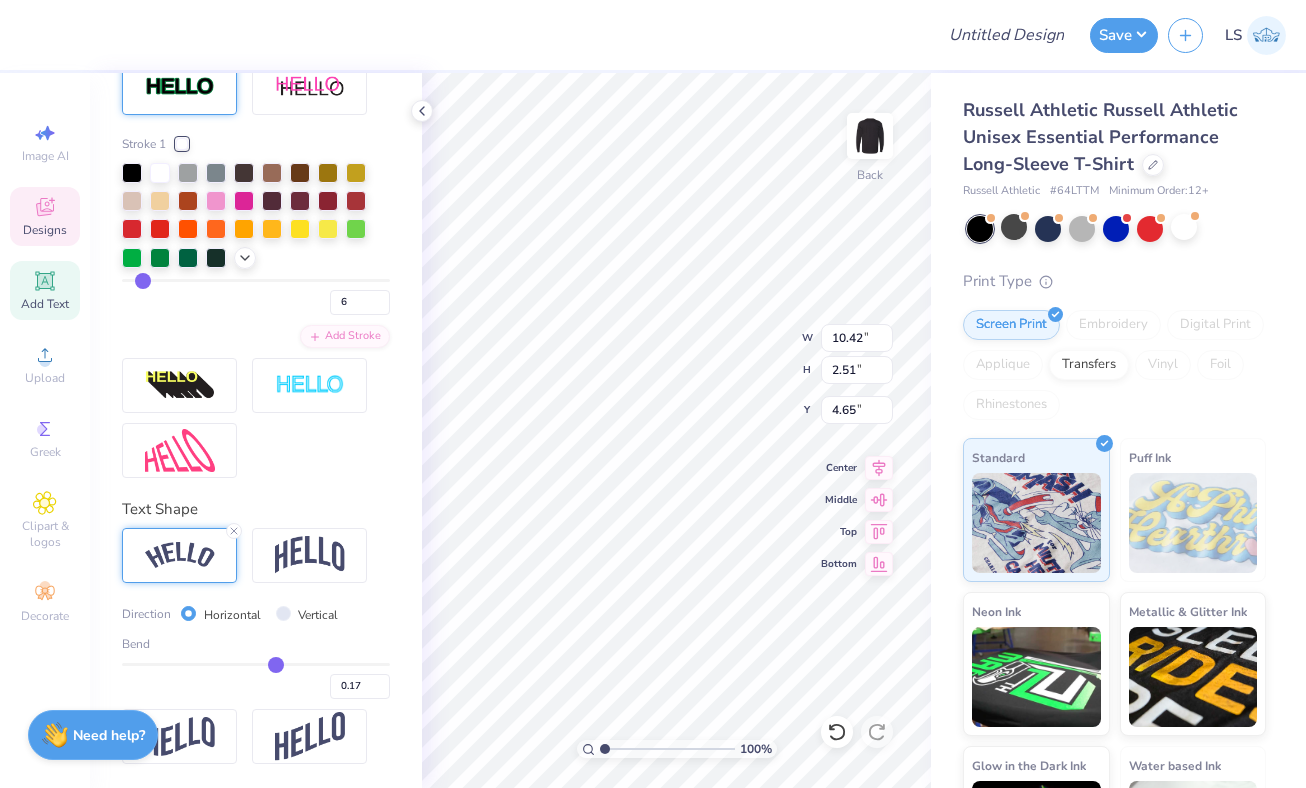 type on "0.16" 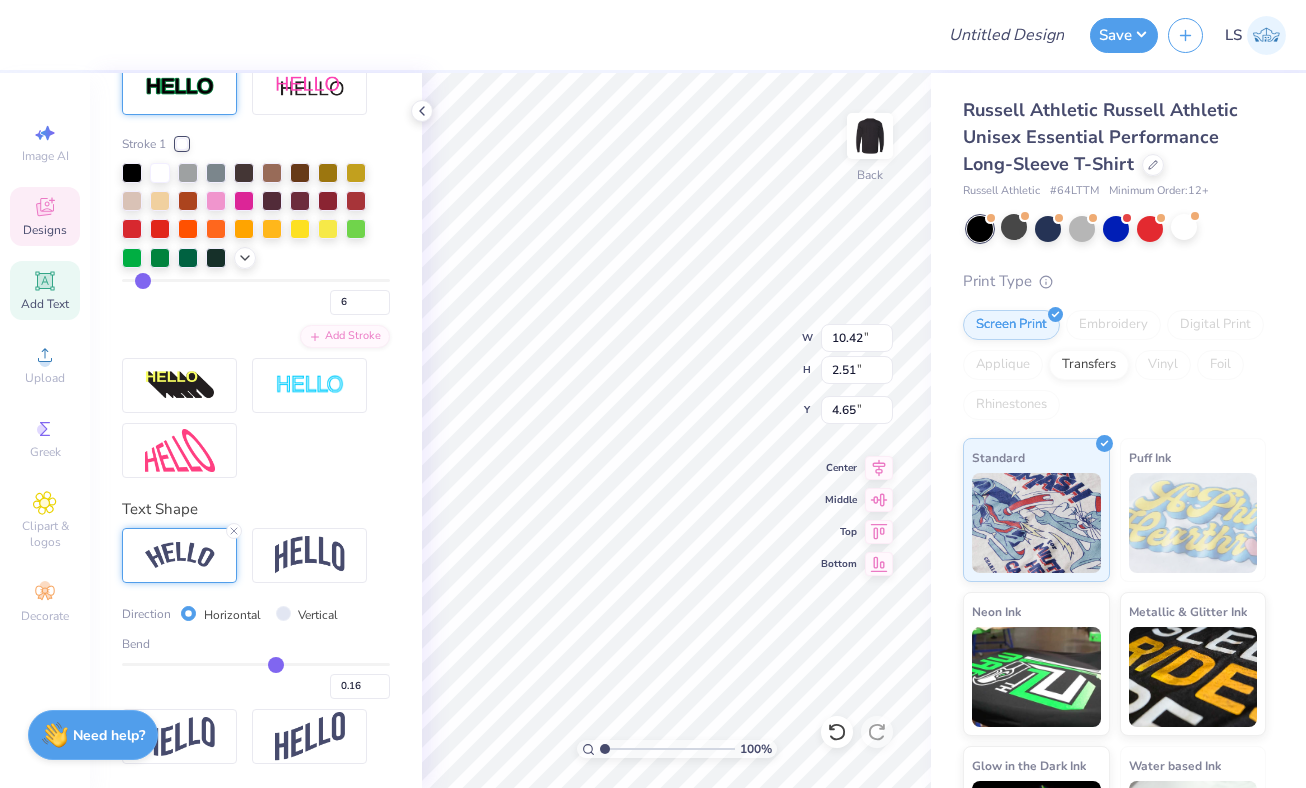 type on "0.15" 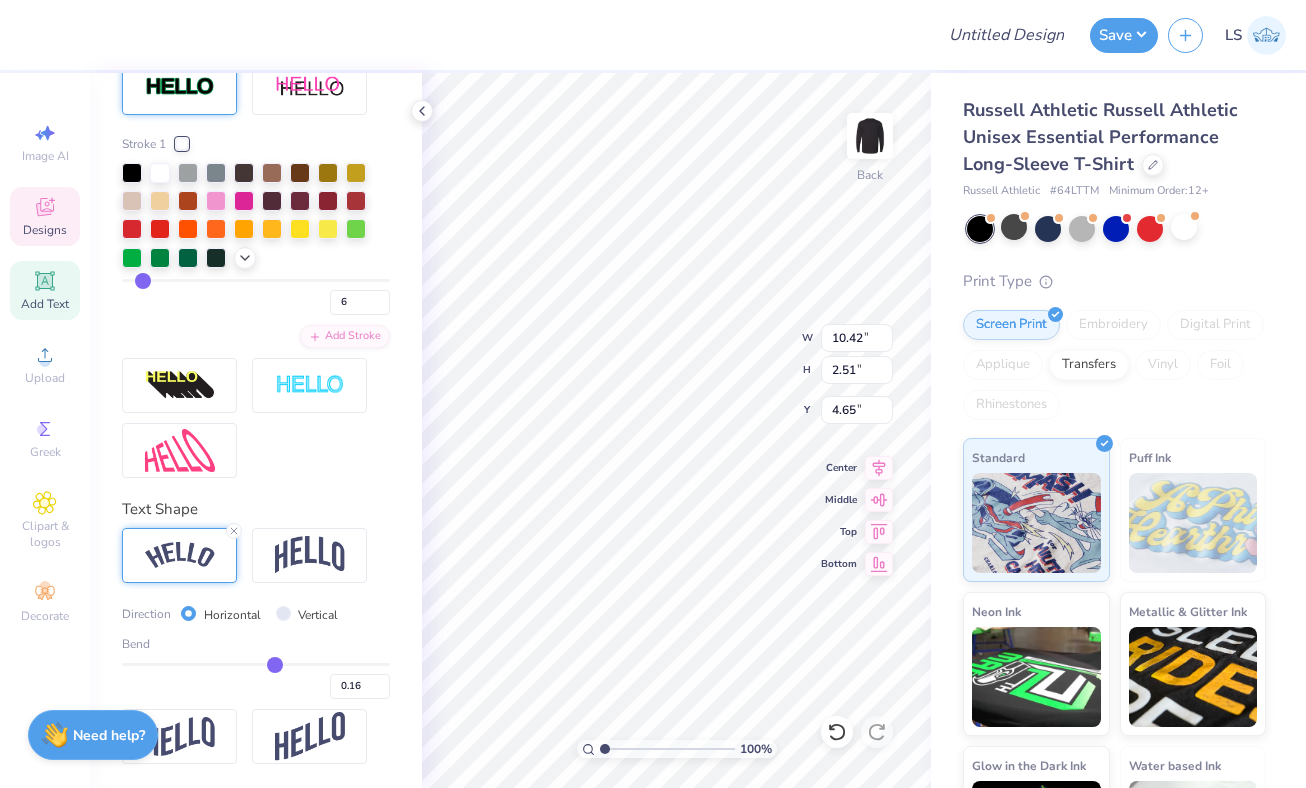 type on "0.15" 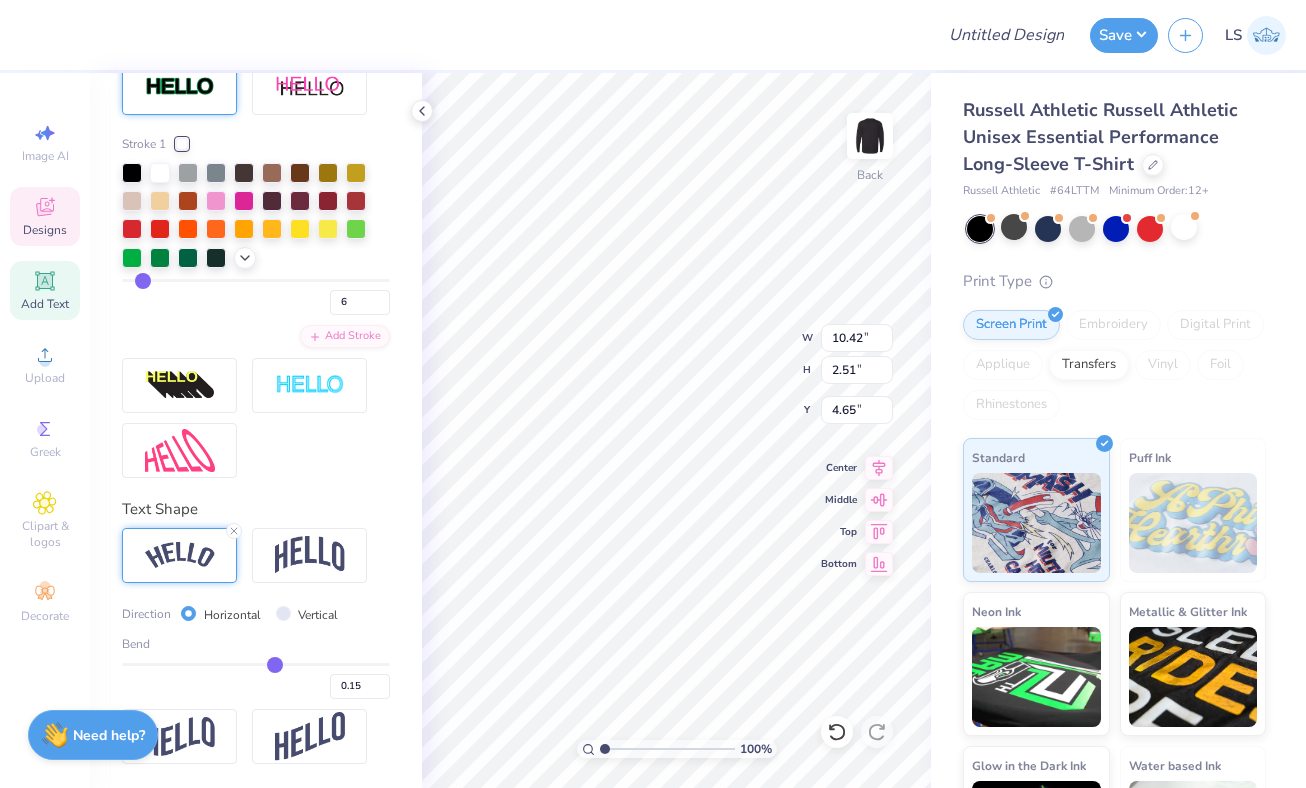type on "0.14" 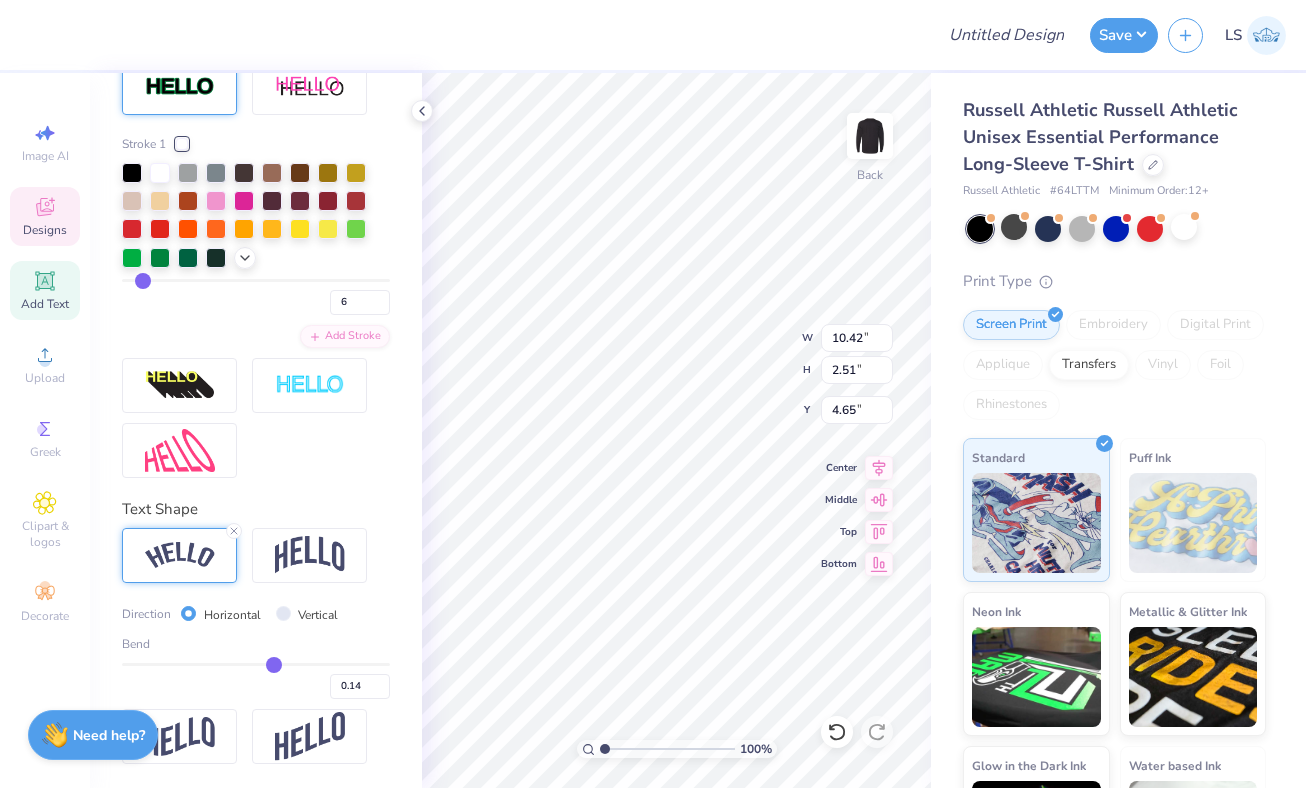 type on "0.12" 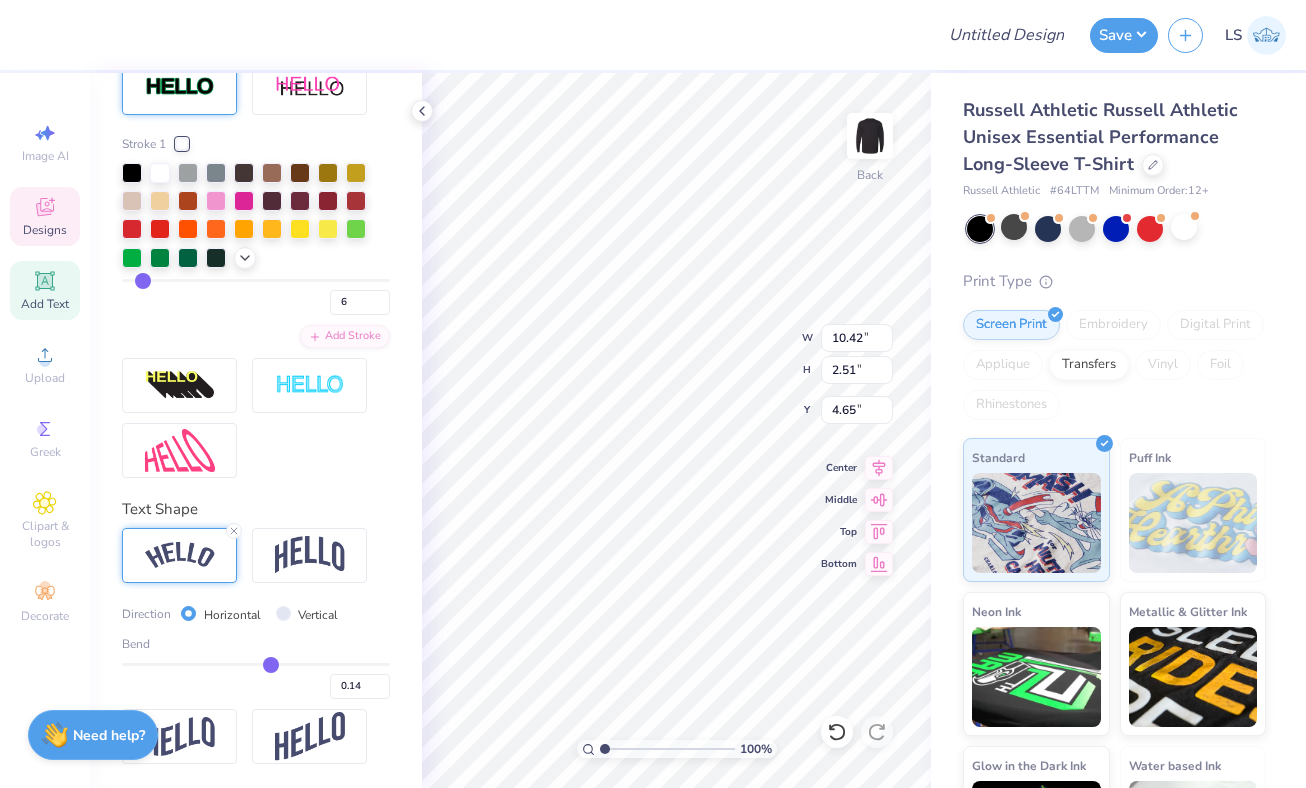 type on "0.12" 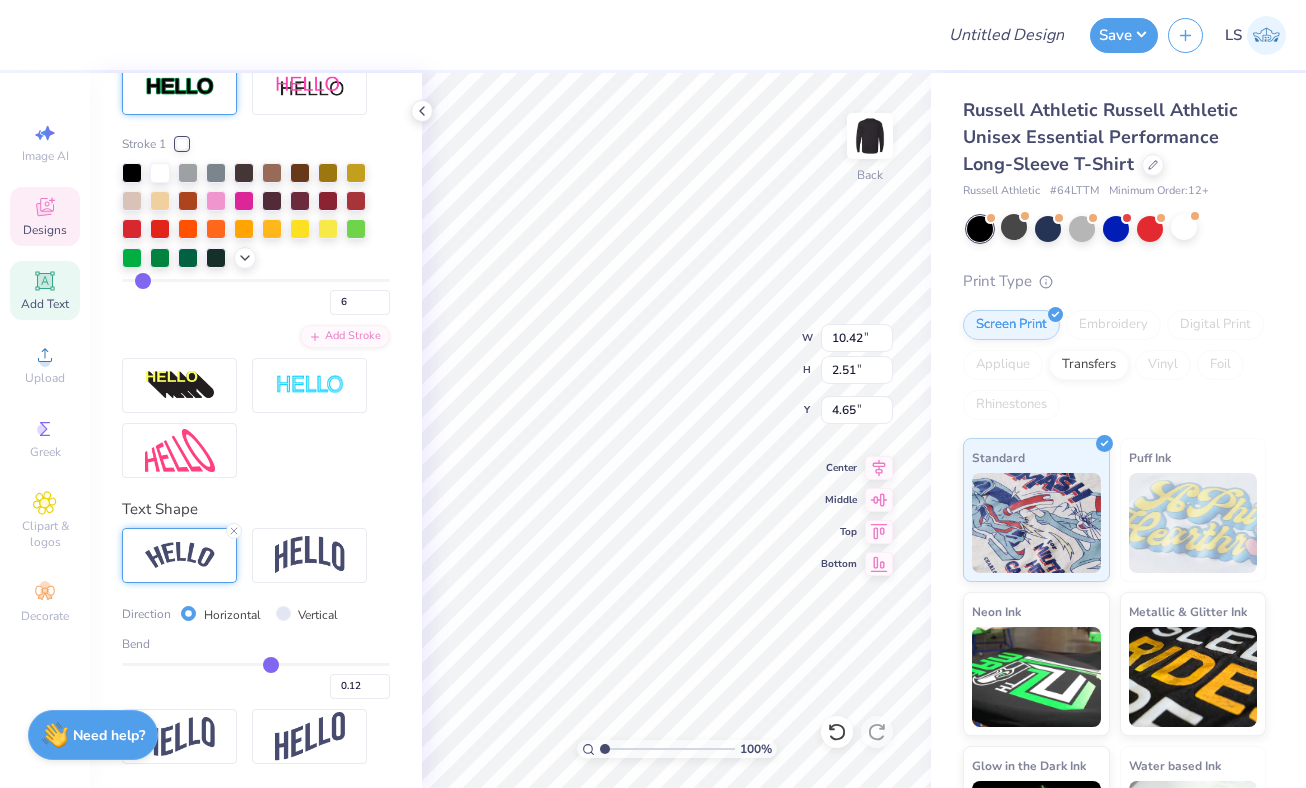 type on "0.11" 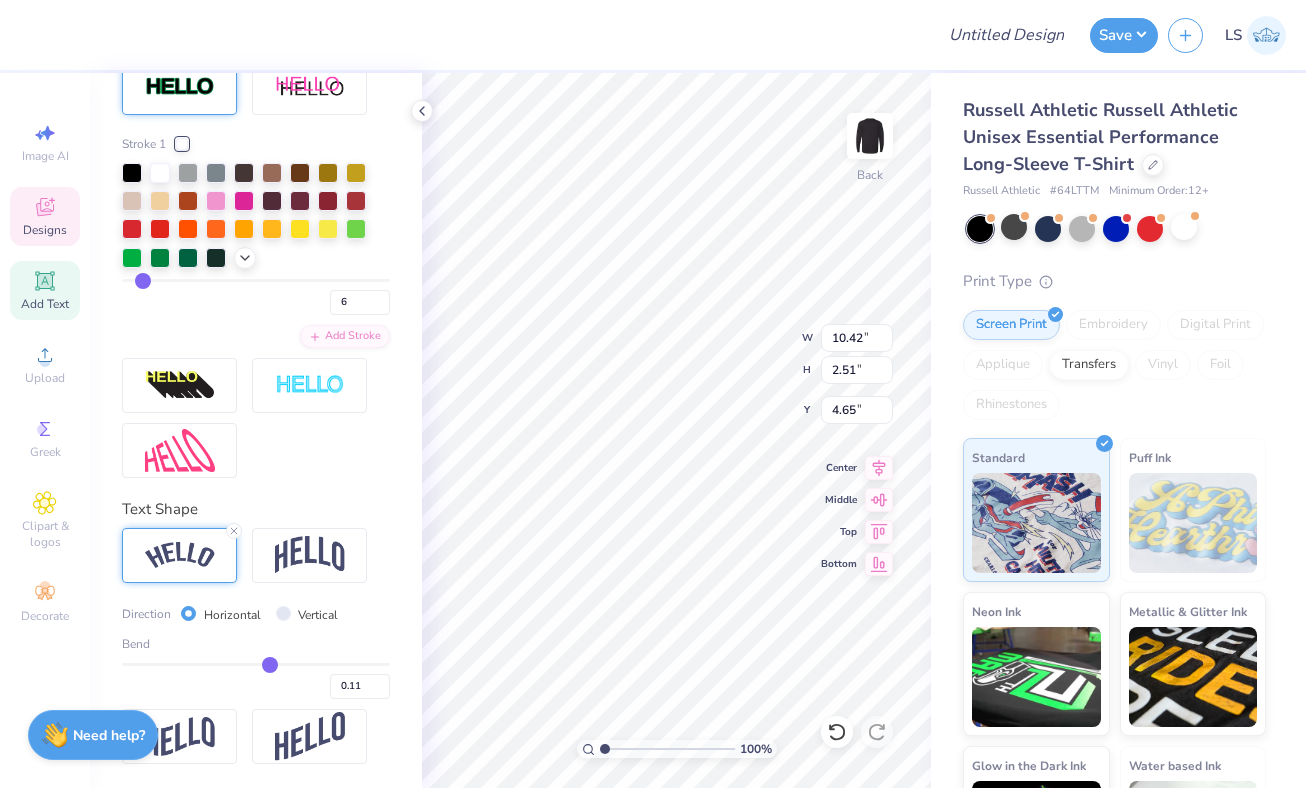 type on "0.1" 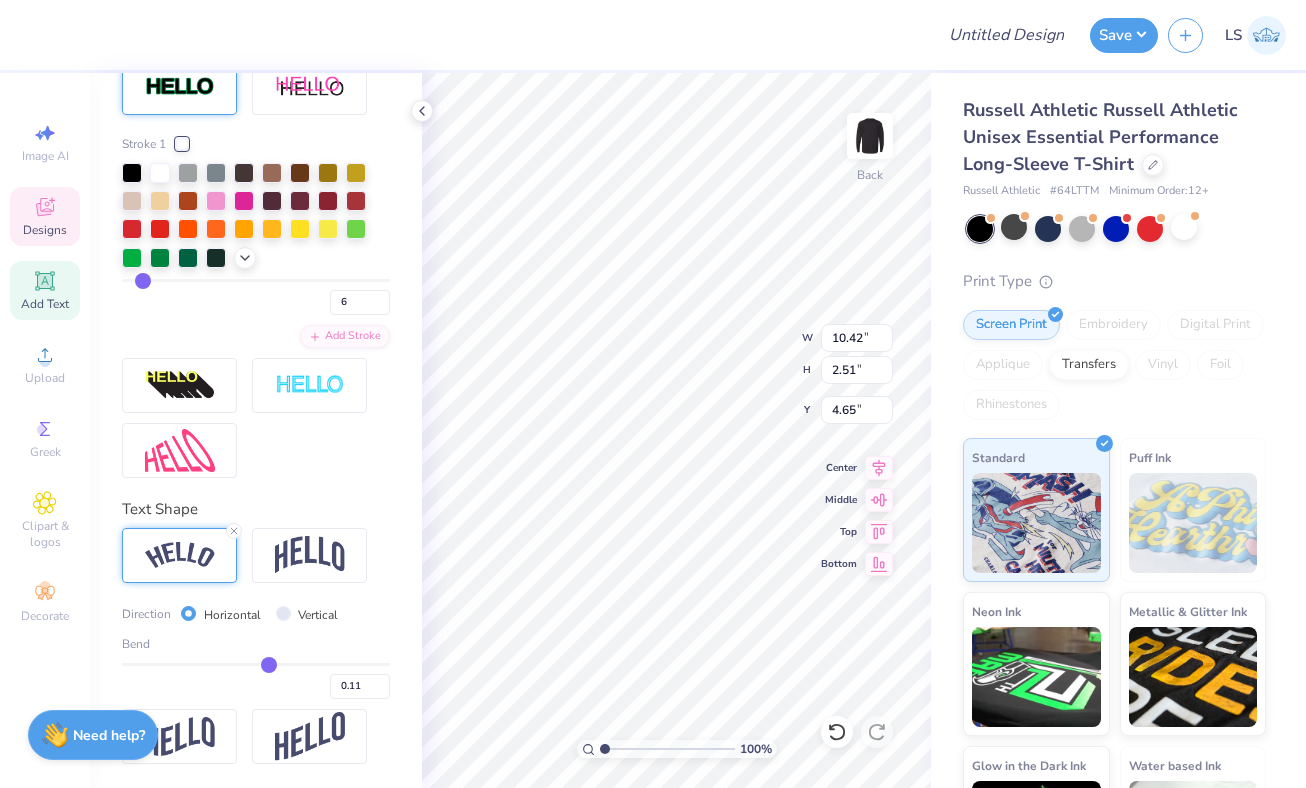 type on "0.10" 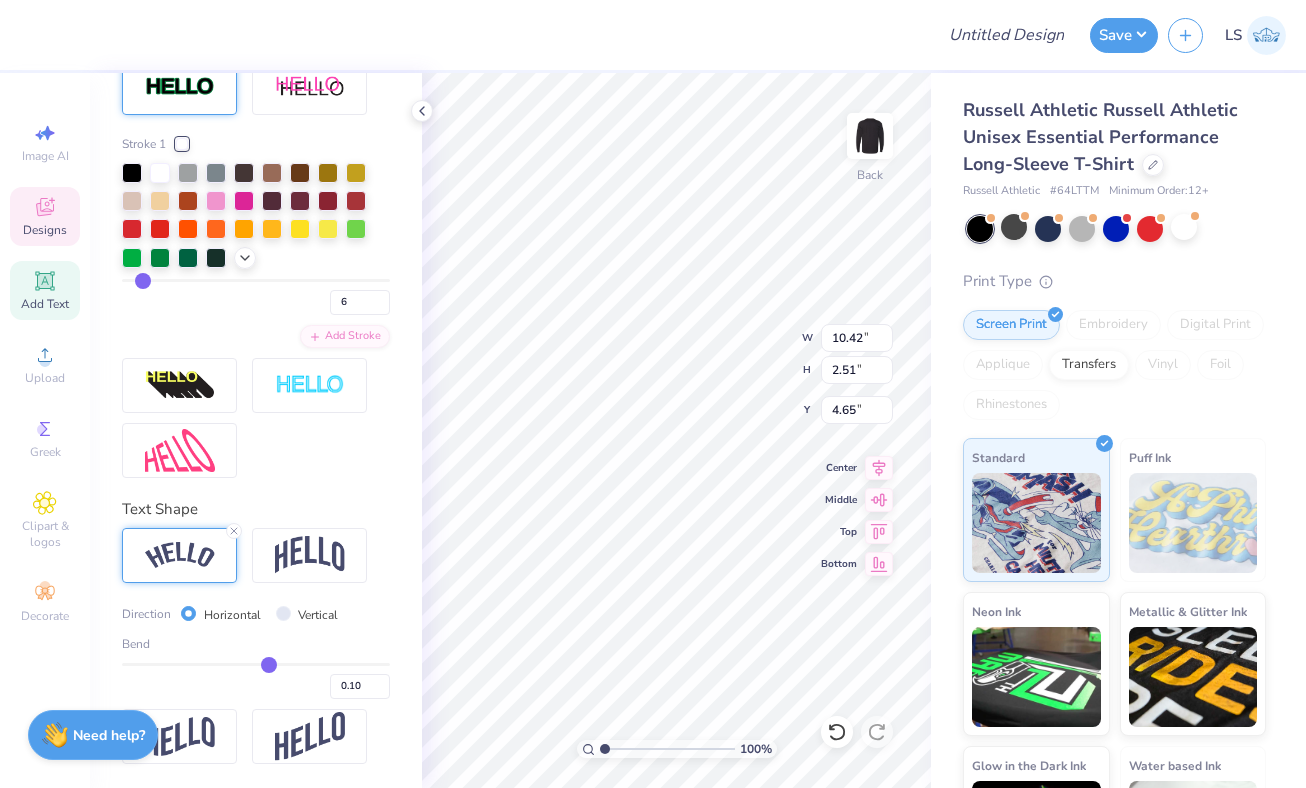type on "0.09" 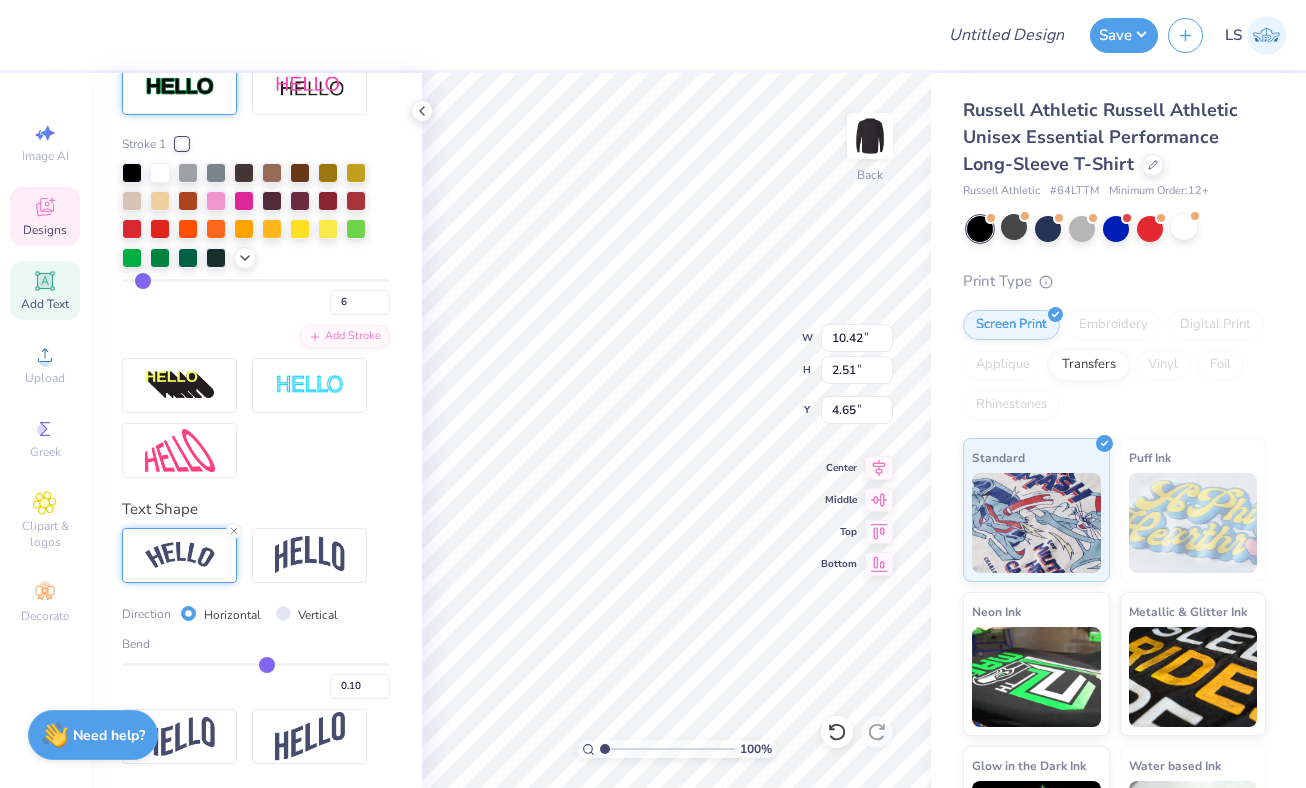 type on "0.09" 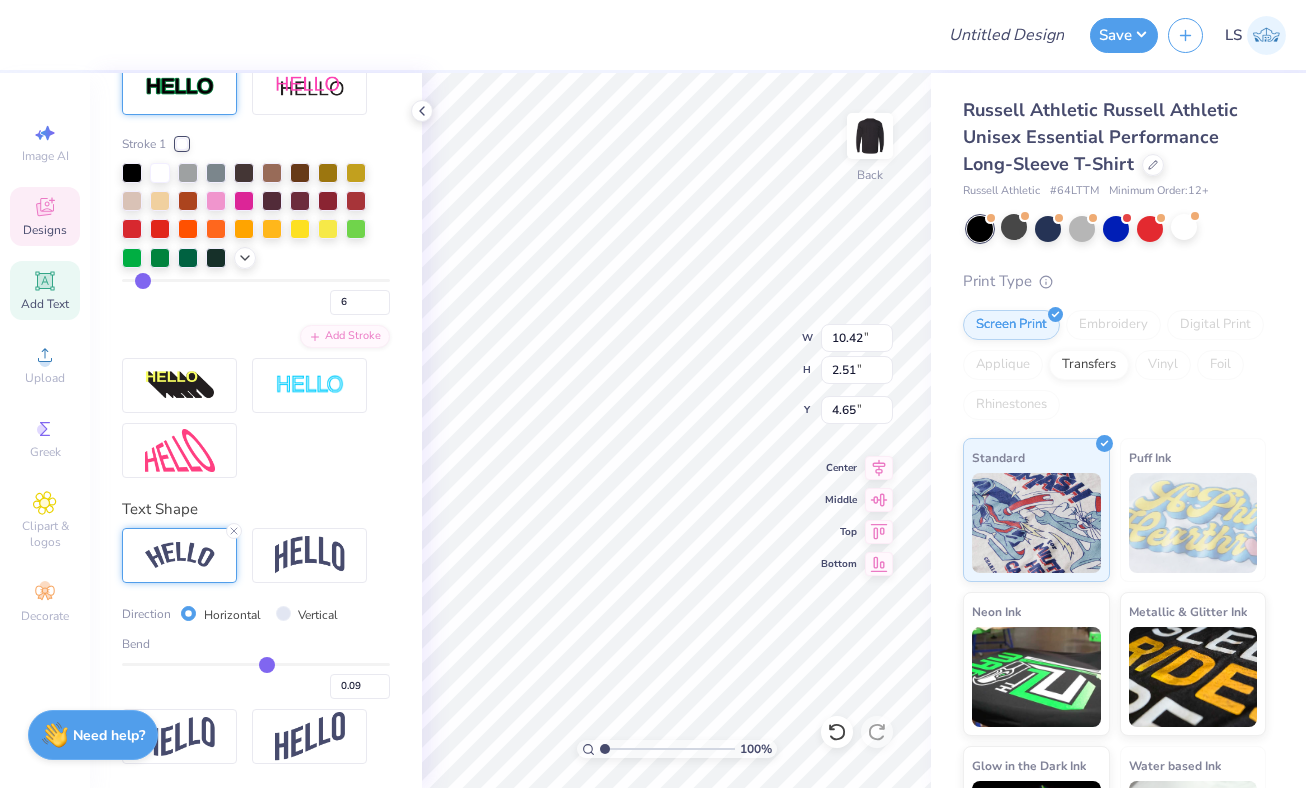 type on "0.08" 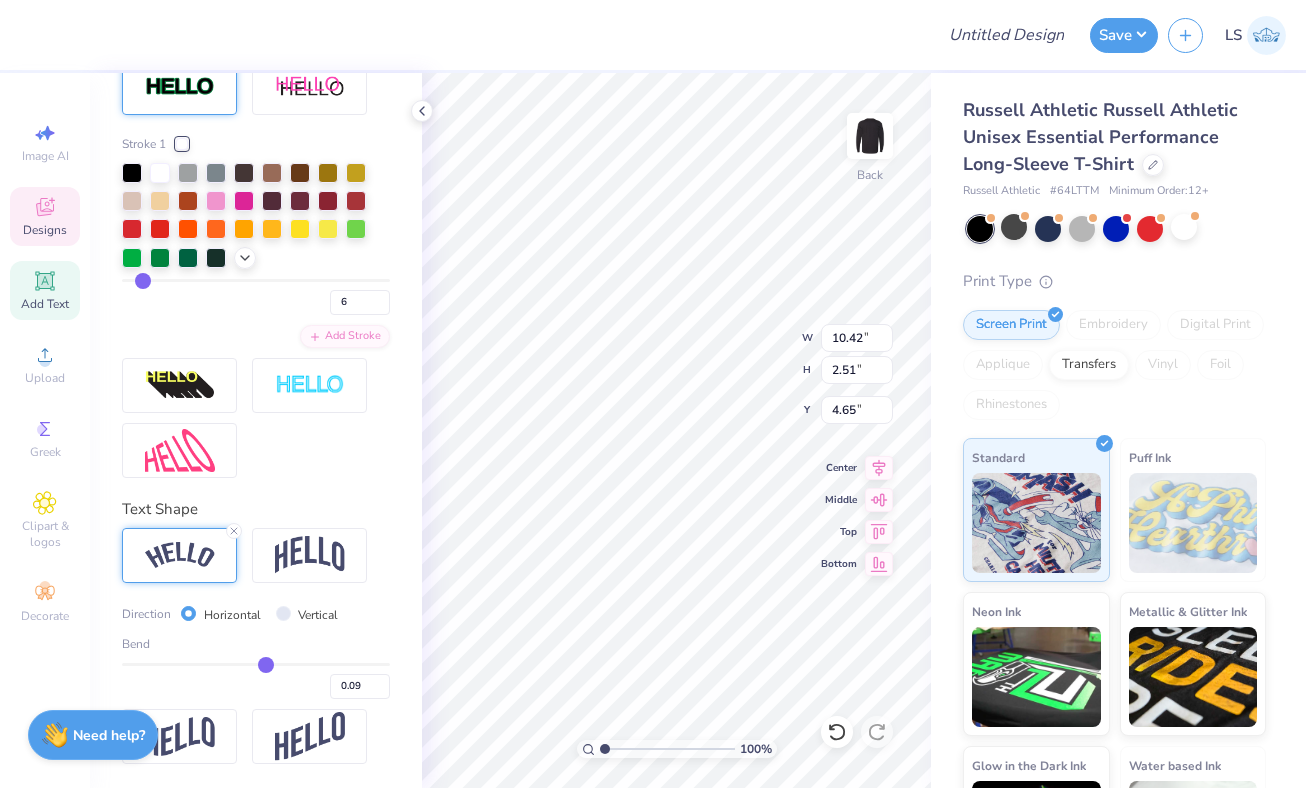 type on "0.08" 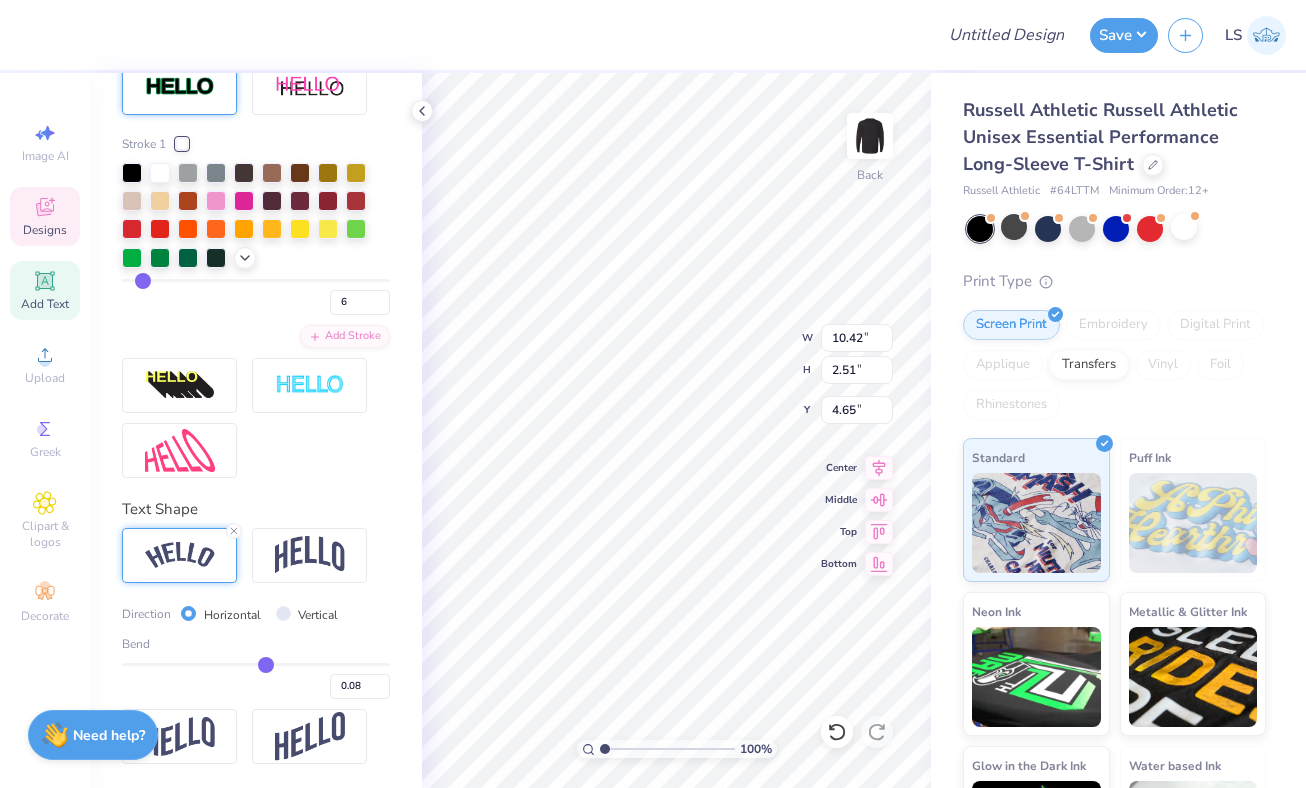 type on "0.06" 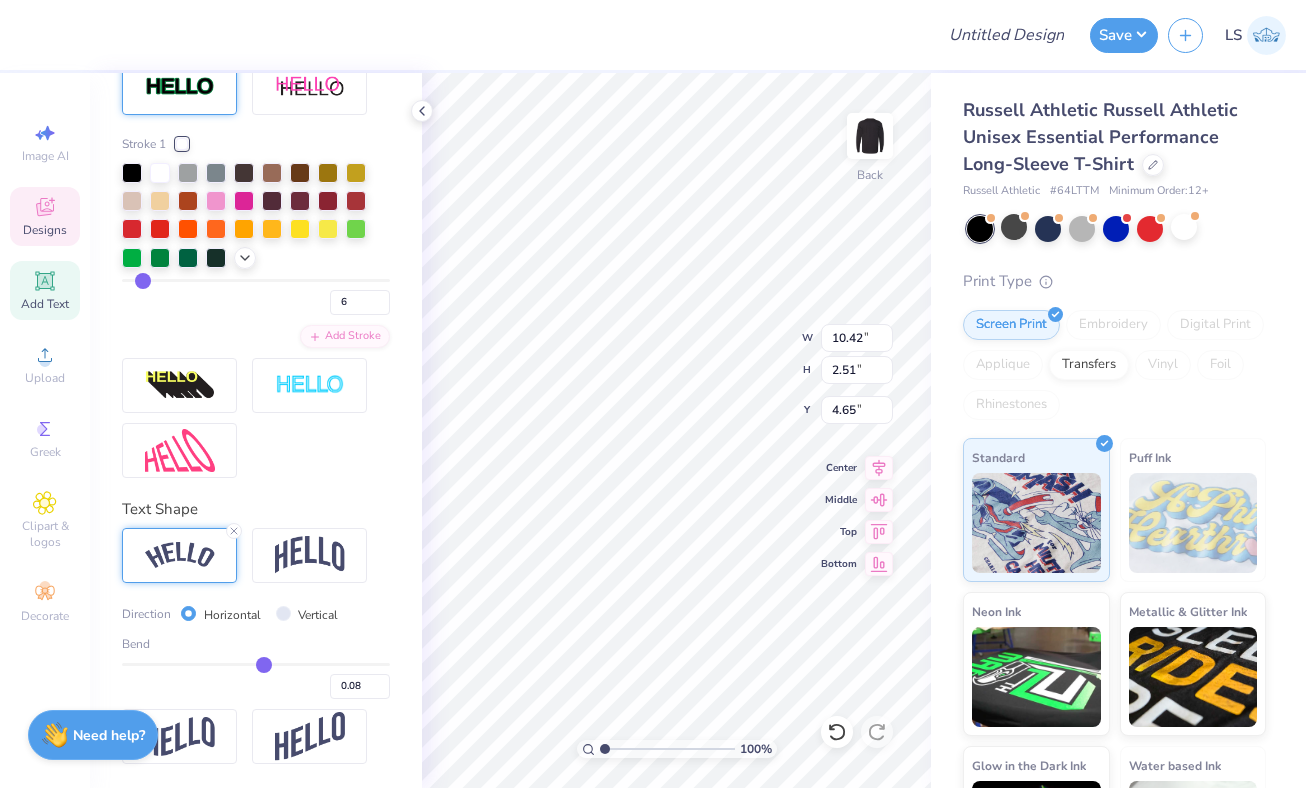 type on "0.06" 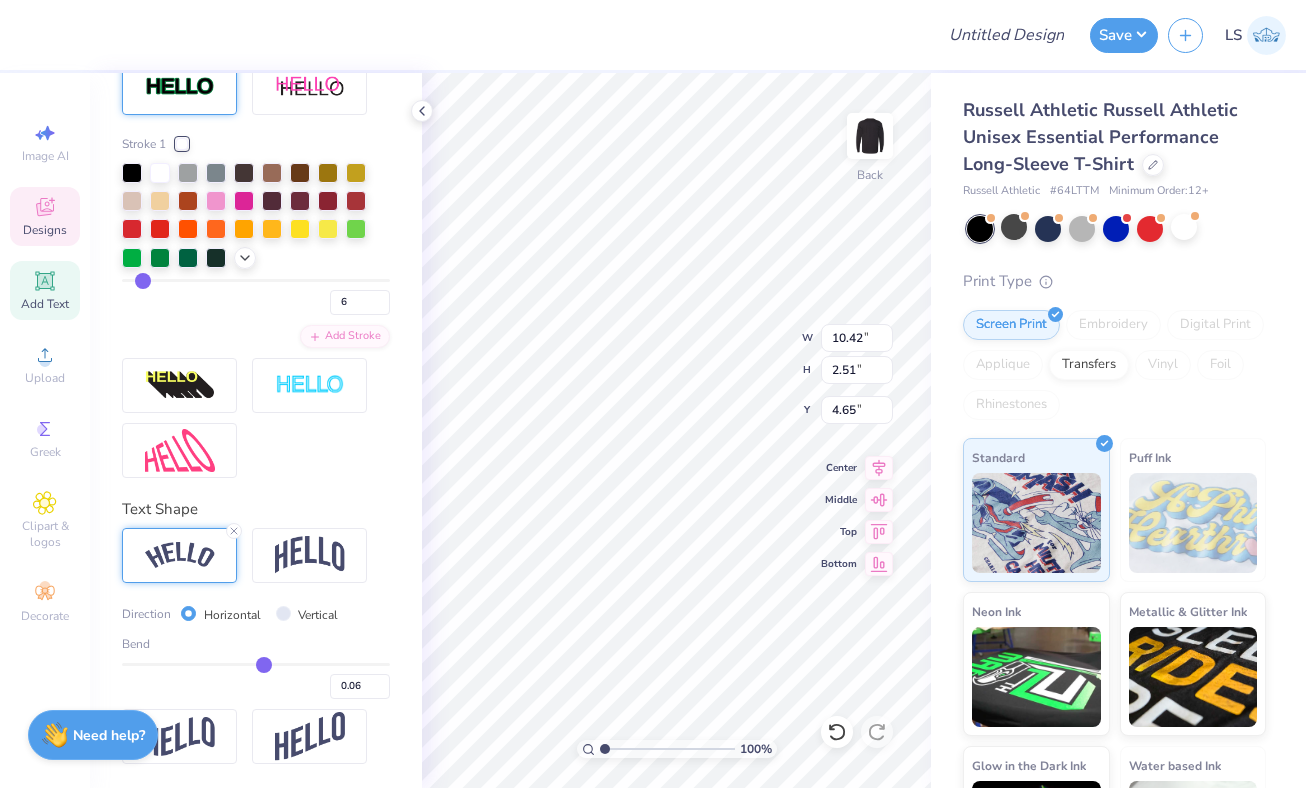 type on "0.05" 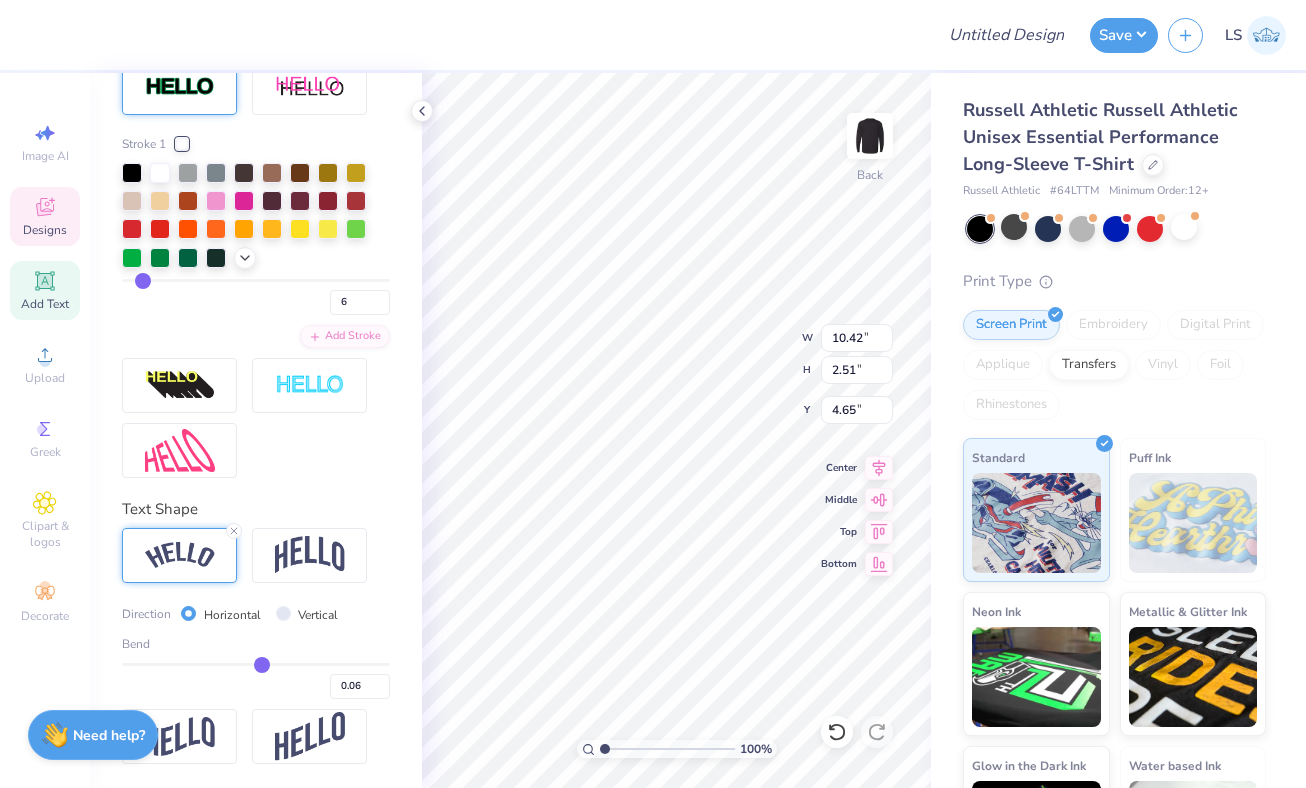 type on "0.05" 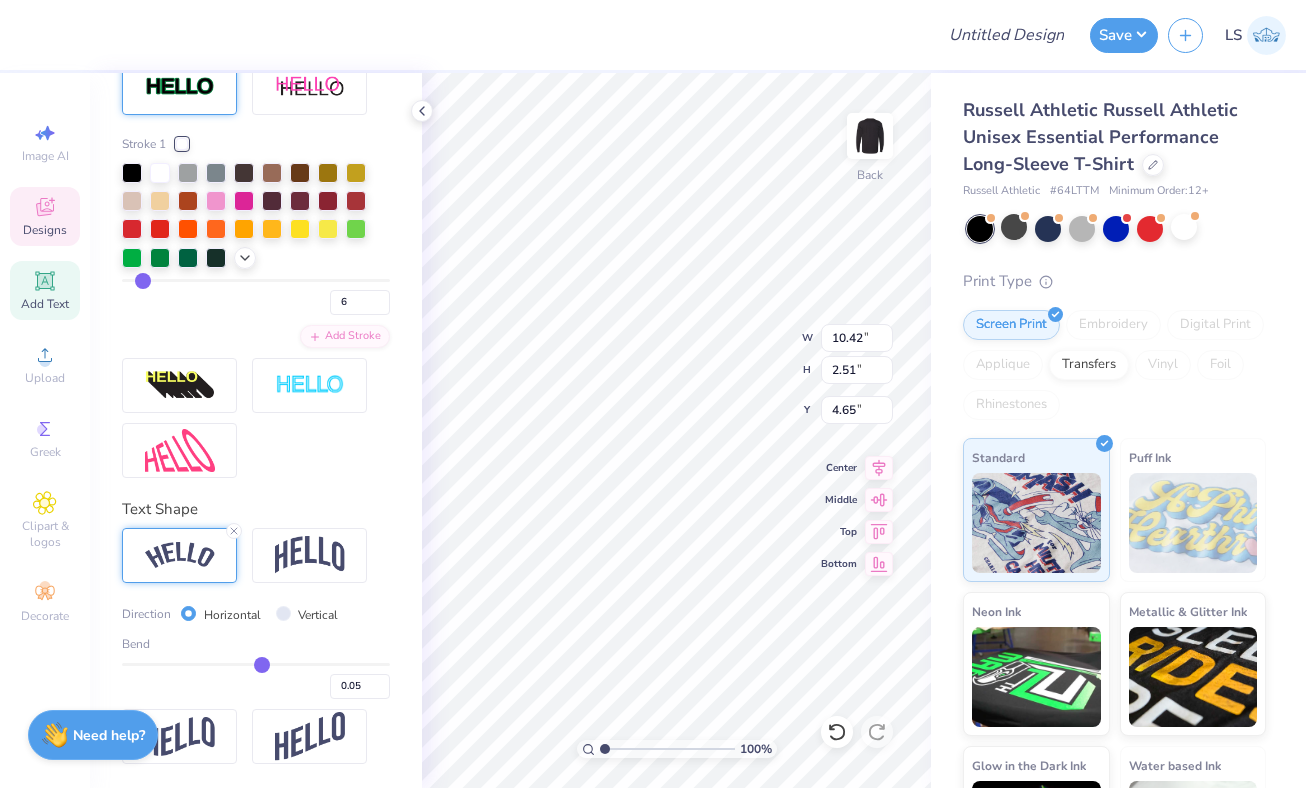 type on "0.04" 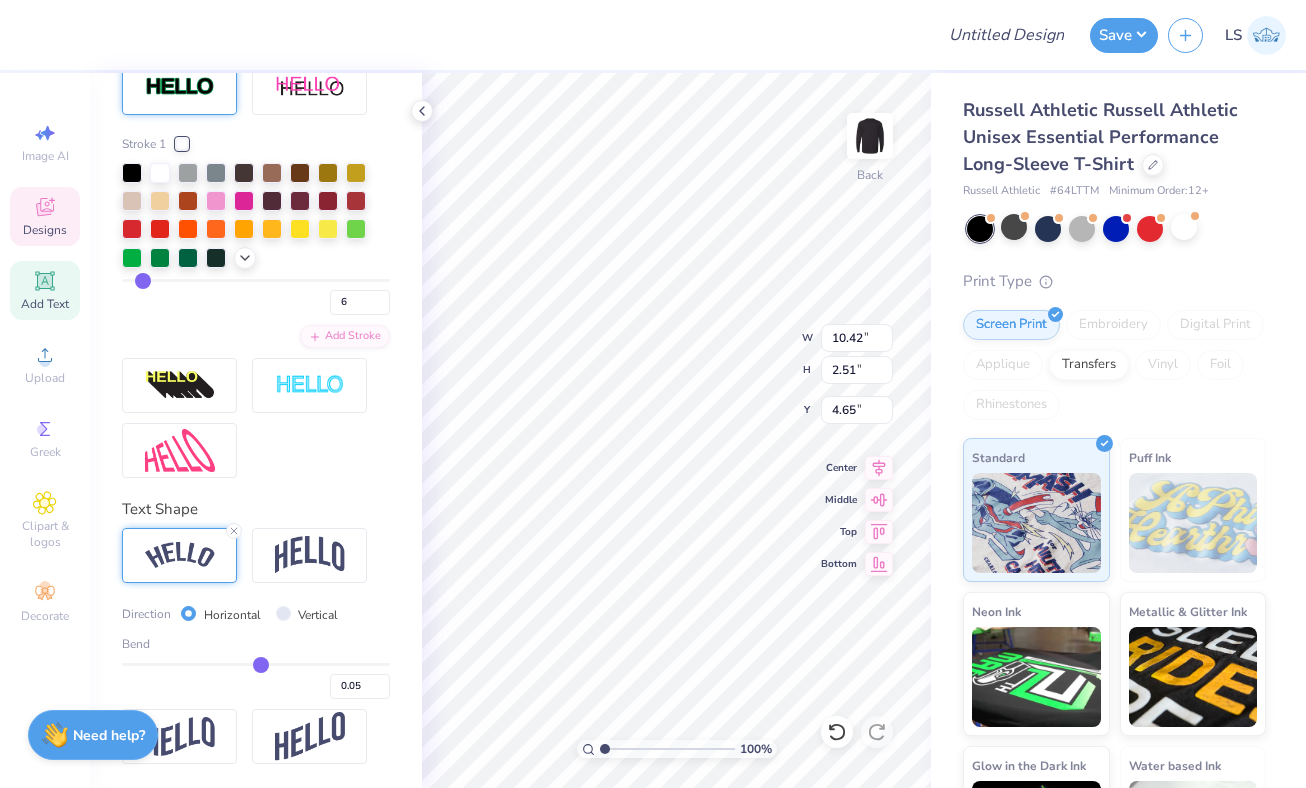 type on "0.04" 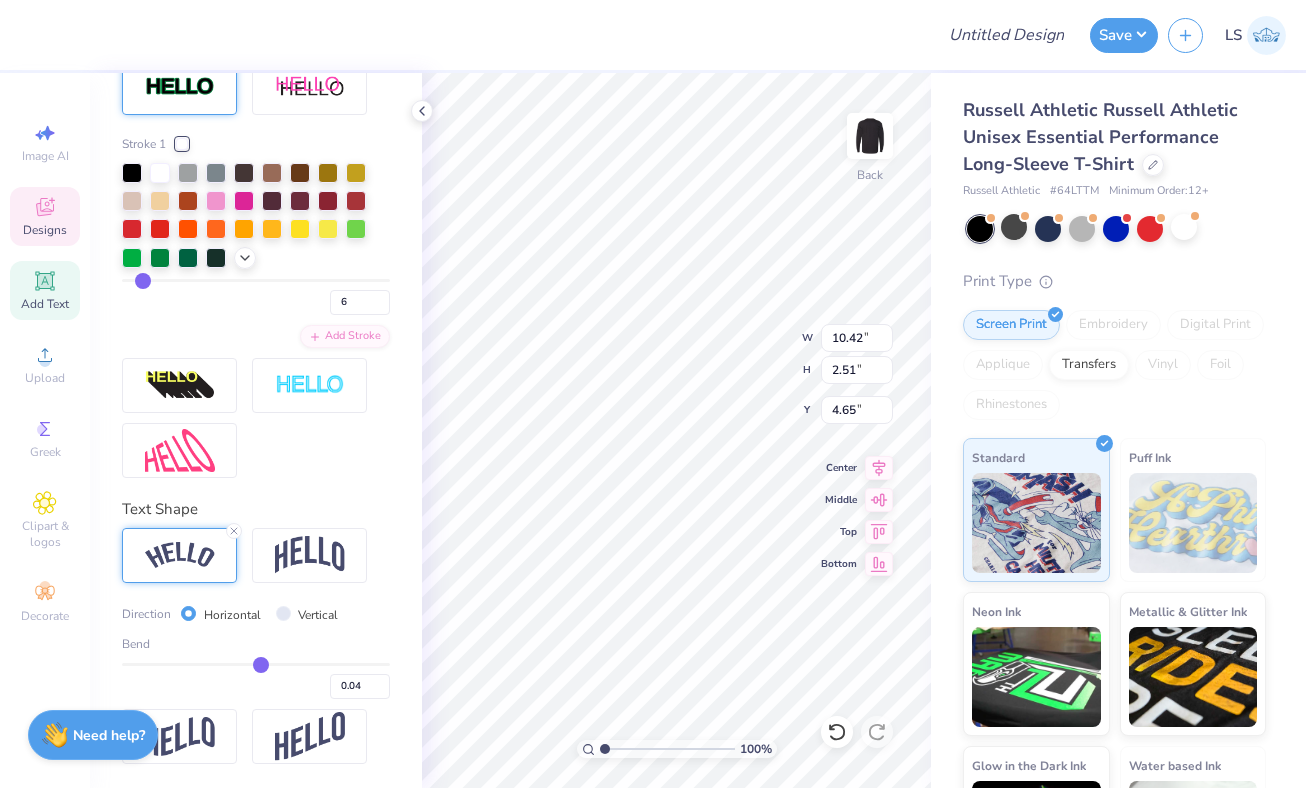 type on "0.03" 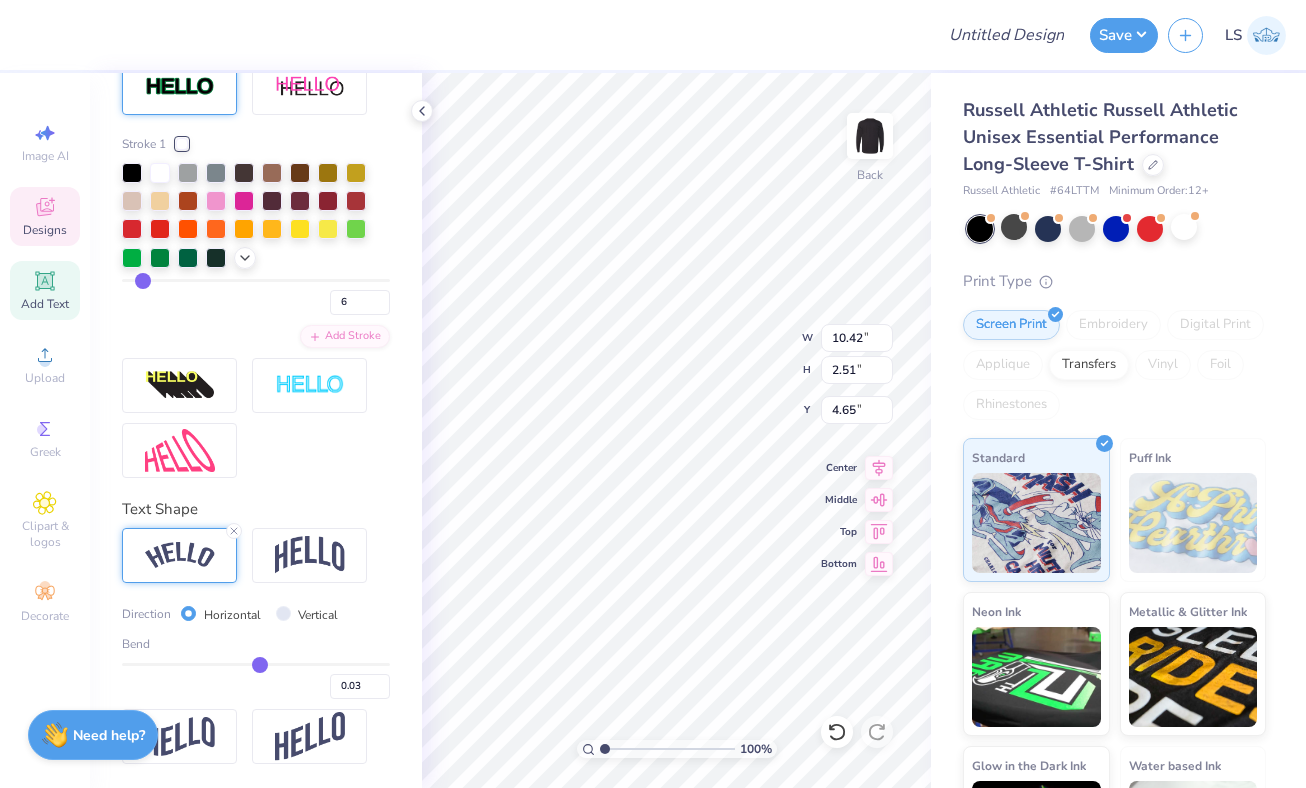 drag, startPoint x: 317, startPoint y: 660, endPoint x: 260, endPoint y: 664, distance: 57.14018 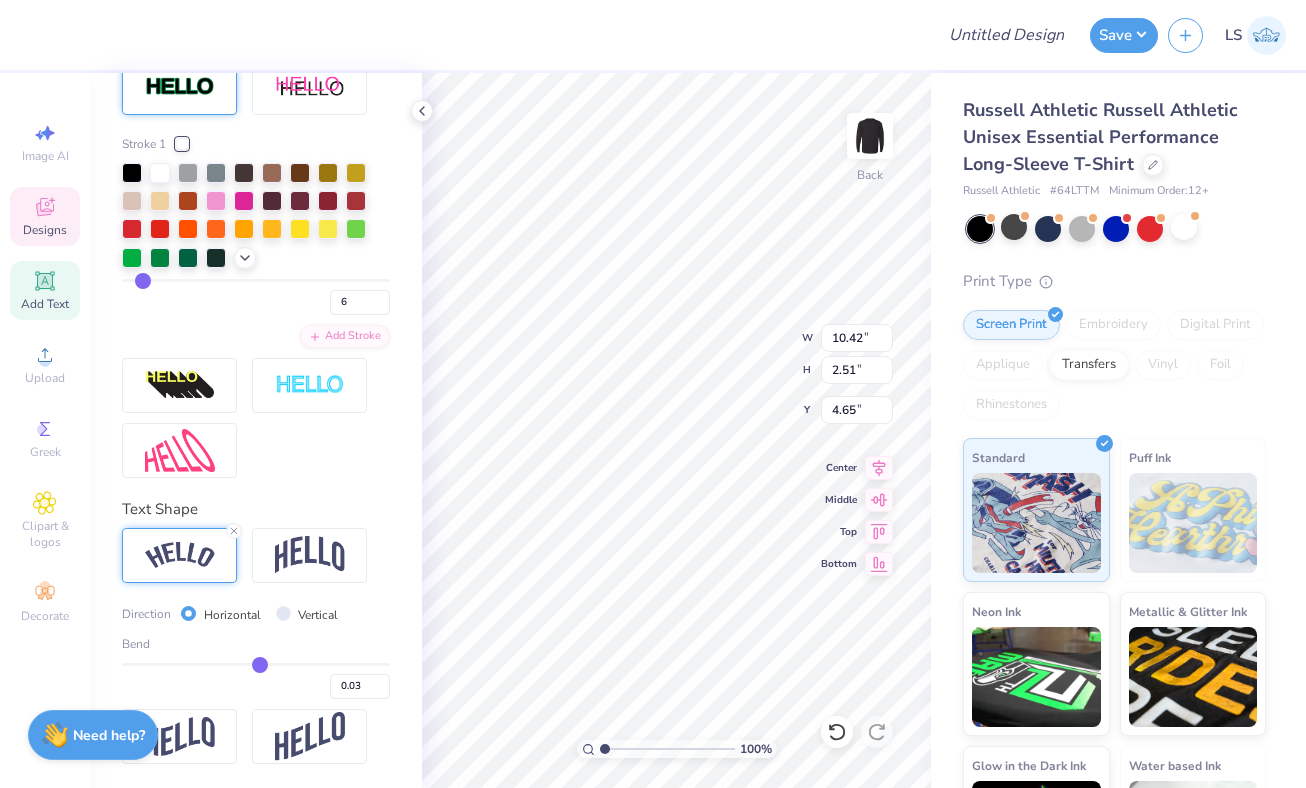 type on "8.71" 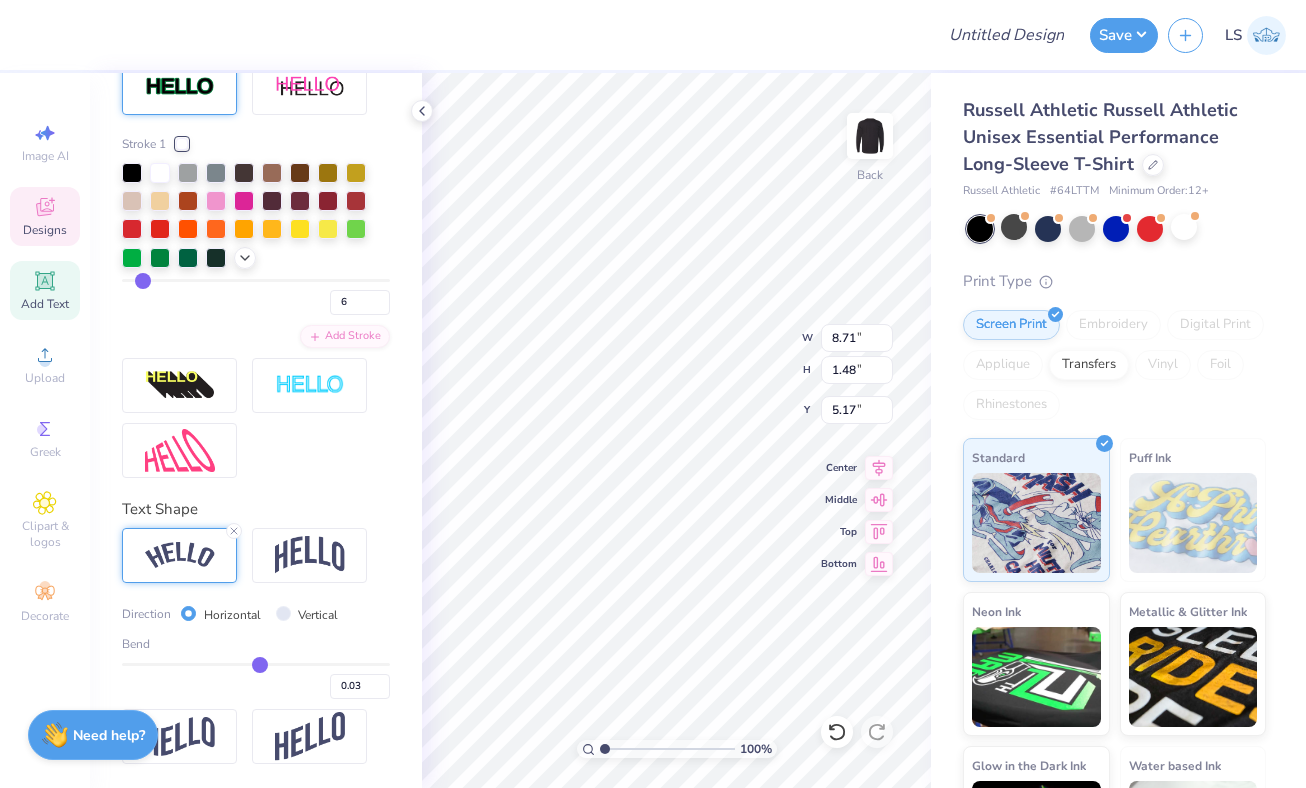 type on "0.29" 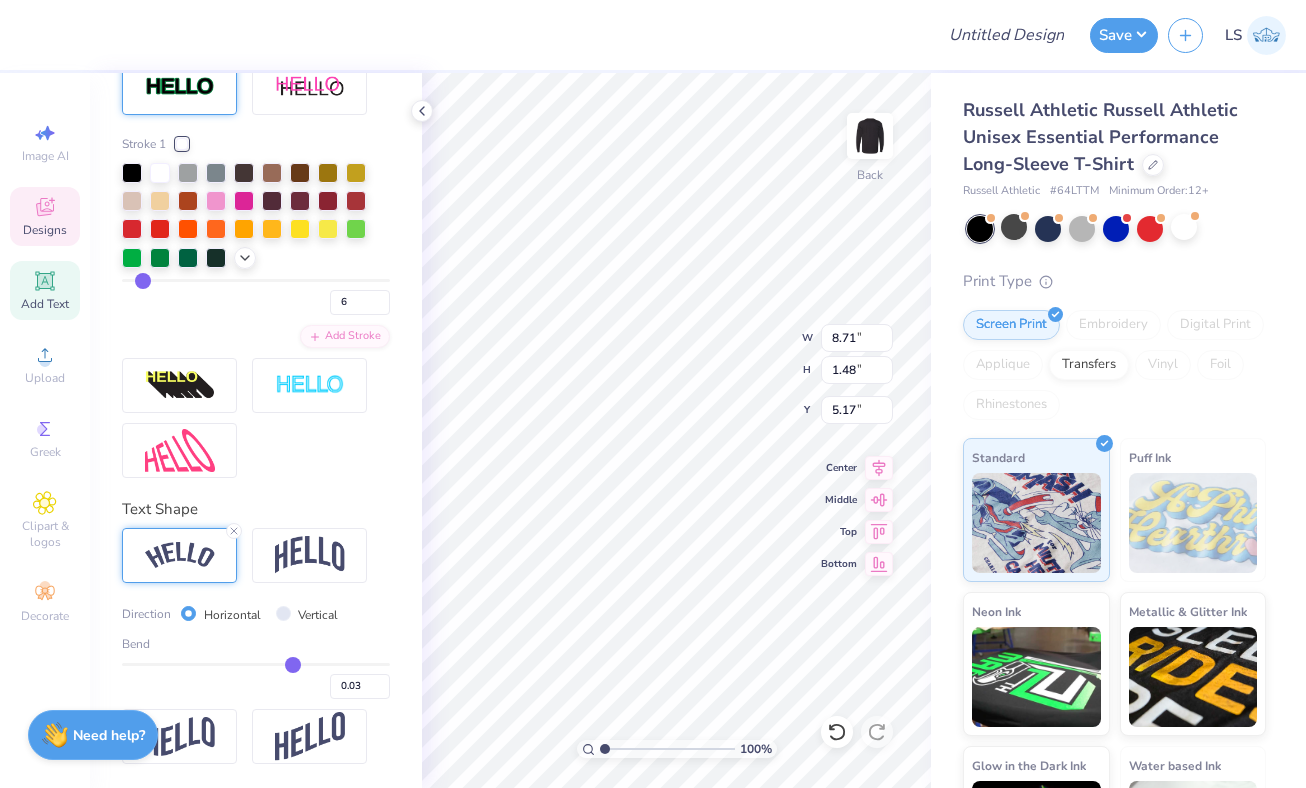 type on "0.29" 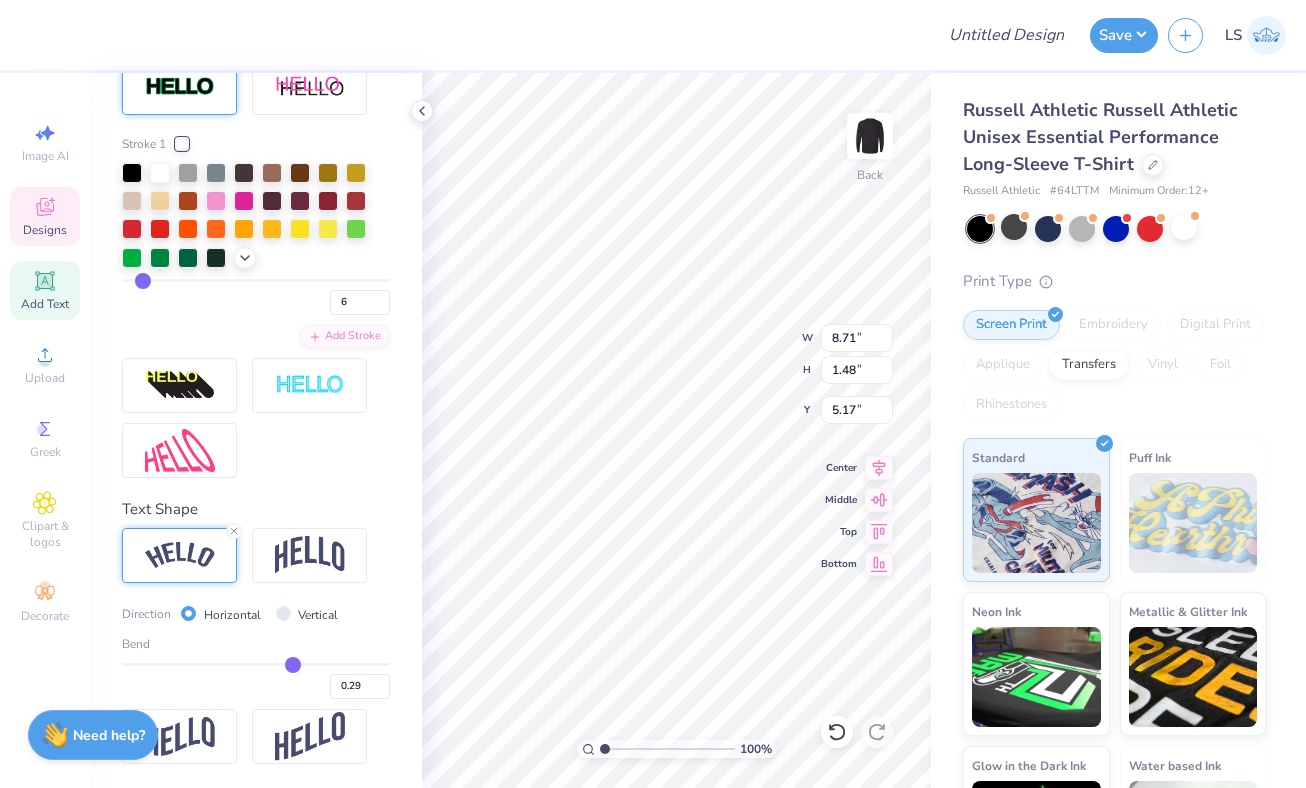 type on "0.29" 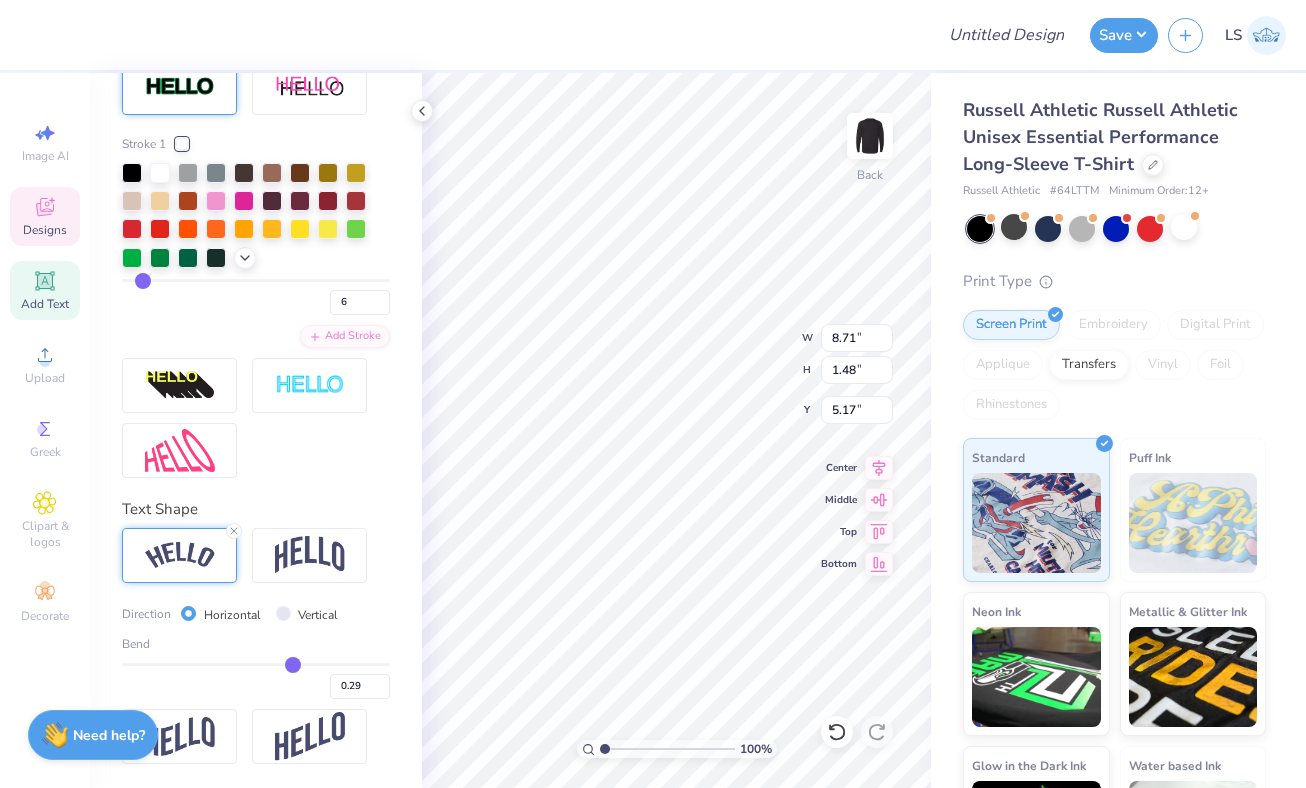 type on "9.73" 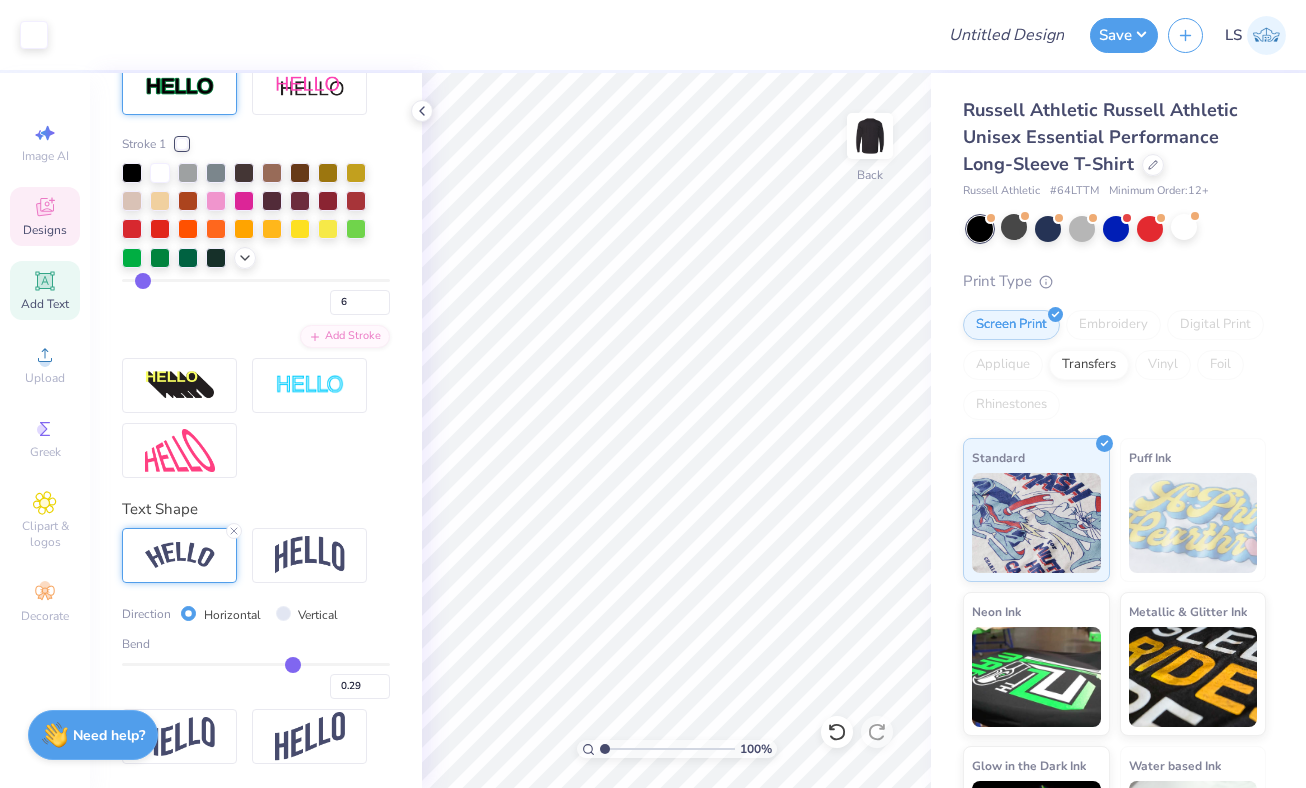 click on "Designs" at bounding box center [45, 230] 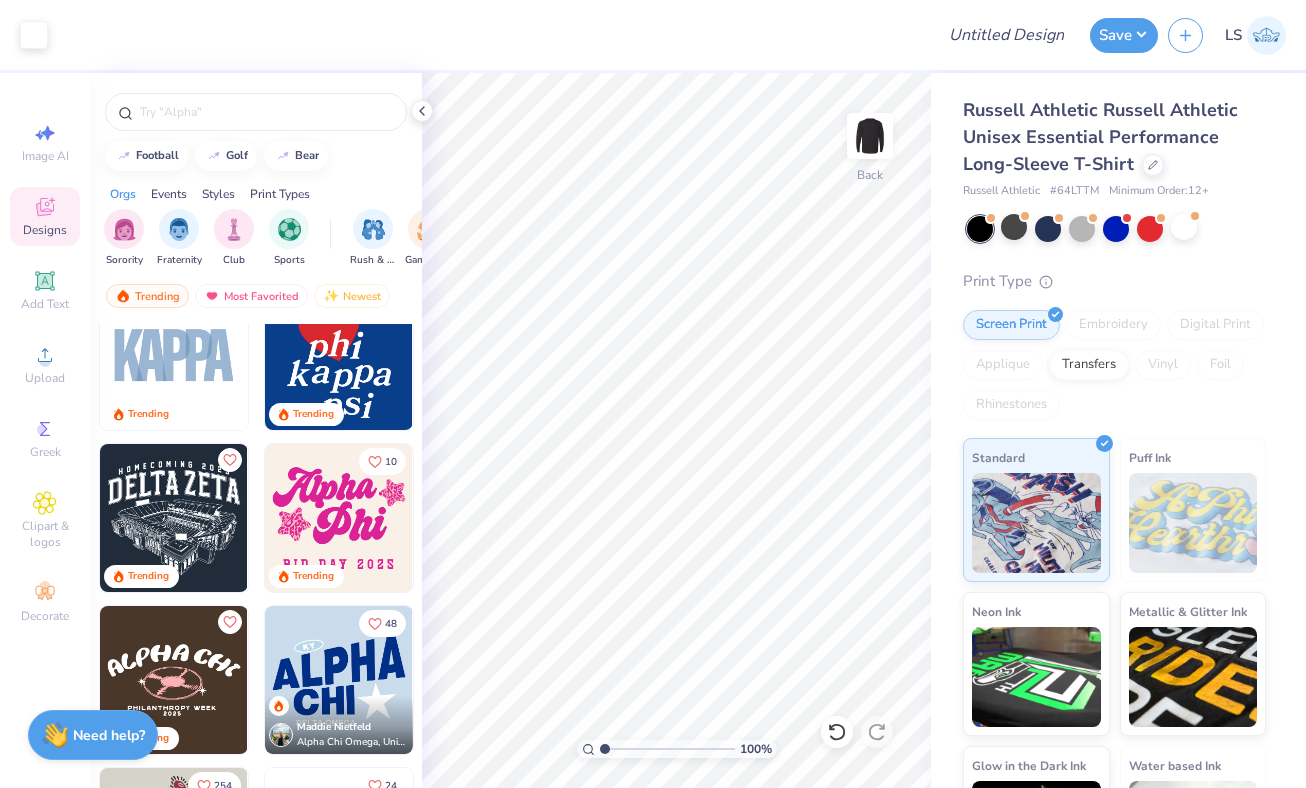 scroll, scrollTop: 4270, scrollLeft: 0, axis: vertical 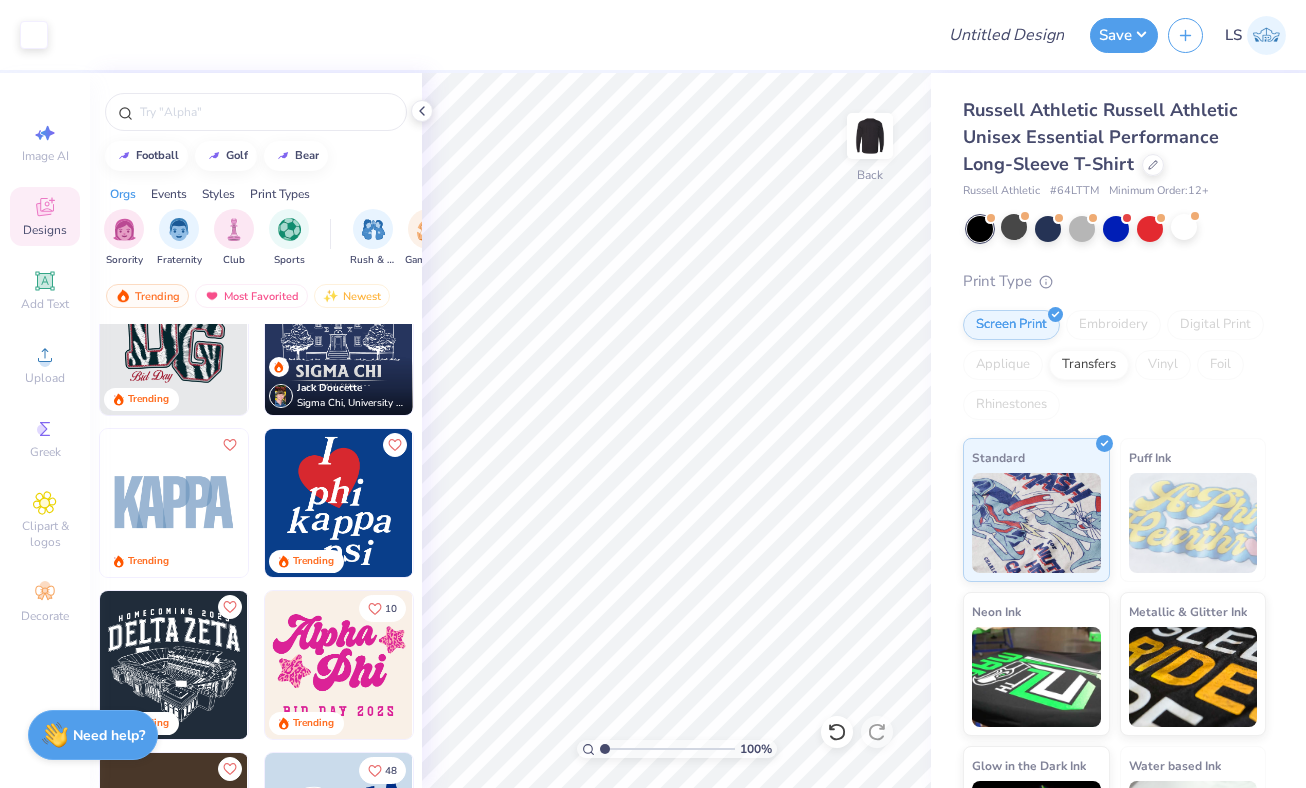 click at bounding box center [174, 503] 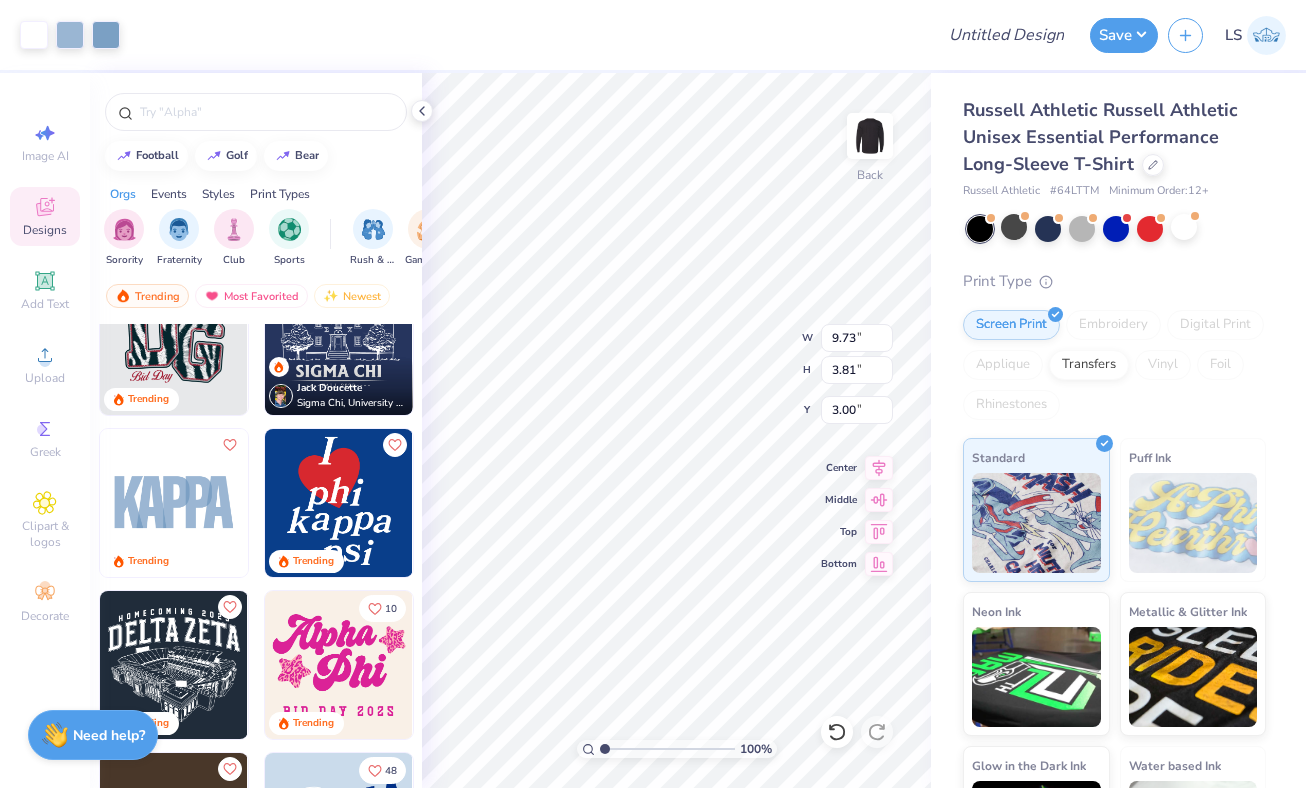 type on "9.73" 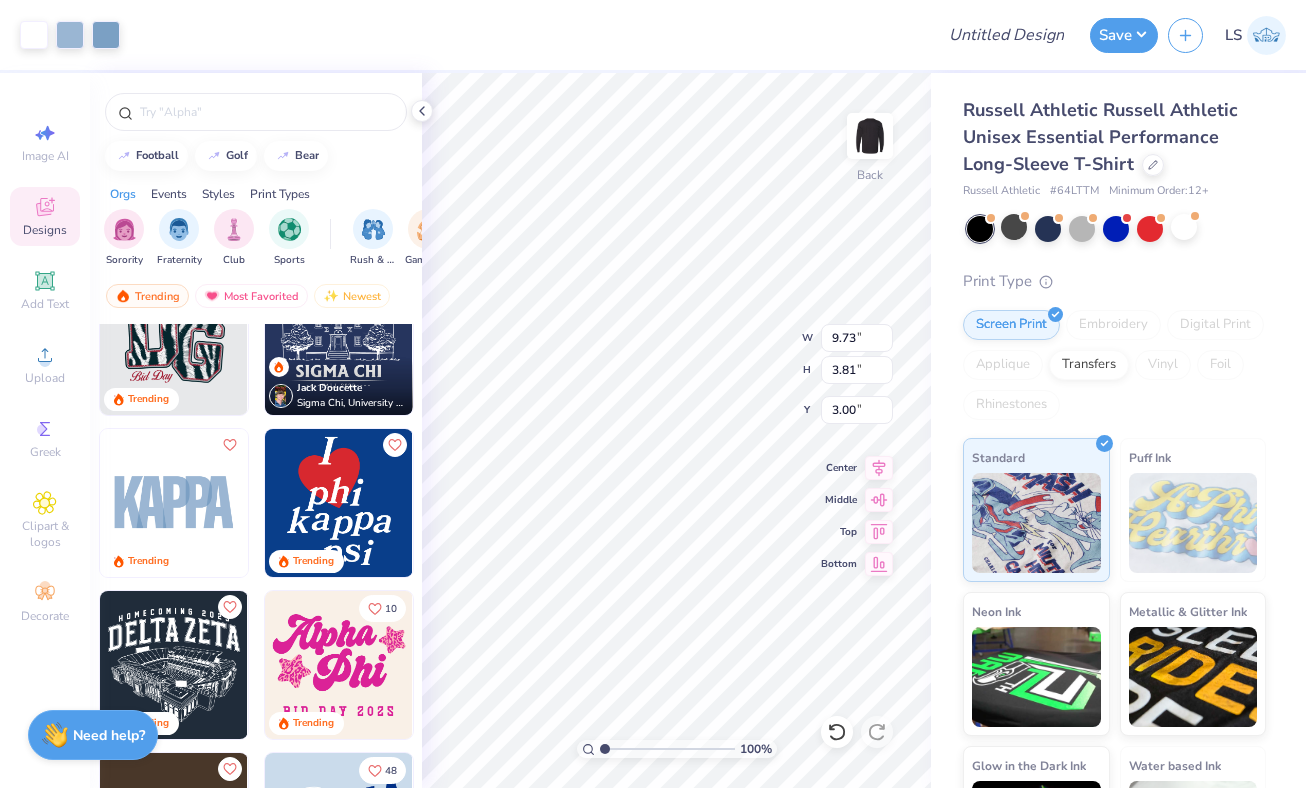 type on "3.81" 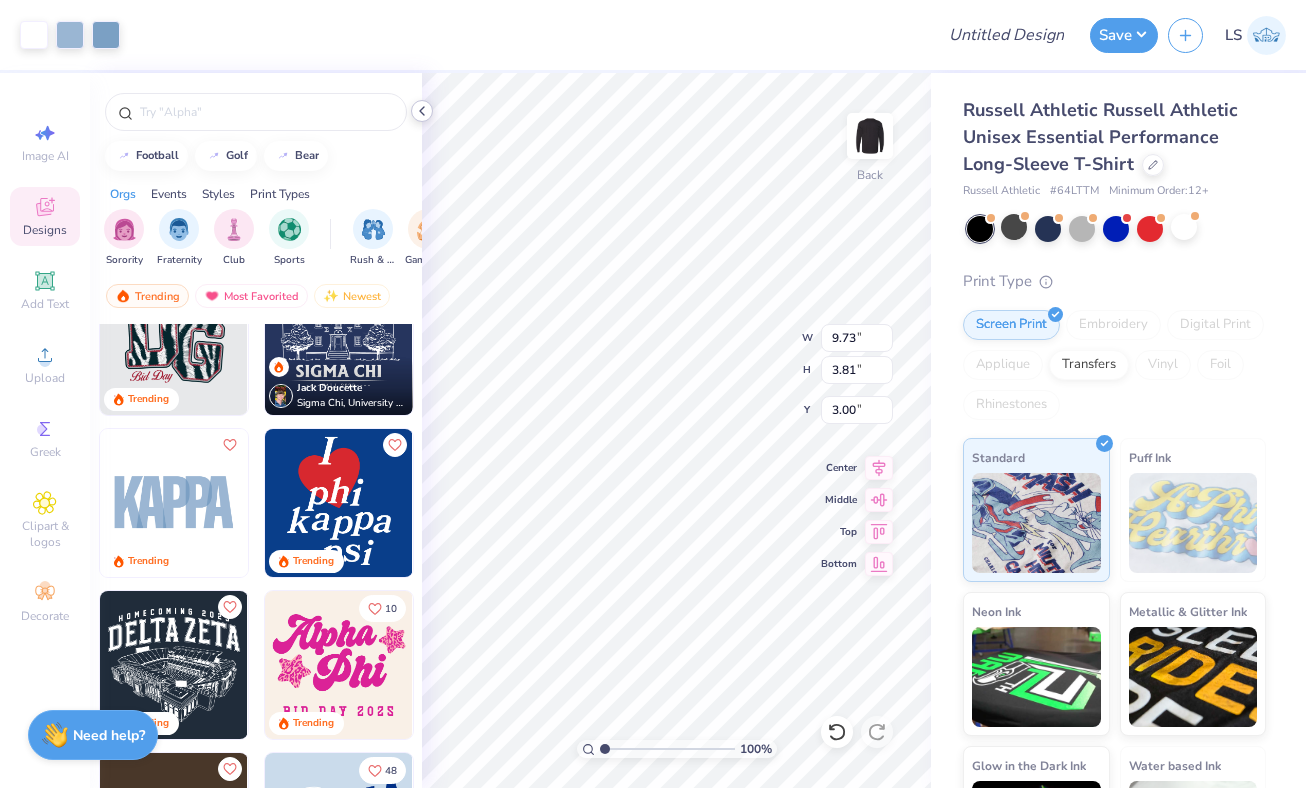 click 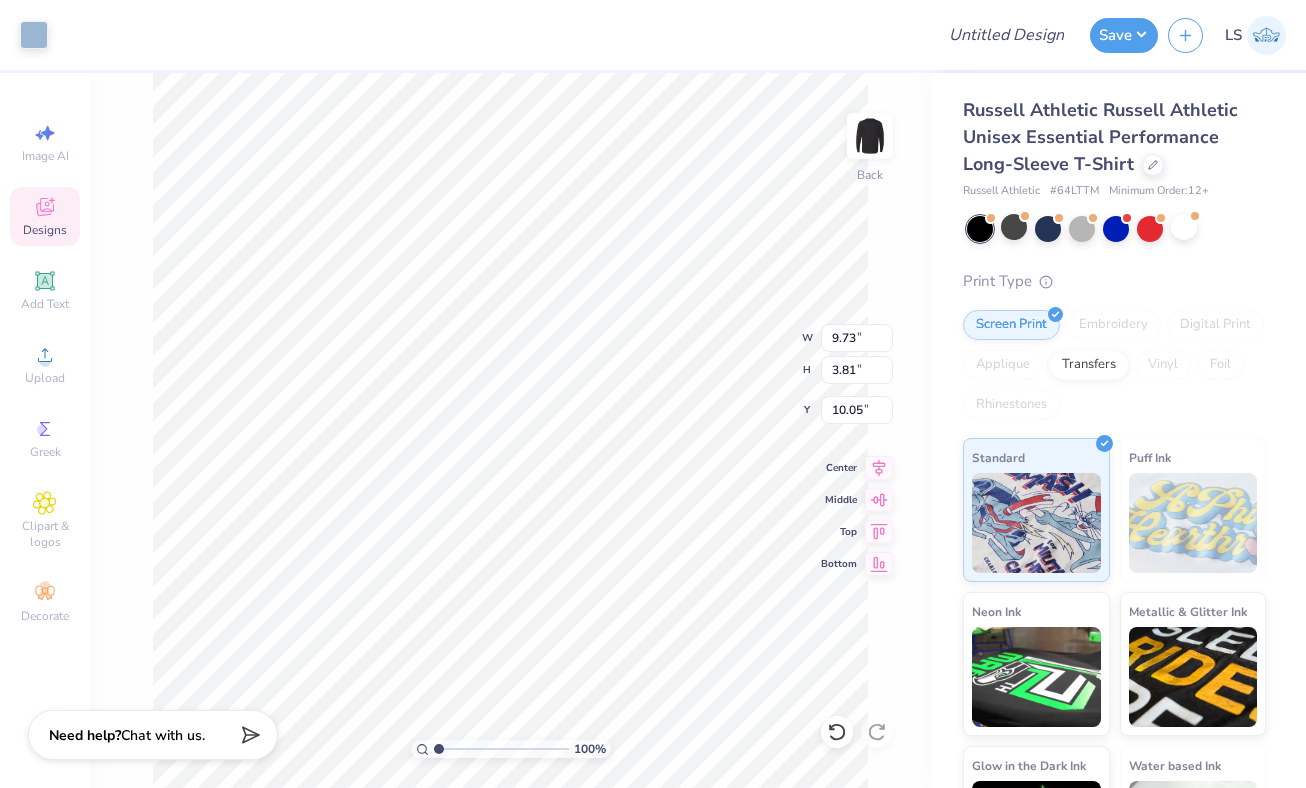 type on "10.05" 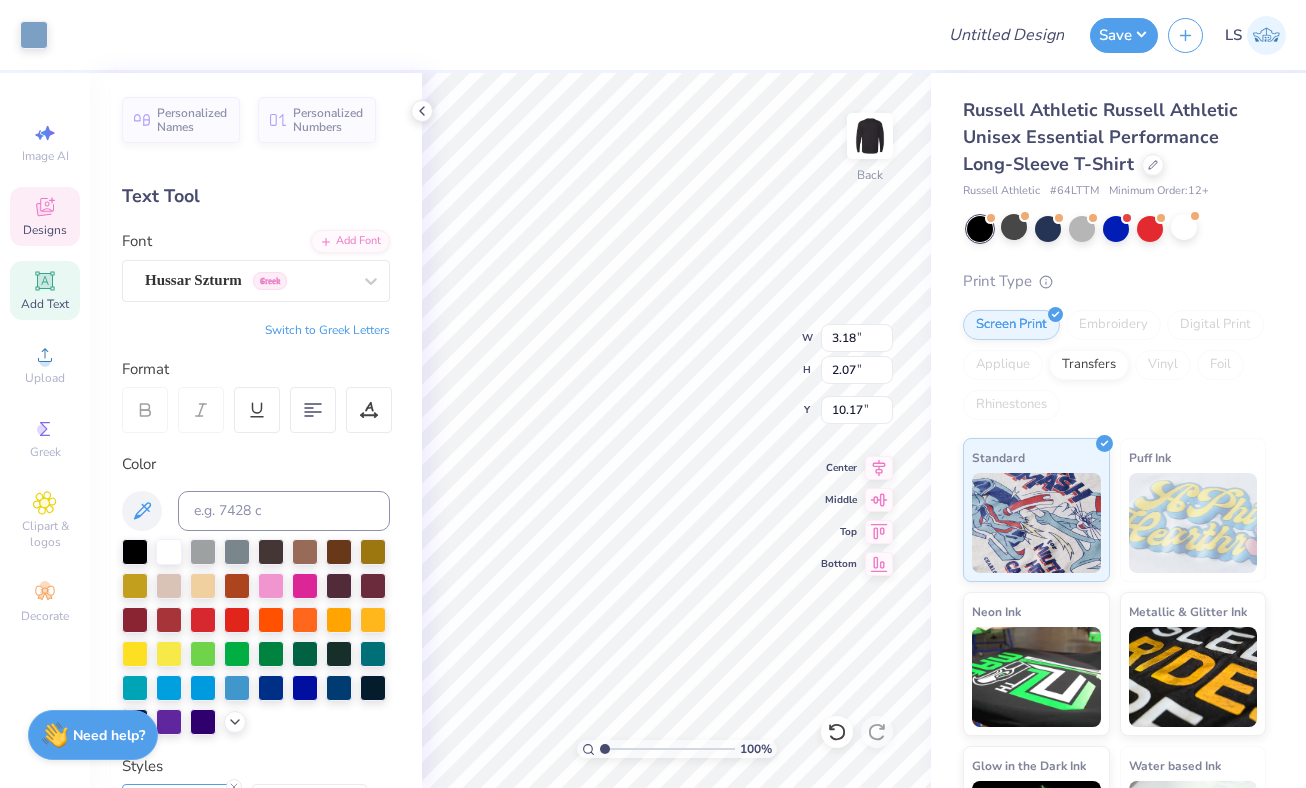 type on "3.18" 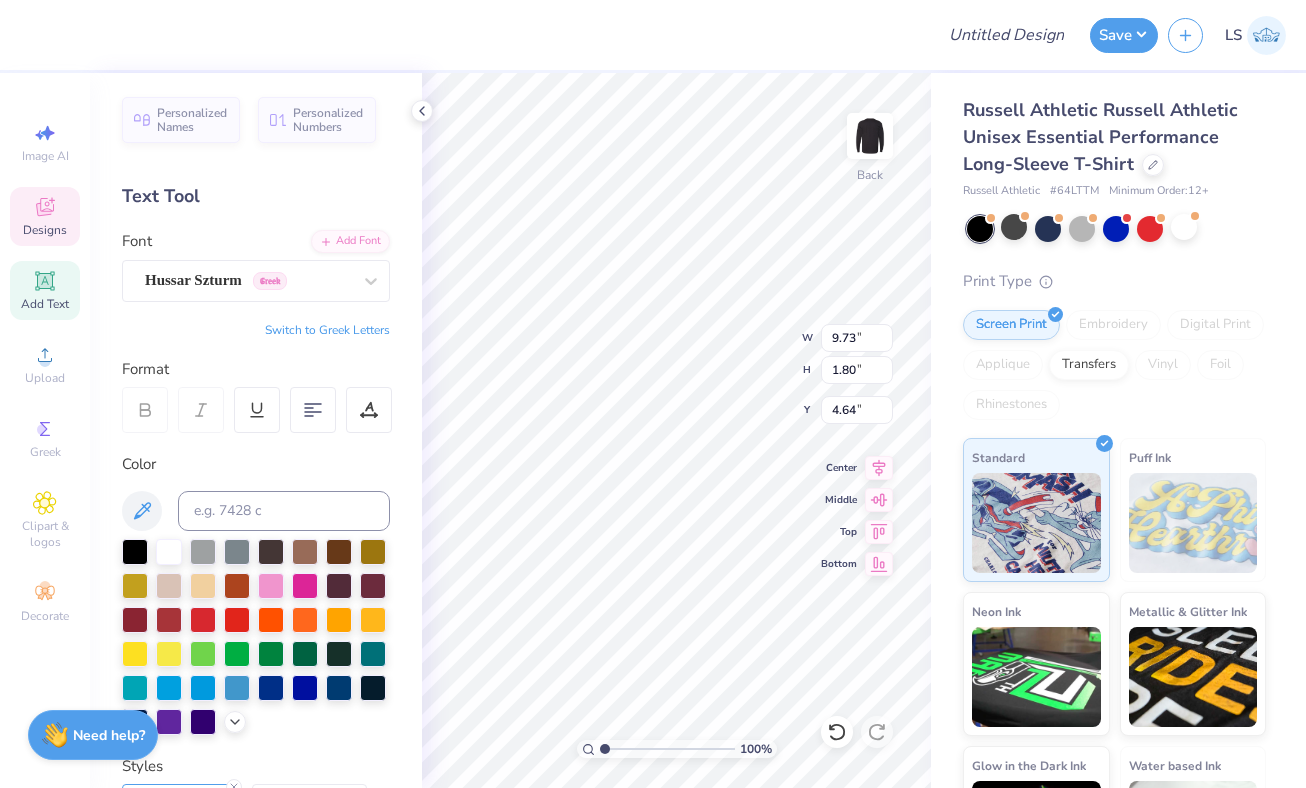 type on "4.64" 